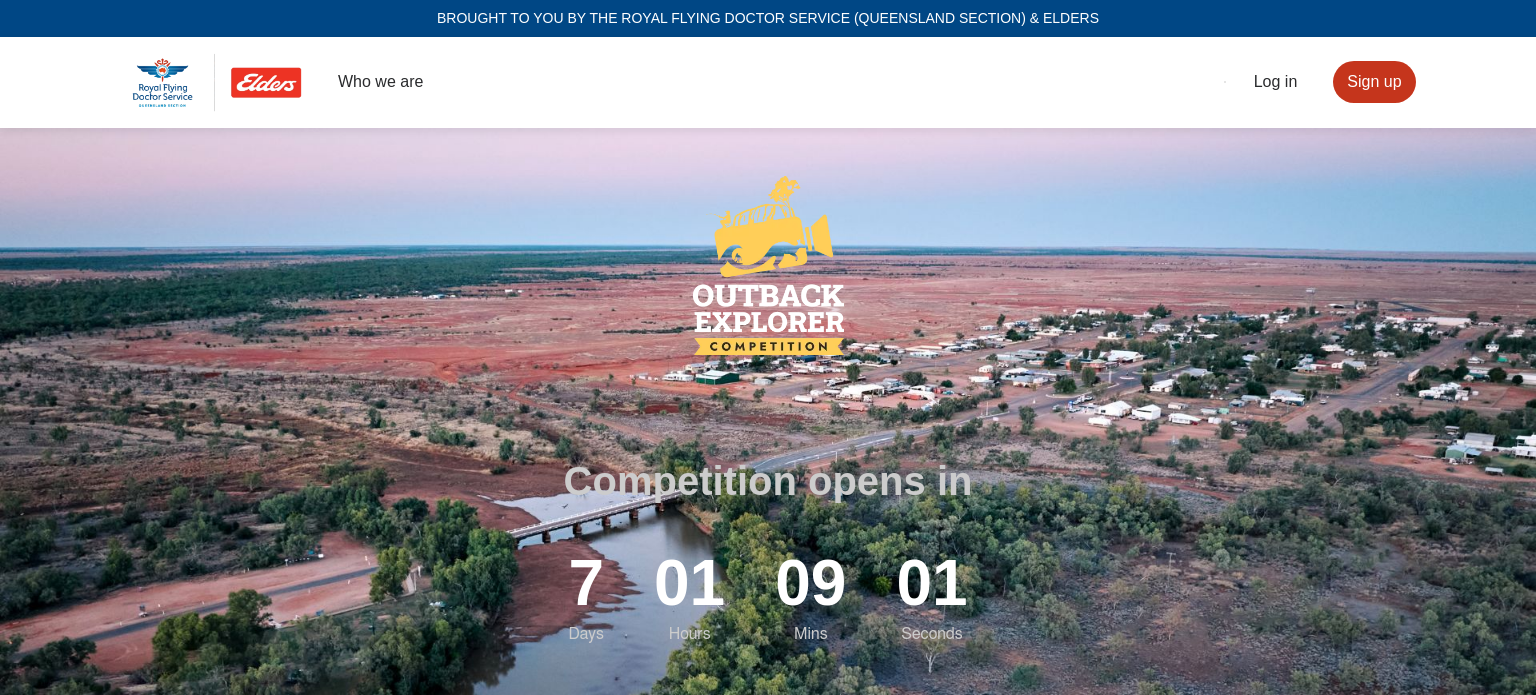 scroll, scrollTop: 0, scrollLeft: 0, axis: both 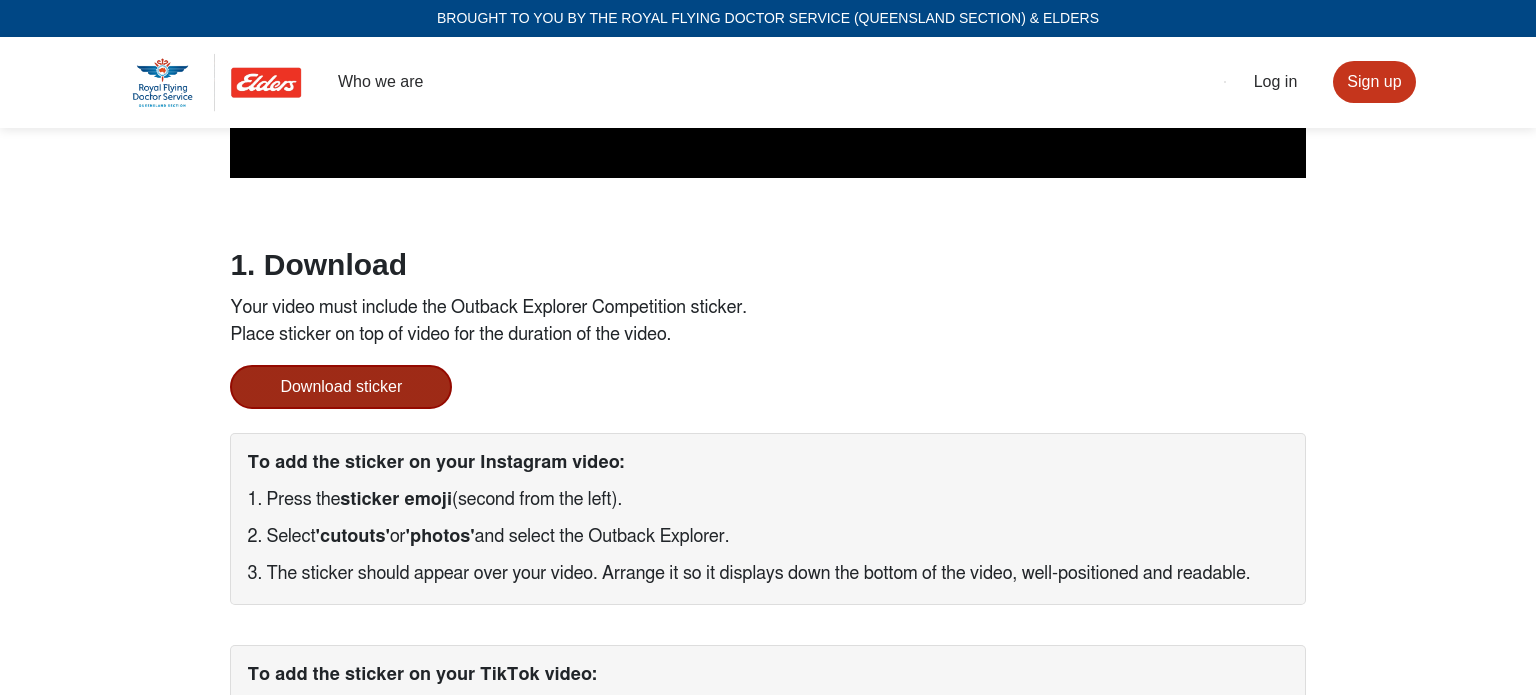 click on "Download sticker" at bounding box center (341, 387) 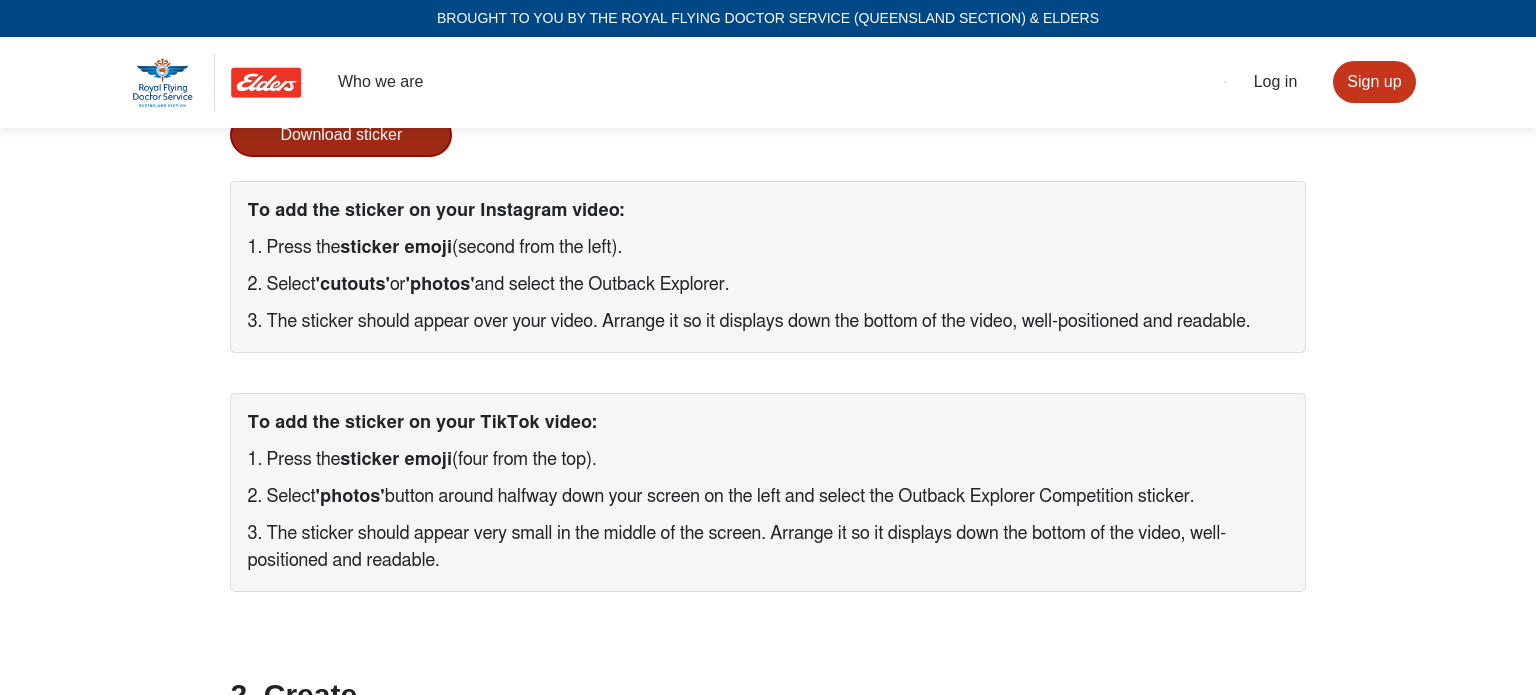 scroll, scrollTop: 1400, scrollLeft: 0, axis: vertical 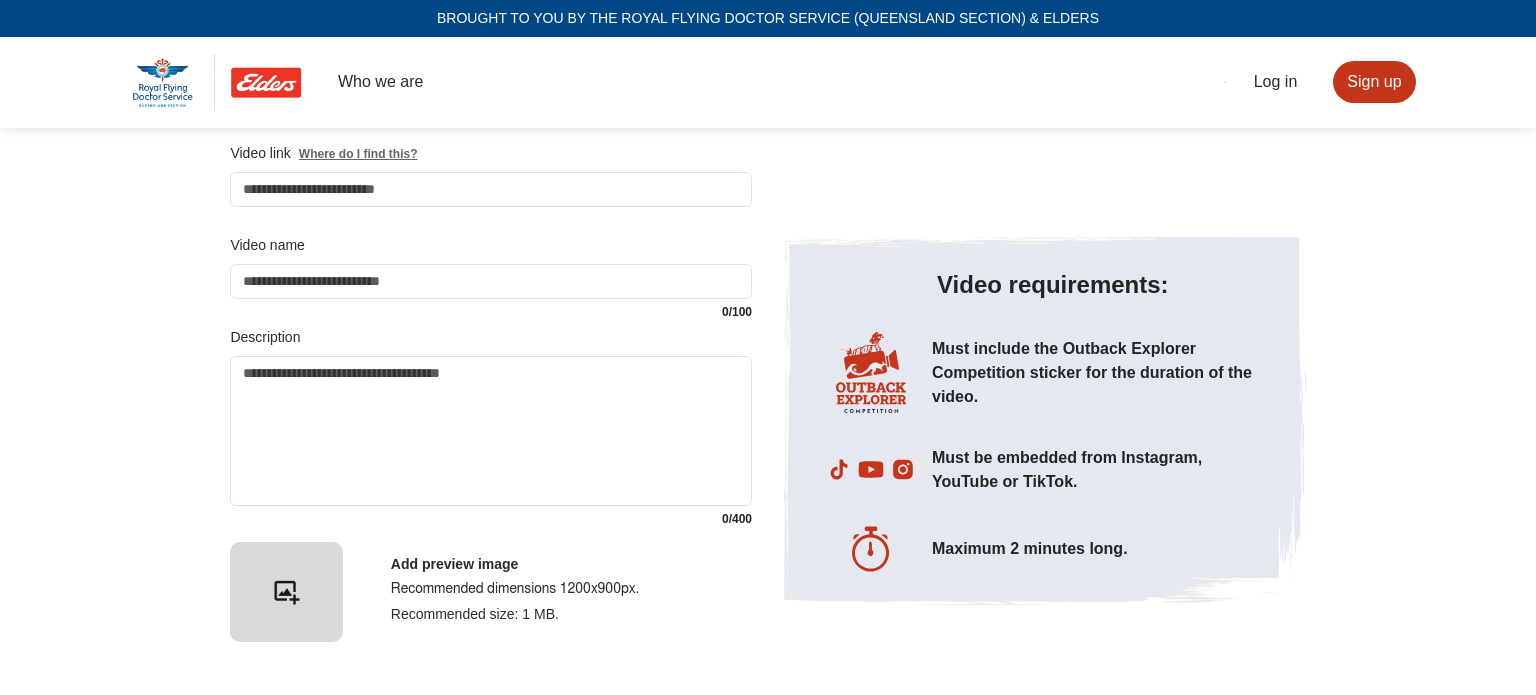 click at bounding box center (217, 82) 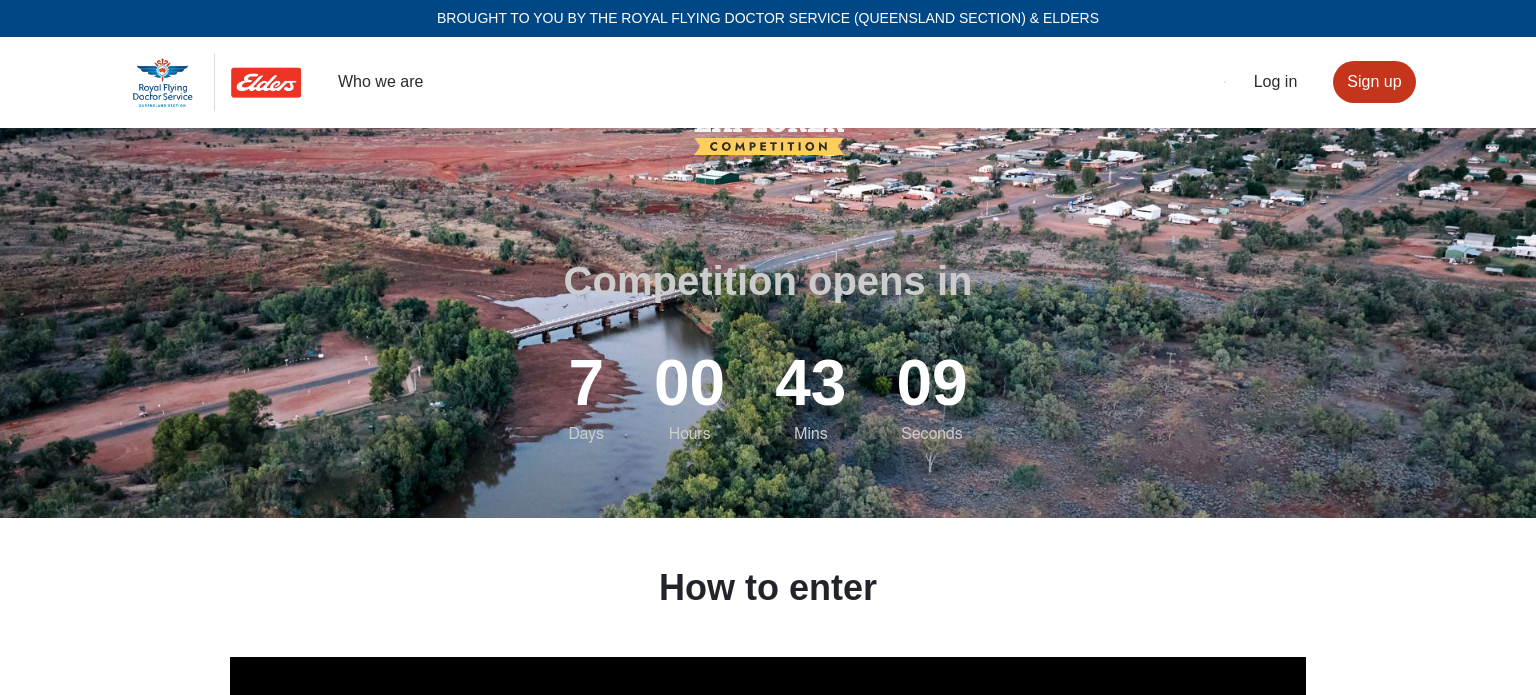 scroll, scrollTop: 0, scrollLeft: 0, axis: both 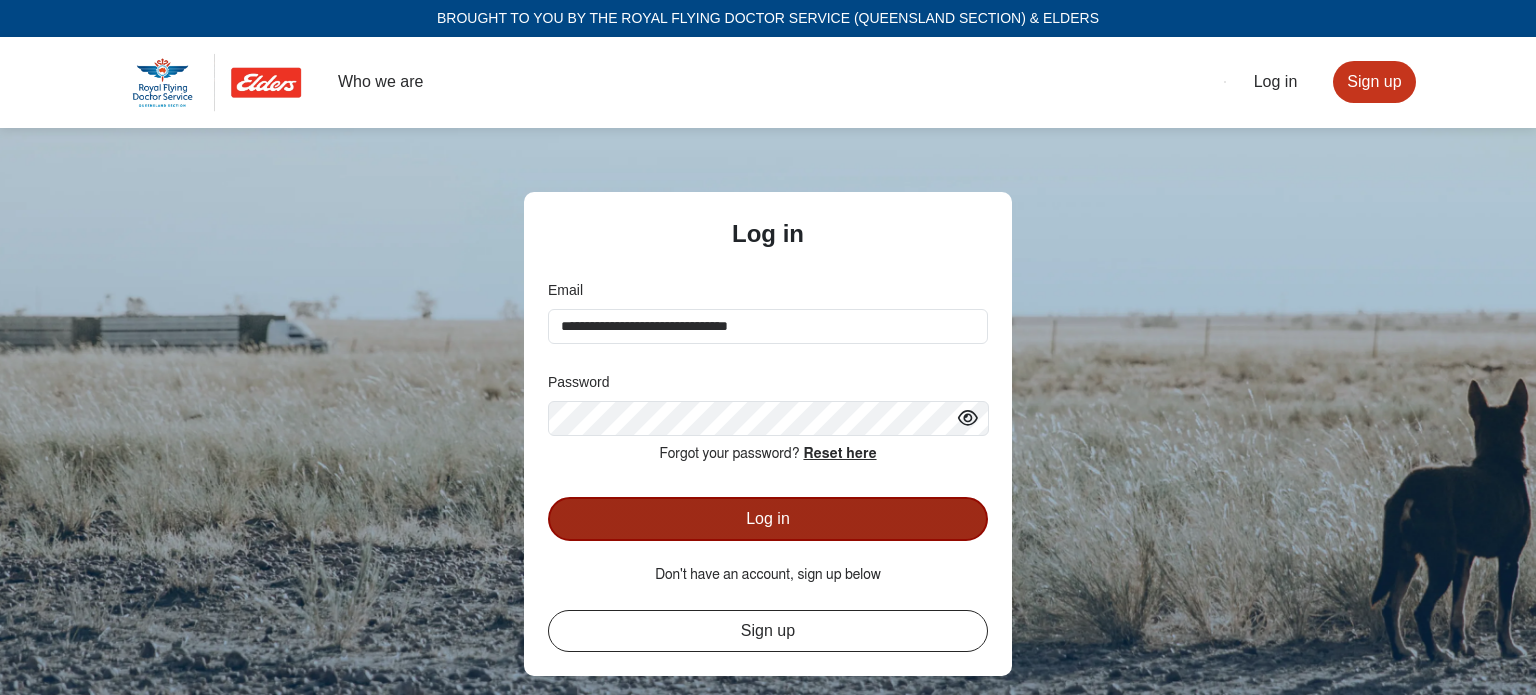 click on "Log in" at bounding box center [768, 519] 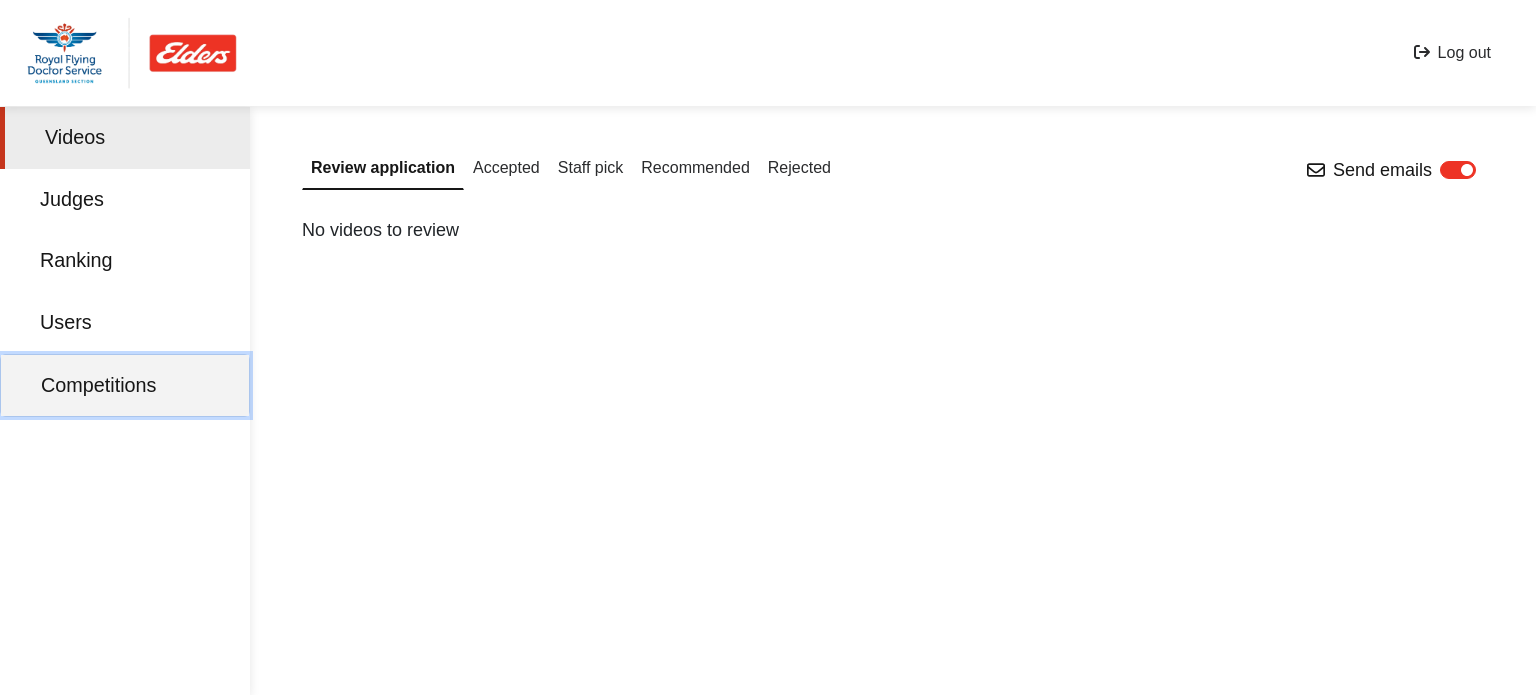 click on "Competitions" at bounding box center [125, 386] 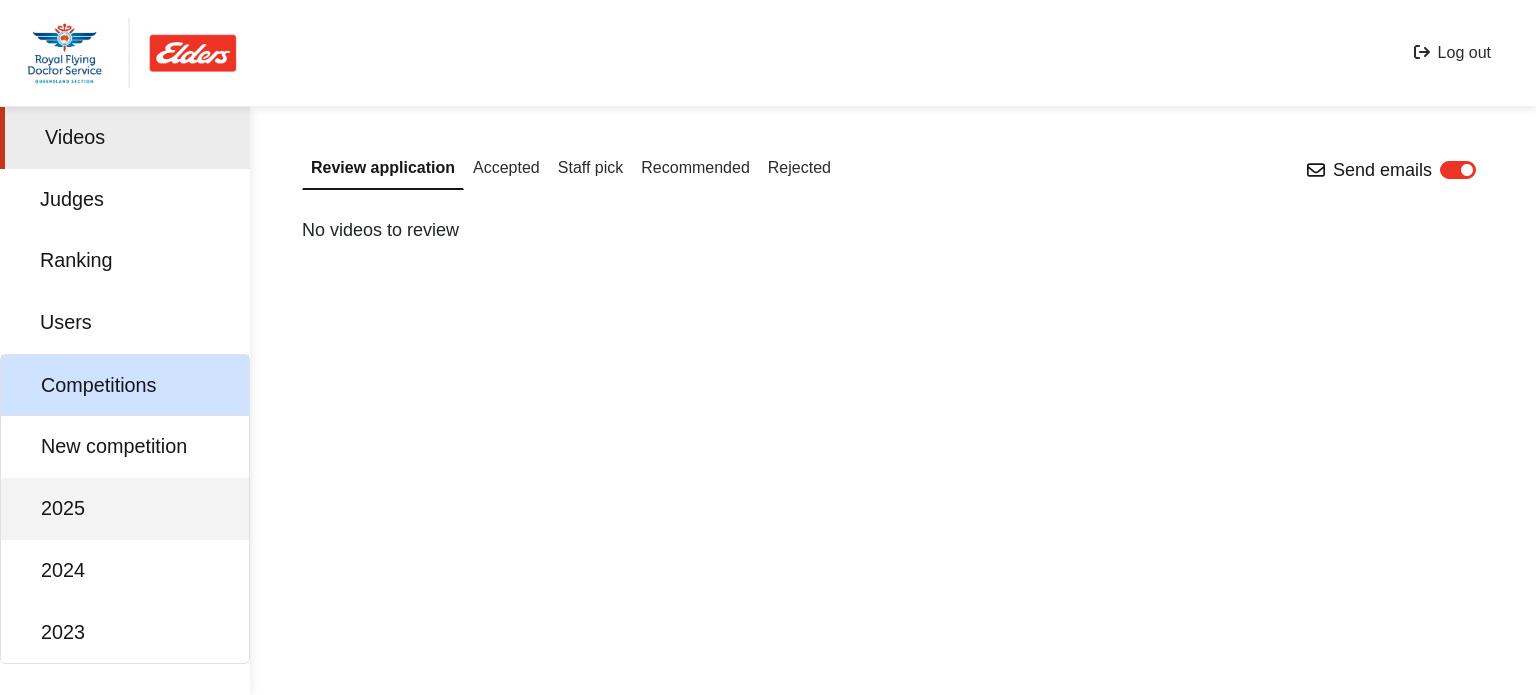 click on "2025" at bounding box center [125, 509] 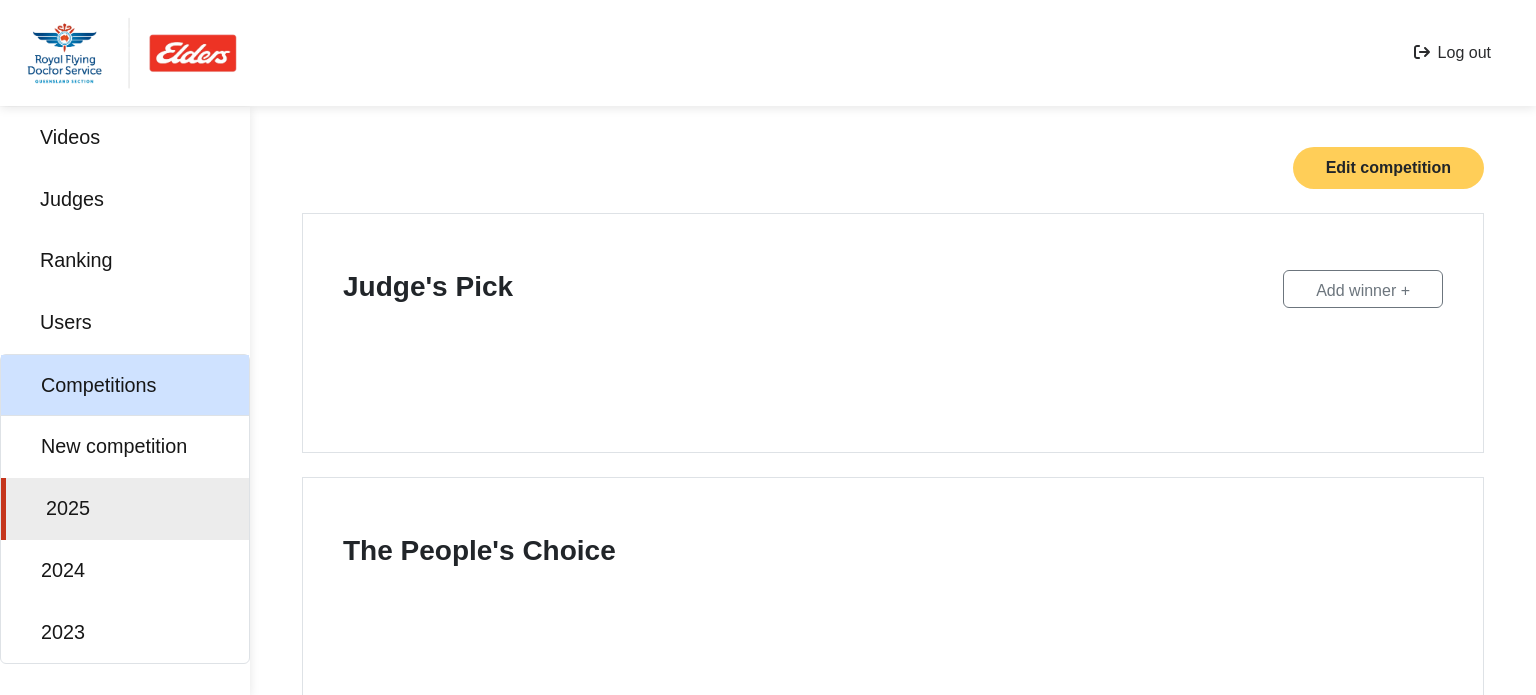 click on "Edit competition" at bounding box center [1388, 168] 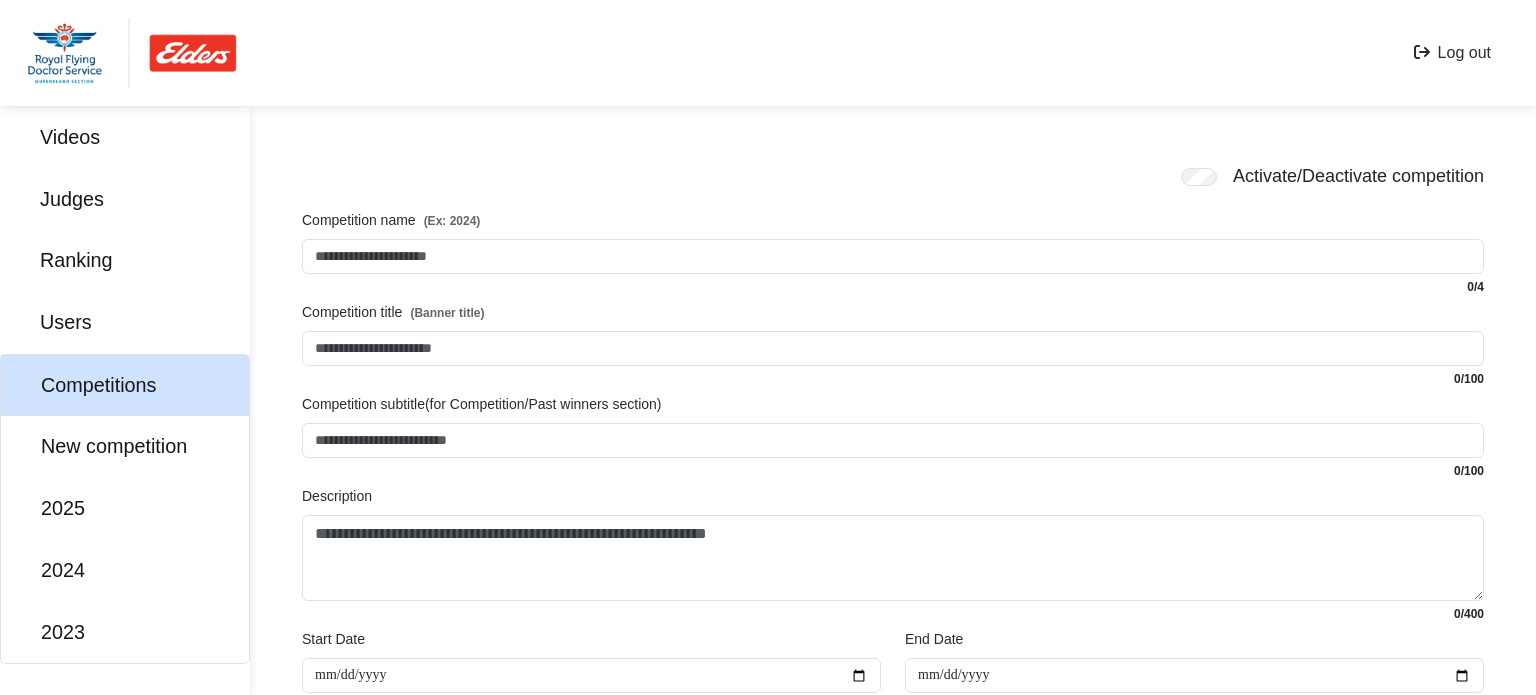 type on "****" 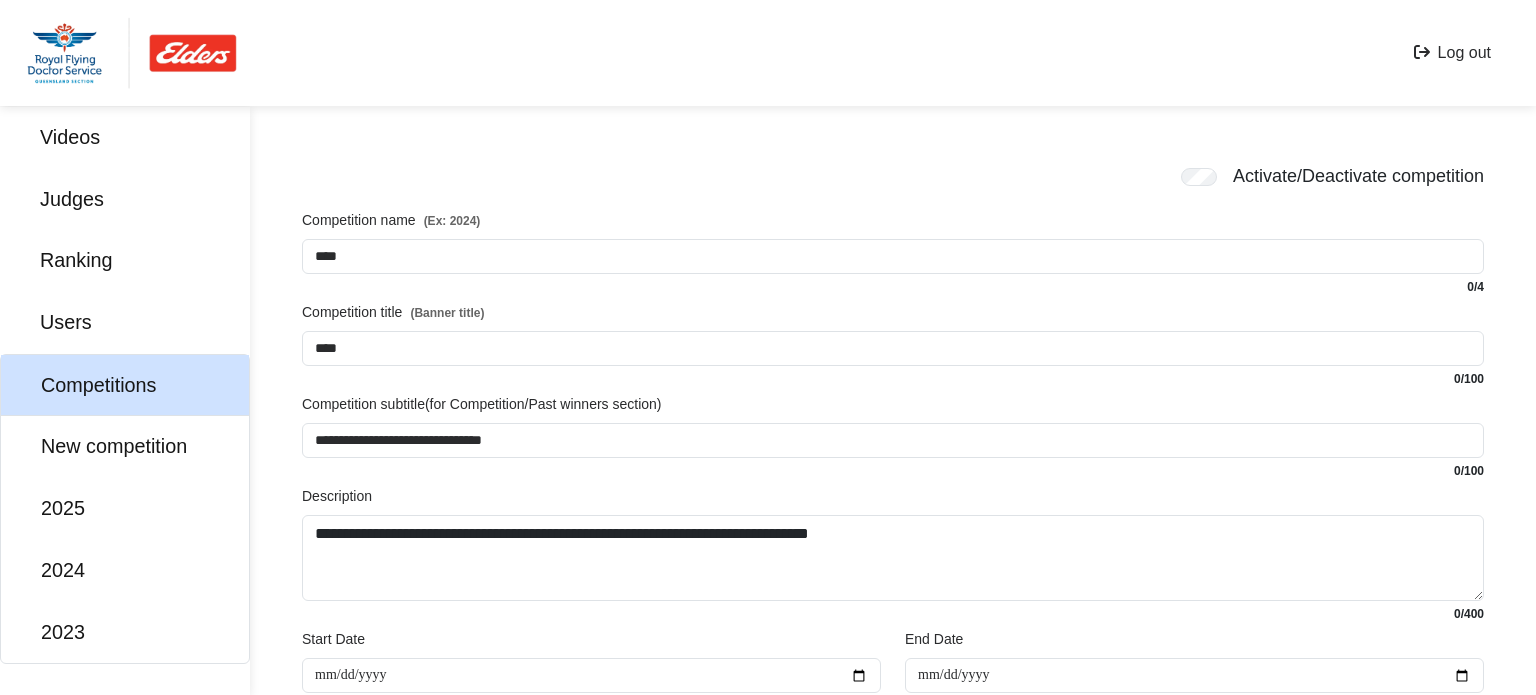 type on "**********" 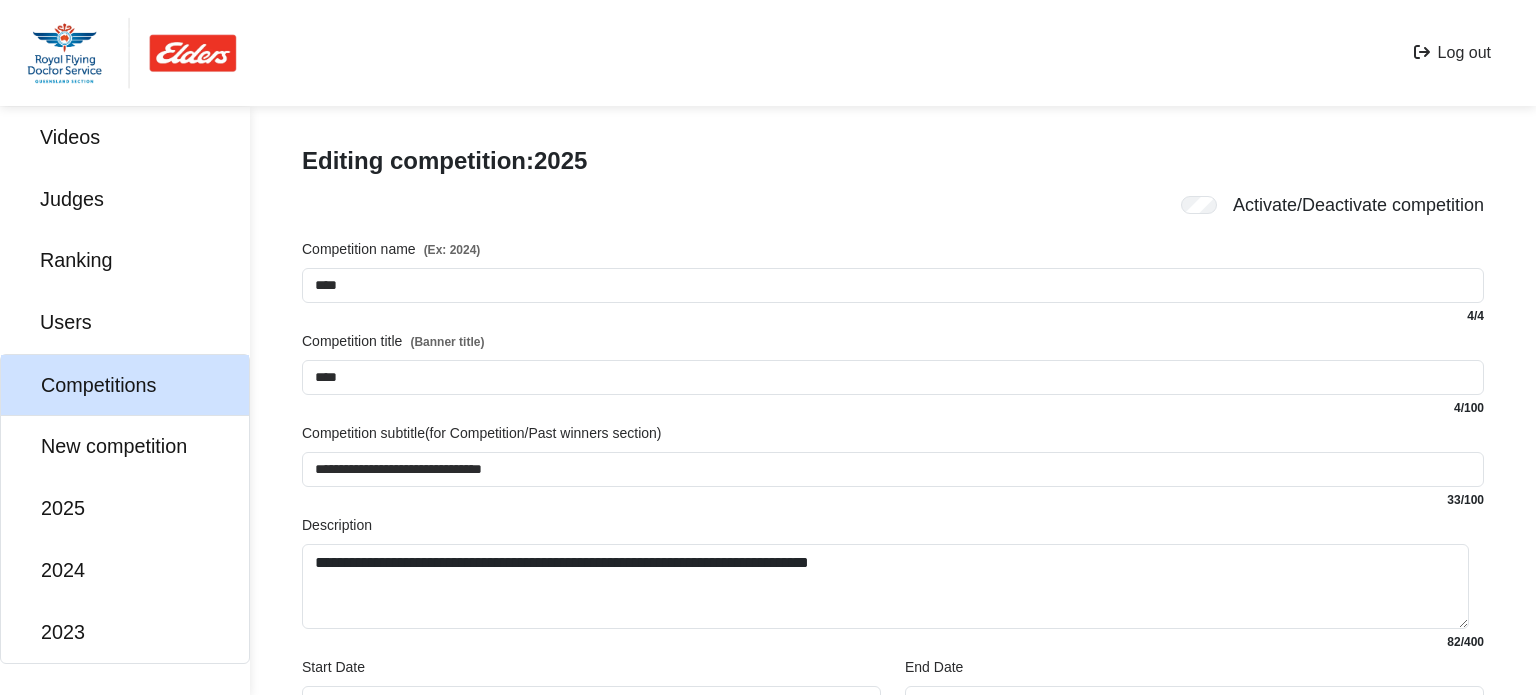 scroll, scrollTop: 400, scrollLeft: 0, axis: vertical 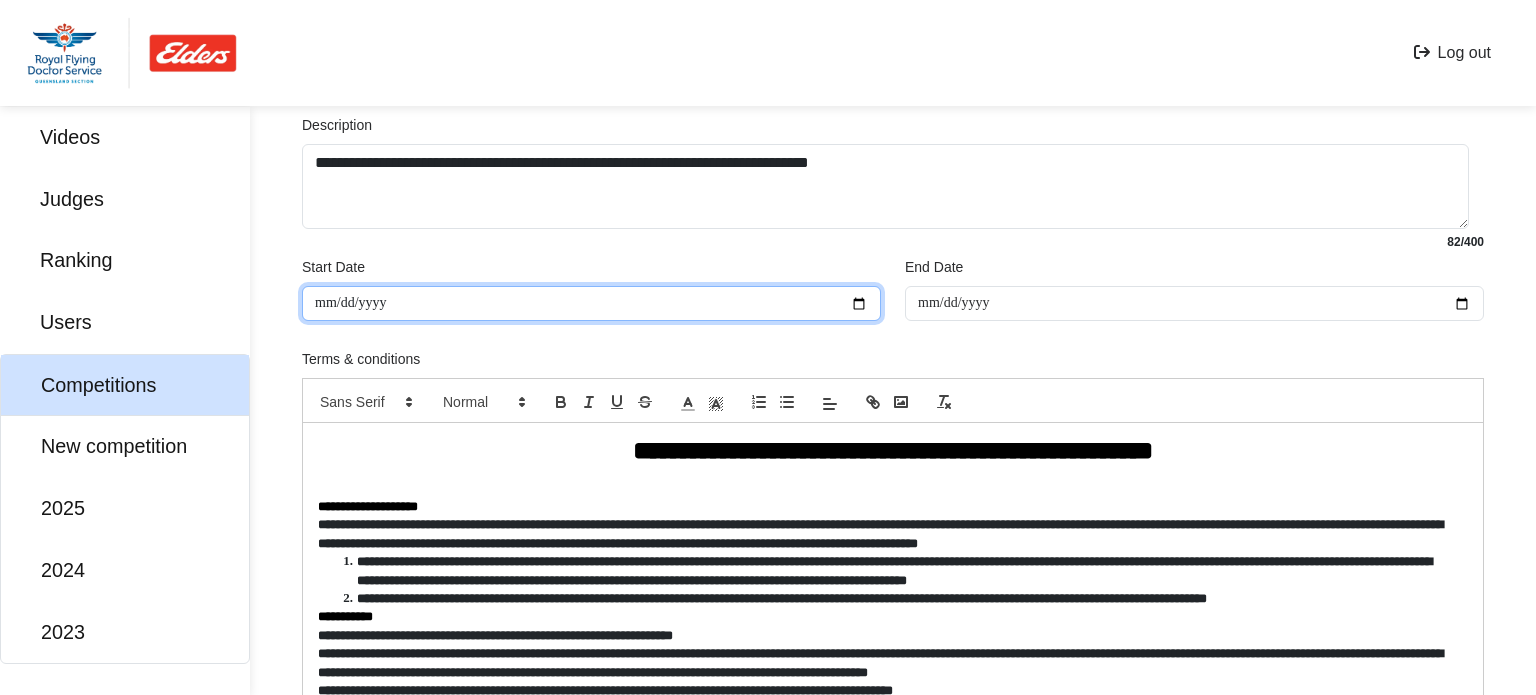click on "**********" at bounding box center [591, 303] 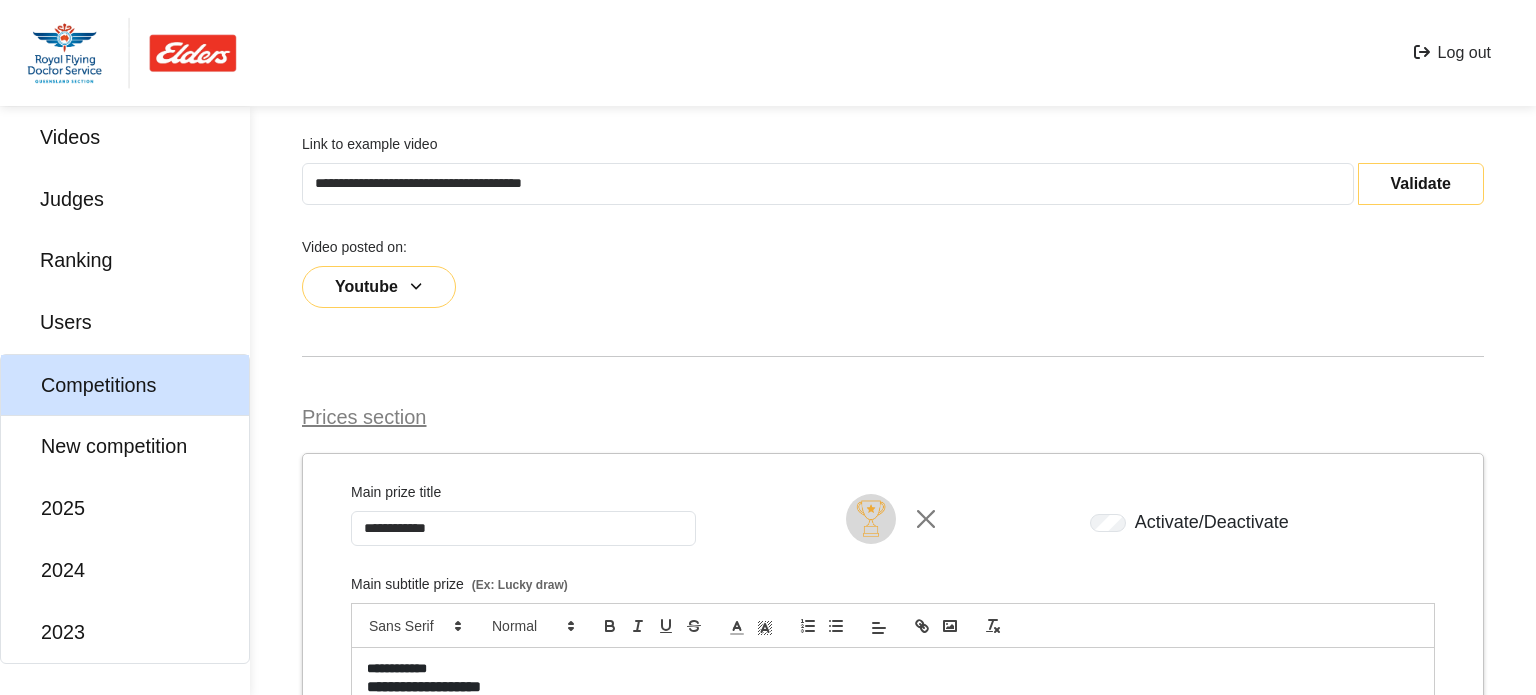 scroll, scrollTop: 6094, scrollLeft: 0, axis: vertical 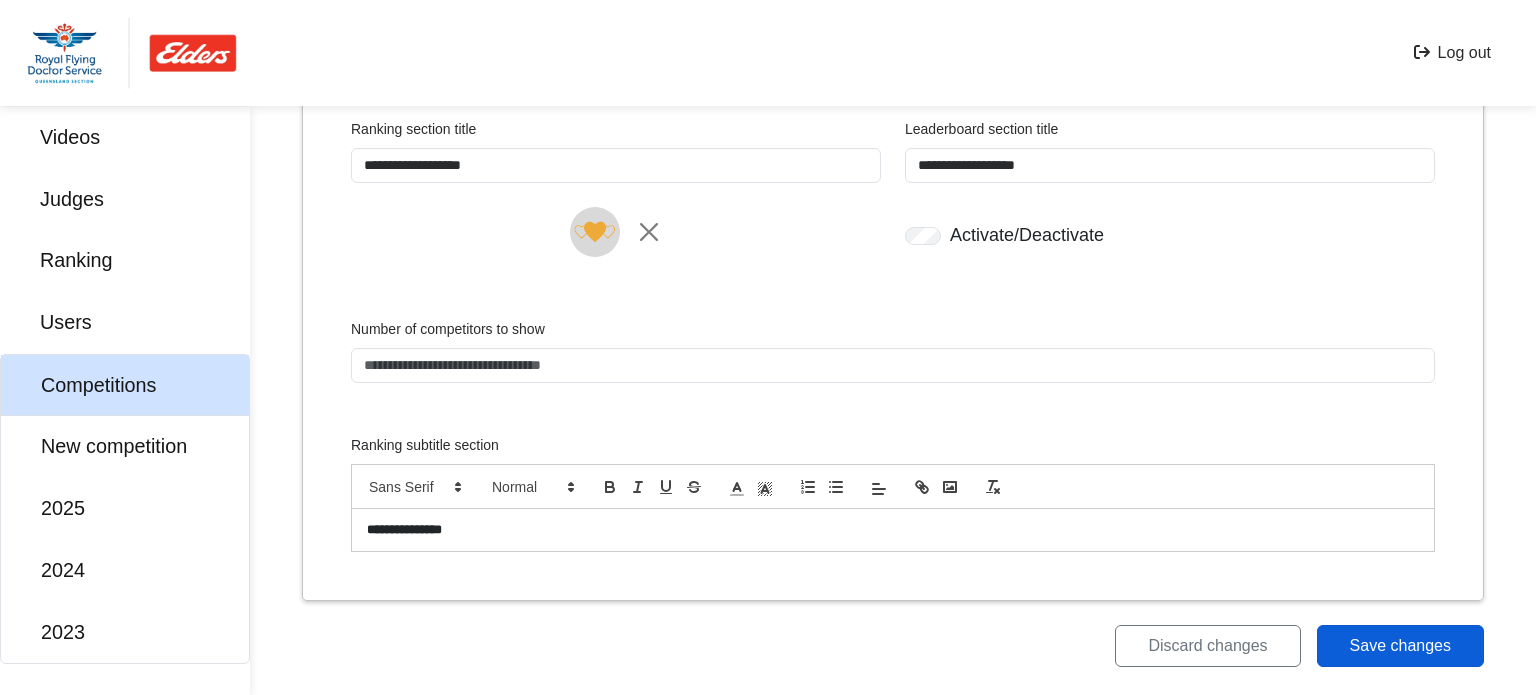 click on "Save changes" at bounding box center (1400, 646) 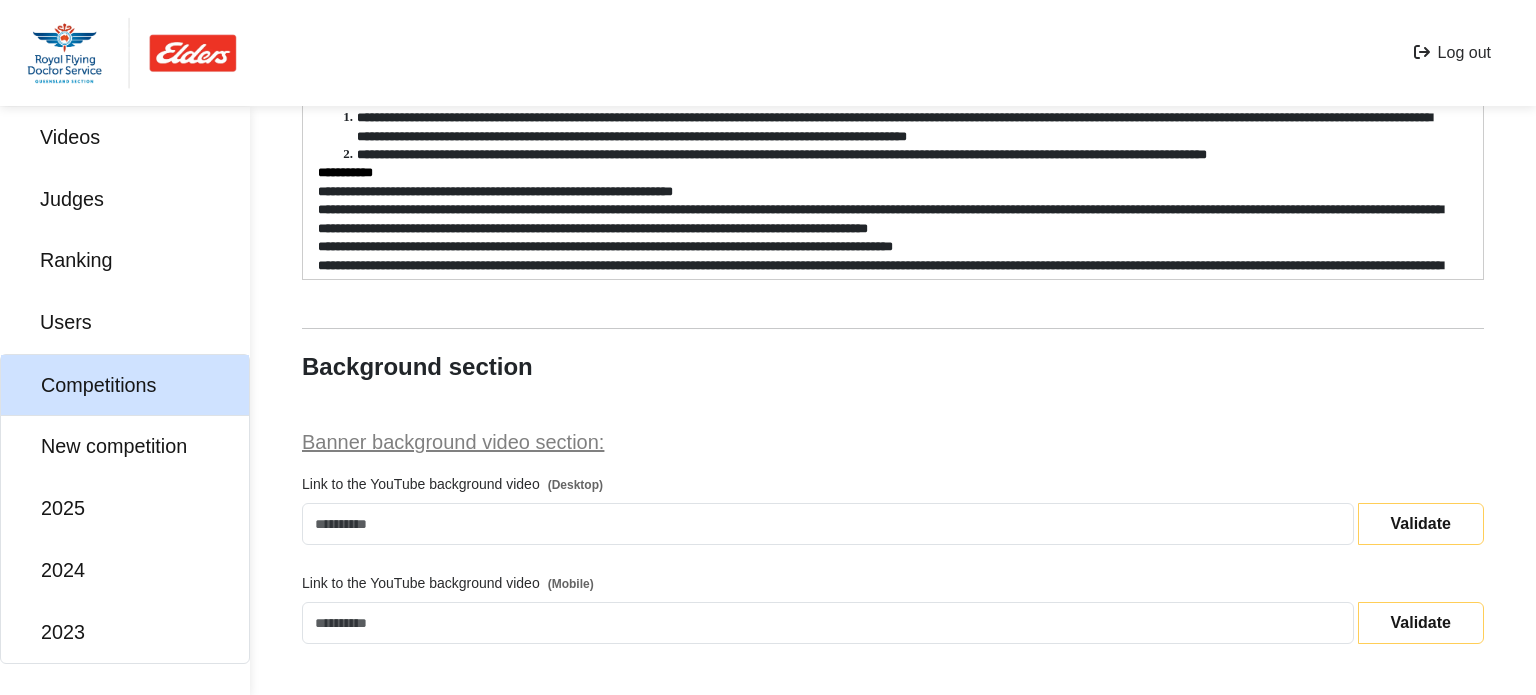 scroll, scrollTop: 694, scrollLeft: 0, axis: vertical 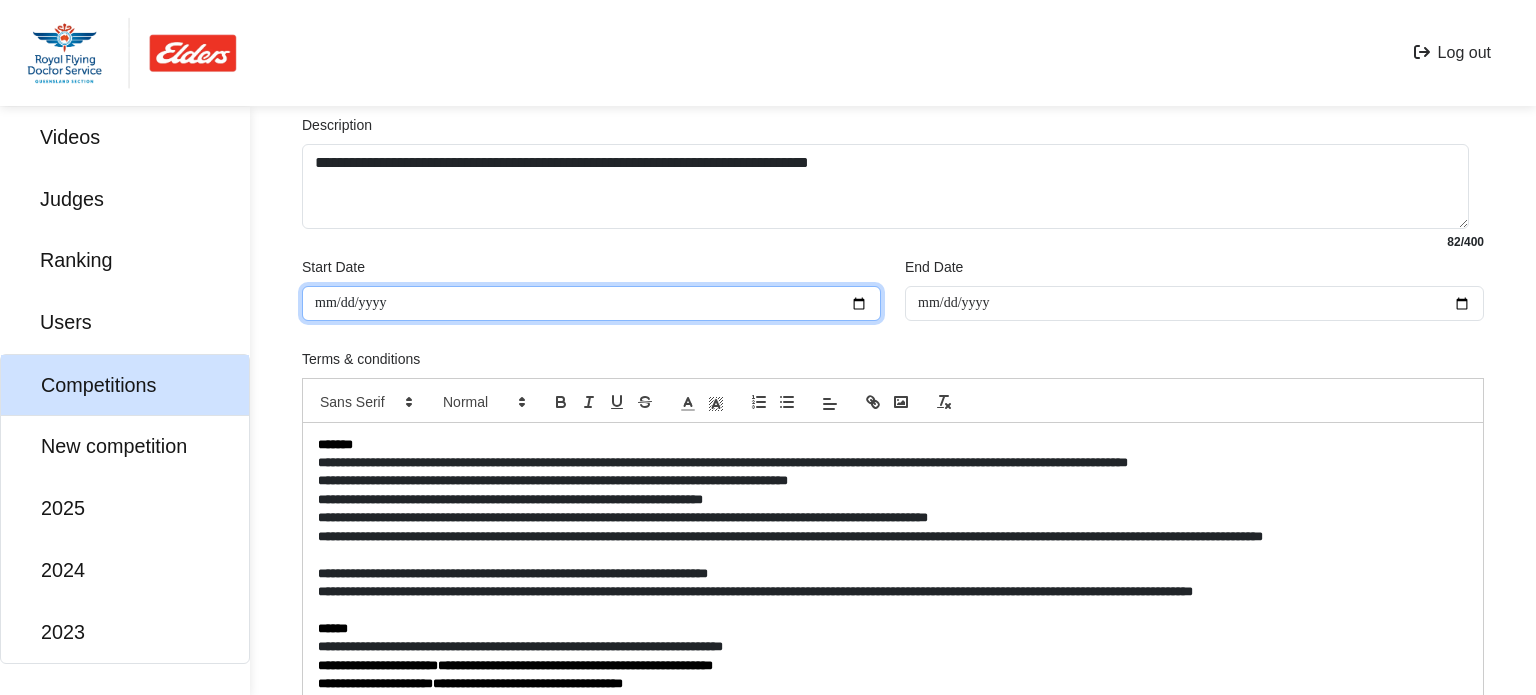 click on "**********" at bounding box center [591, 303] 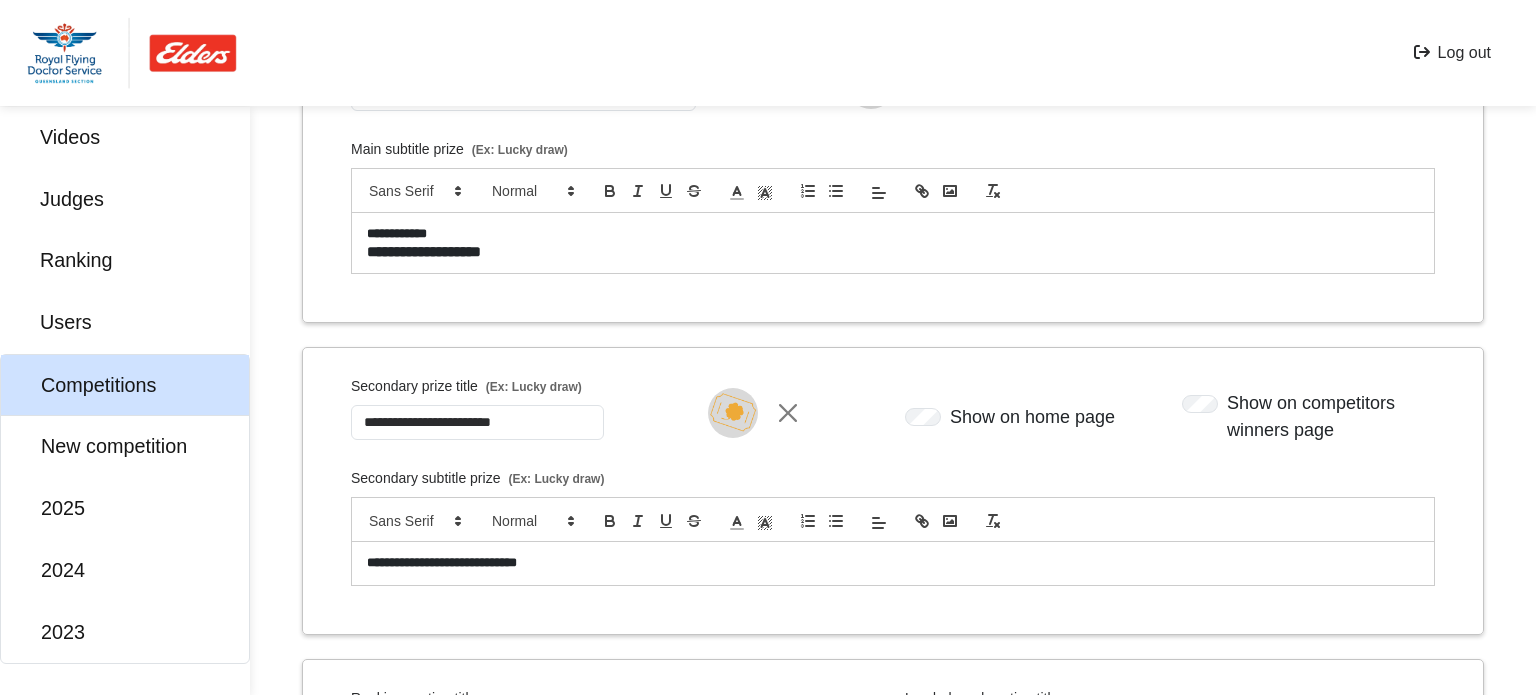 scroll, scrollTop: 6094, scrollLeft: 0, axis: vertical 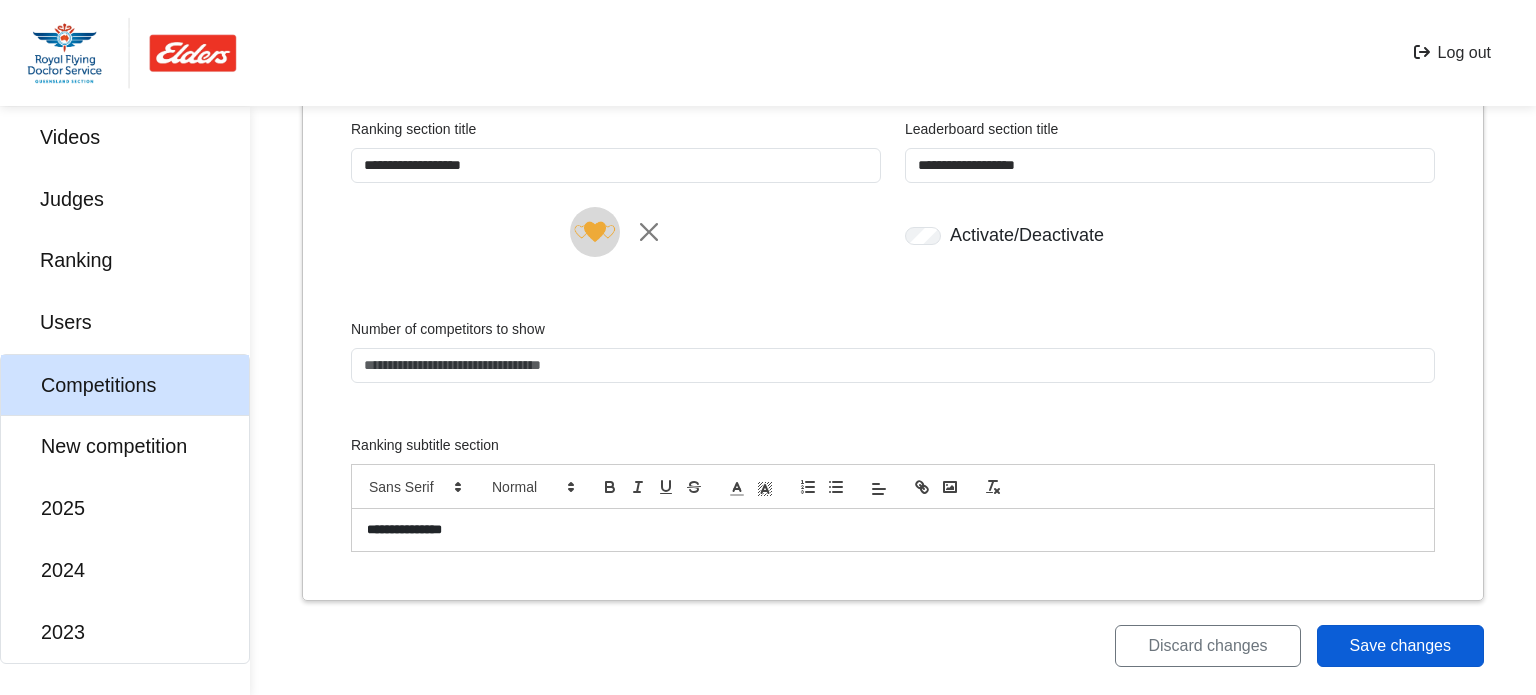 click on "Save changes" at bounding box center [1400, 646] 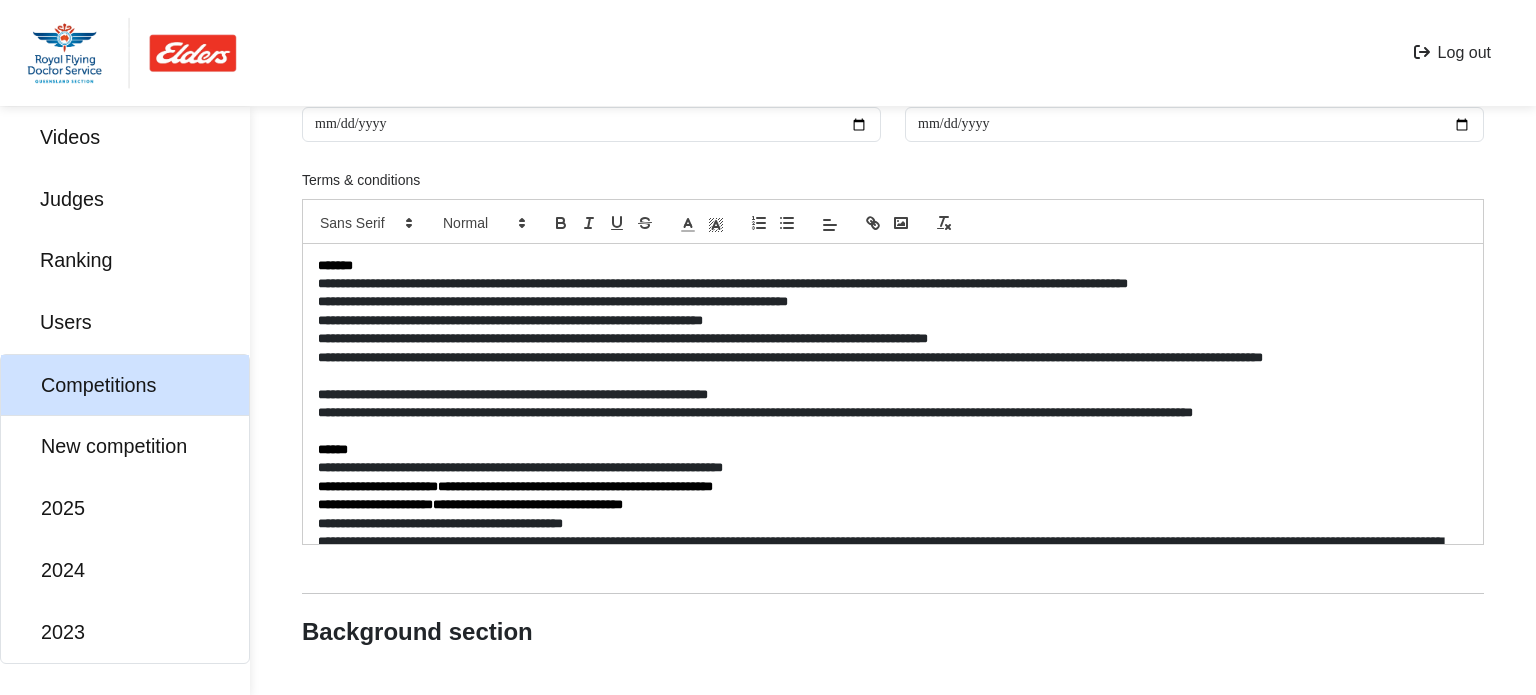 scroll, scrollTop: 494, scrollLeft: 0, axis: vertical 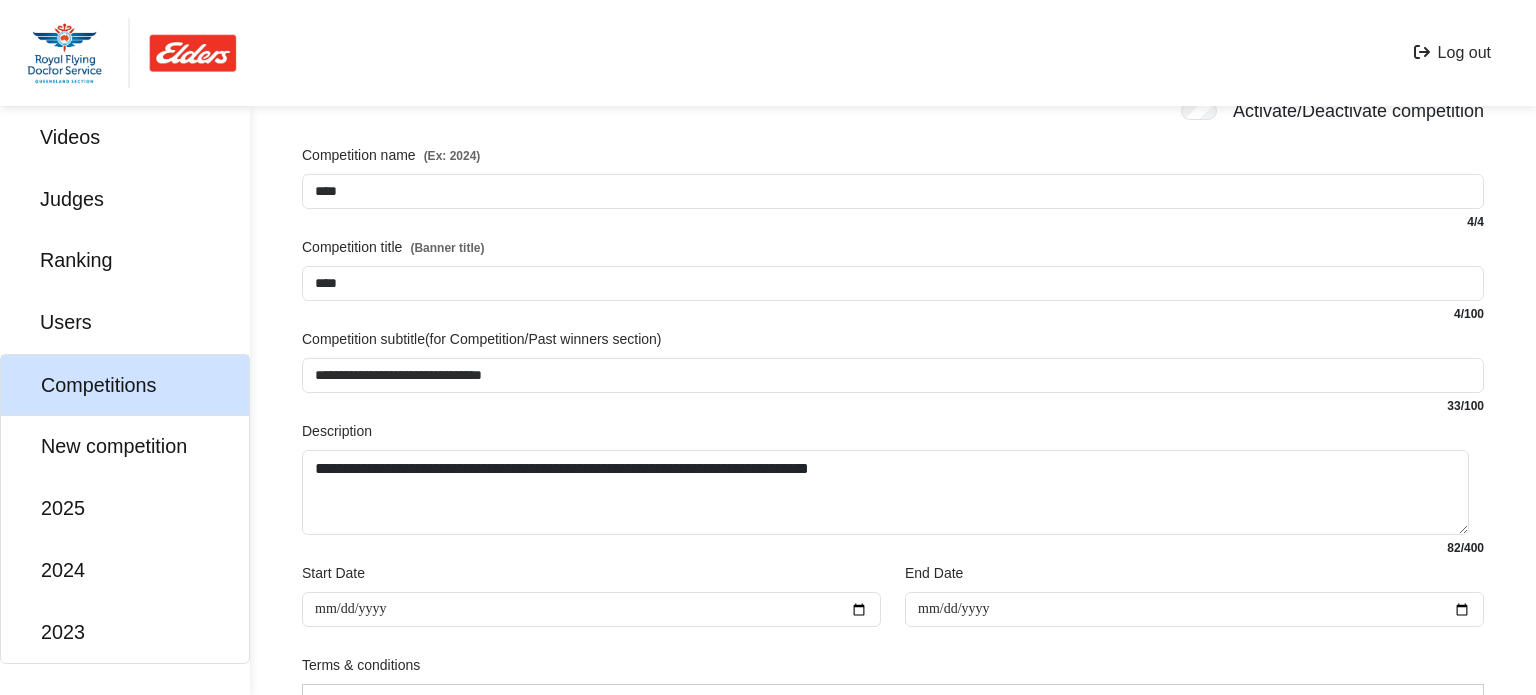 click at bounding box center [132, 53] 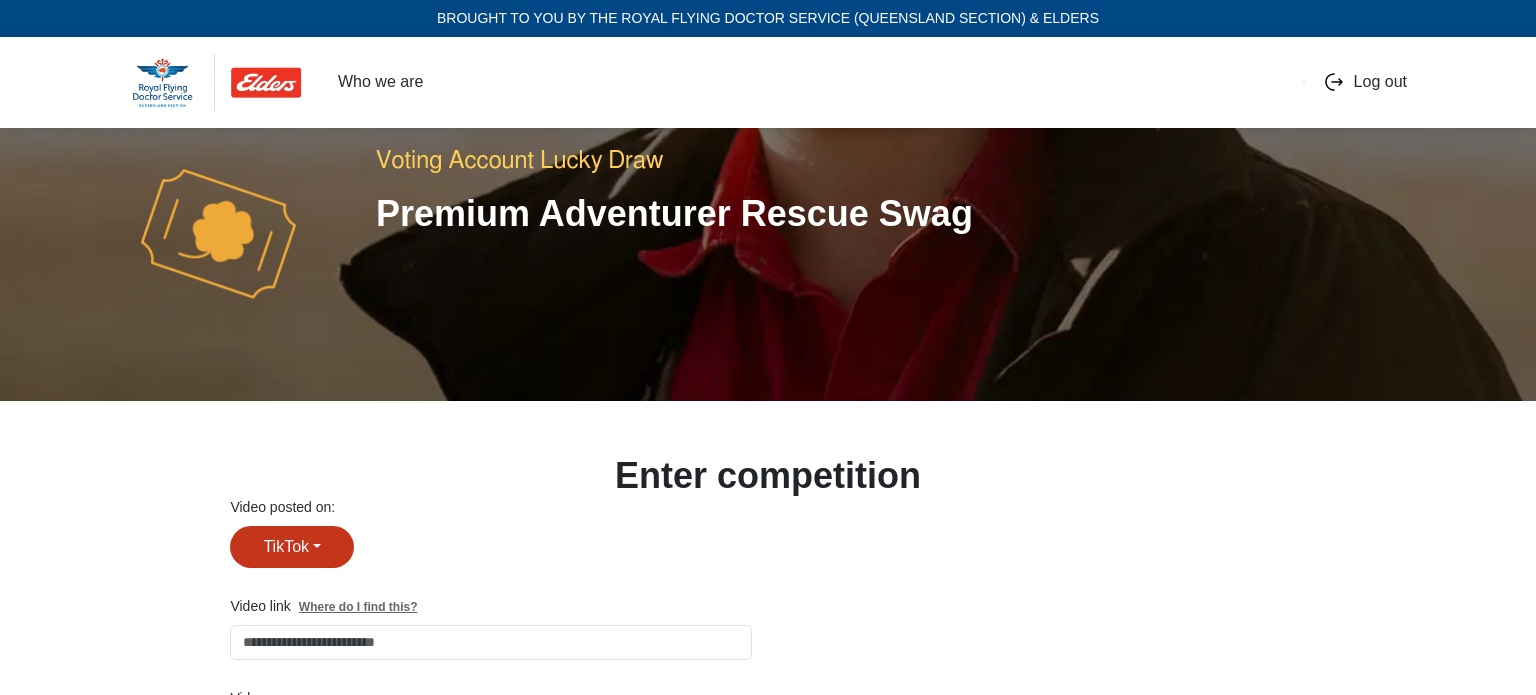 scroll, scrollTop: 3800, scrollLeft: 0, axis: vertical 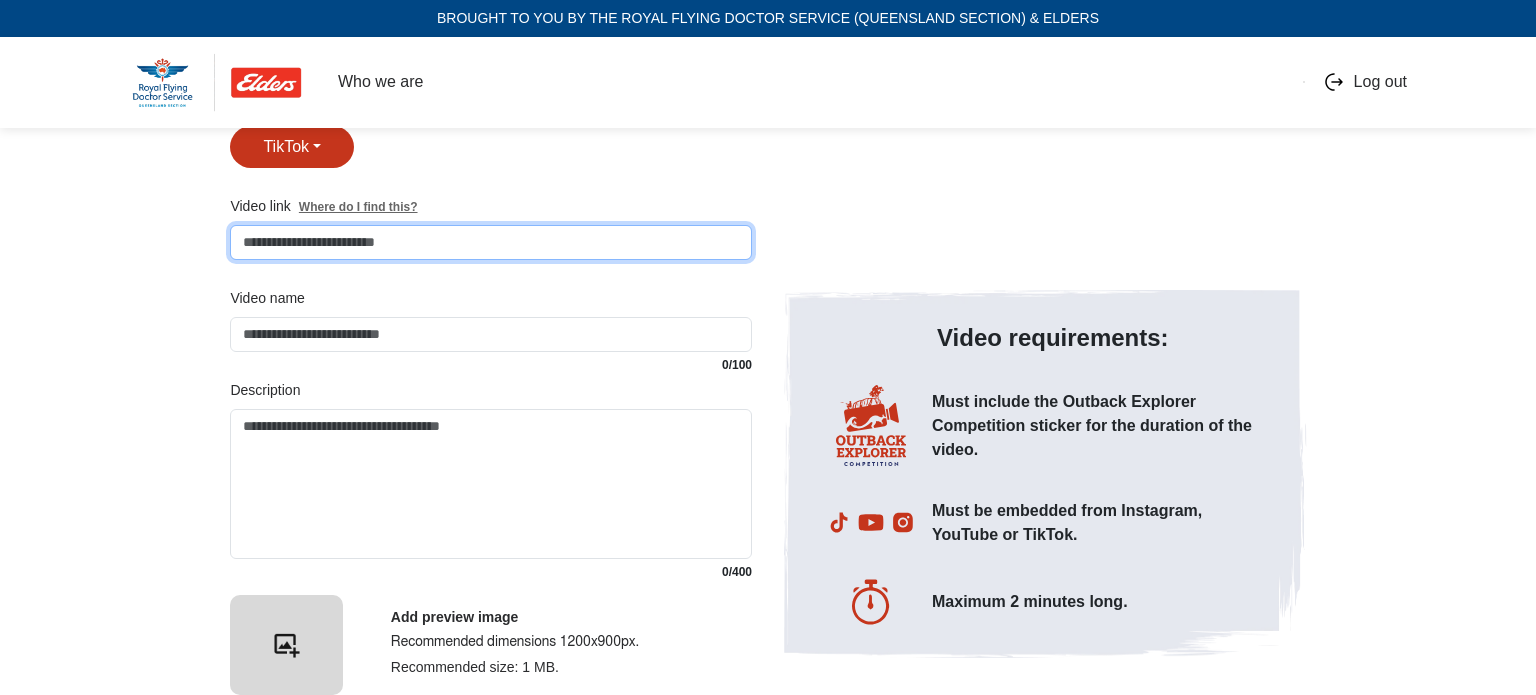 click on "Video posted on:" at bounding box center [491, 242] 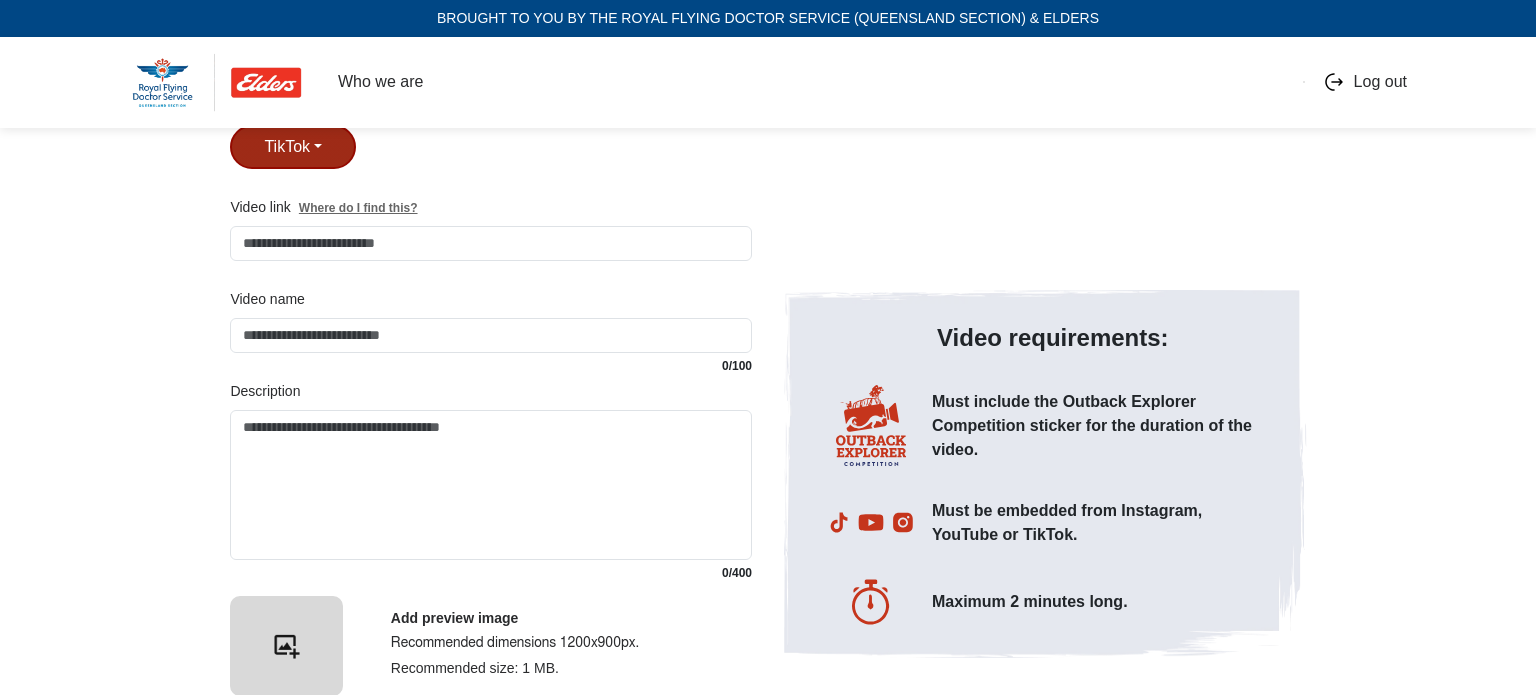 click on "TikTok" at bounding box center [293, 147] 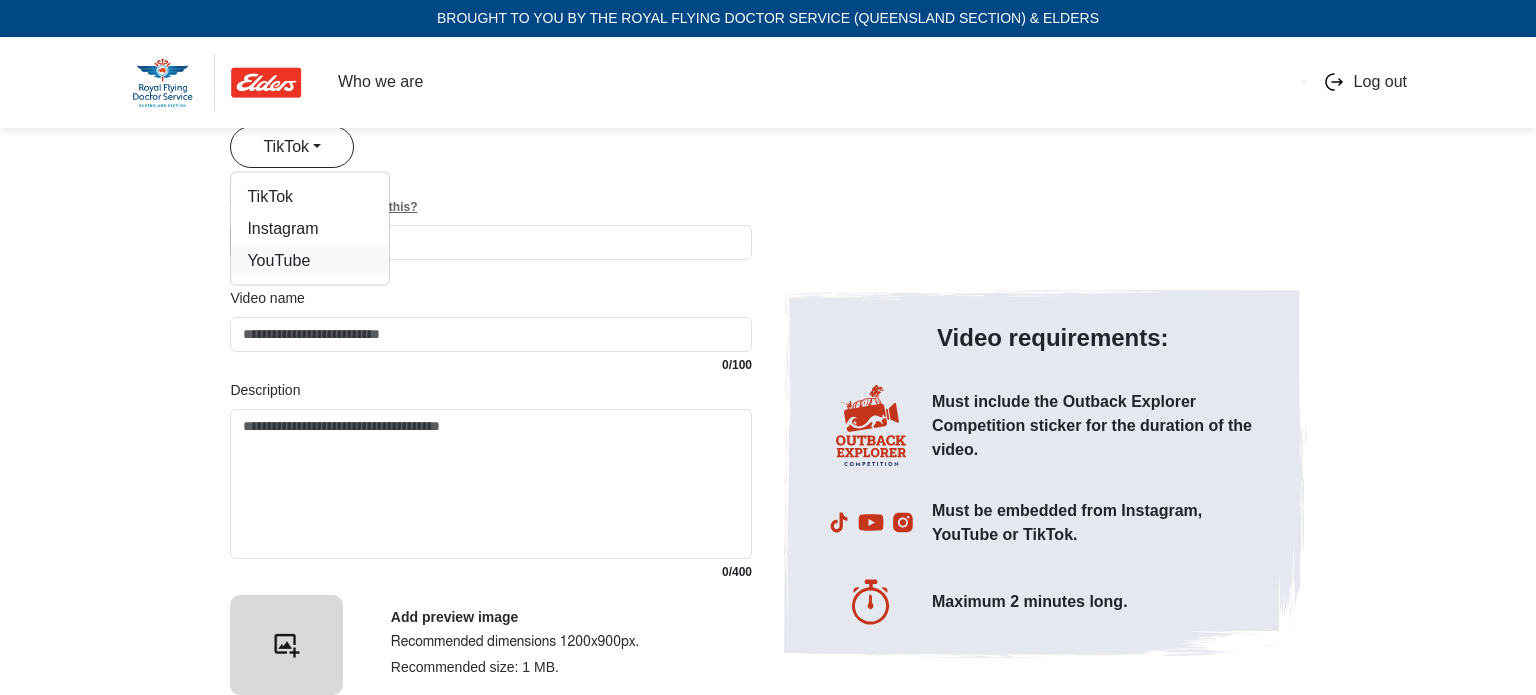 click on "YouTube" at bounding box center (310, 261) 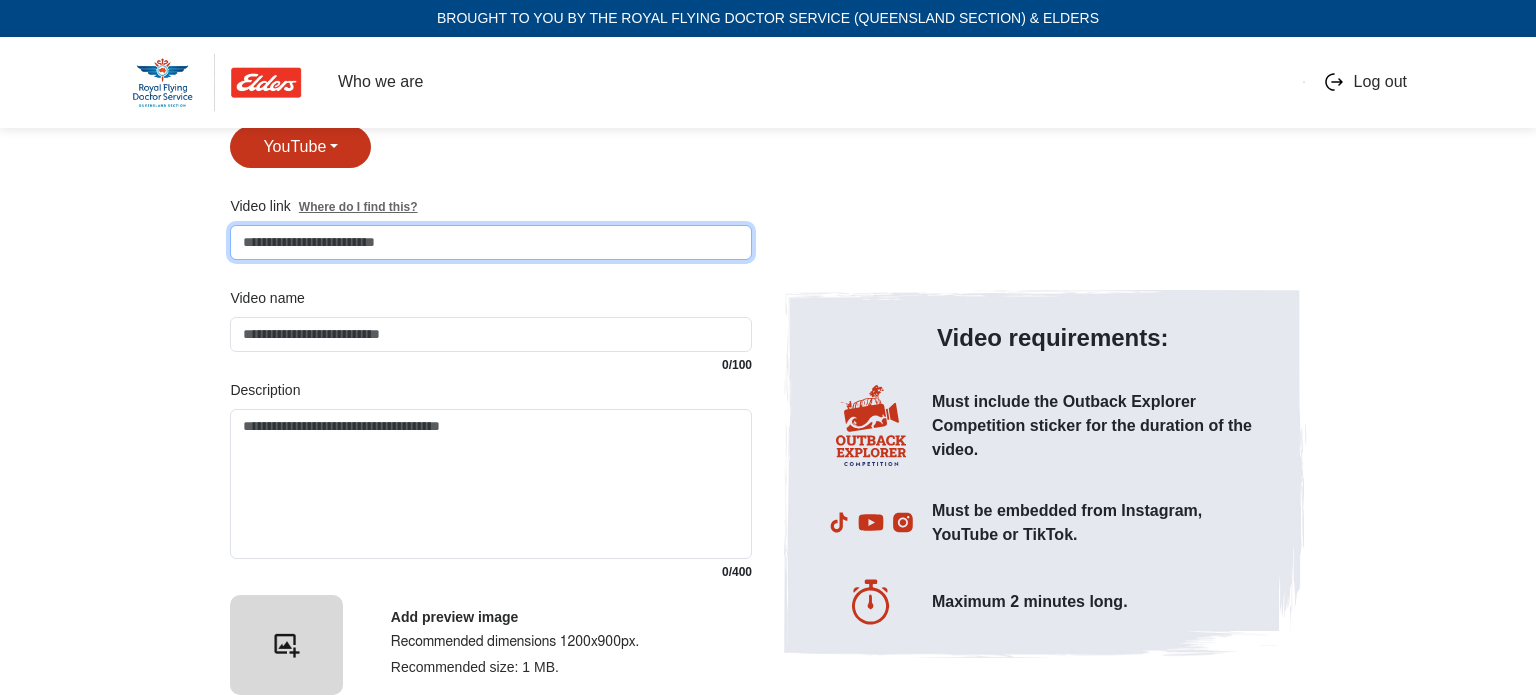 click on "Video posted on:" at bounding box center (491, 242) 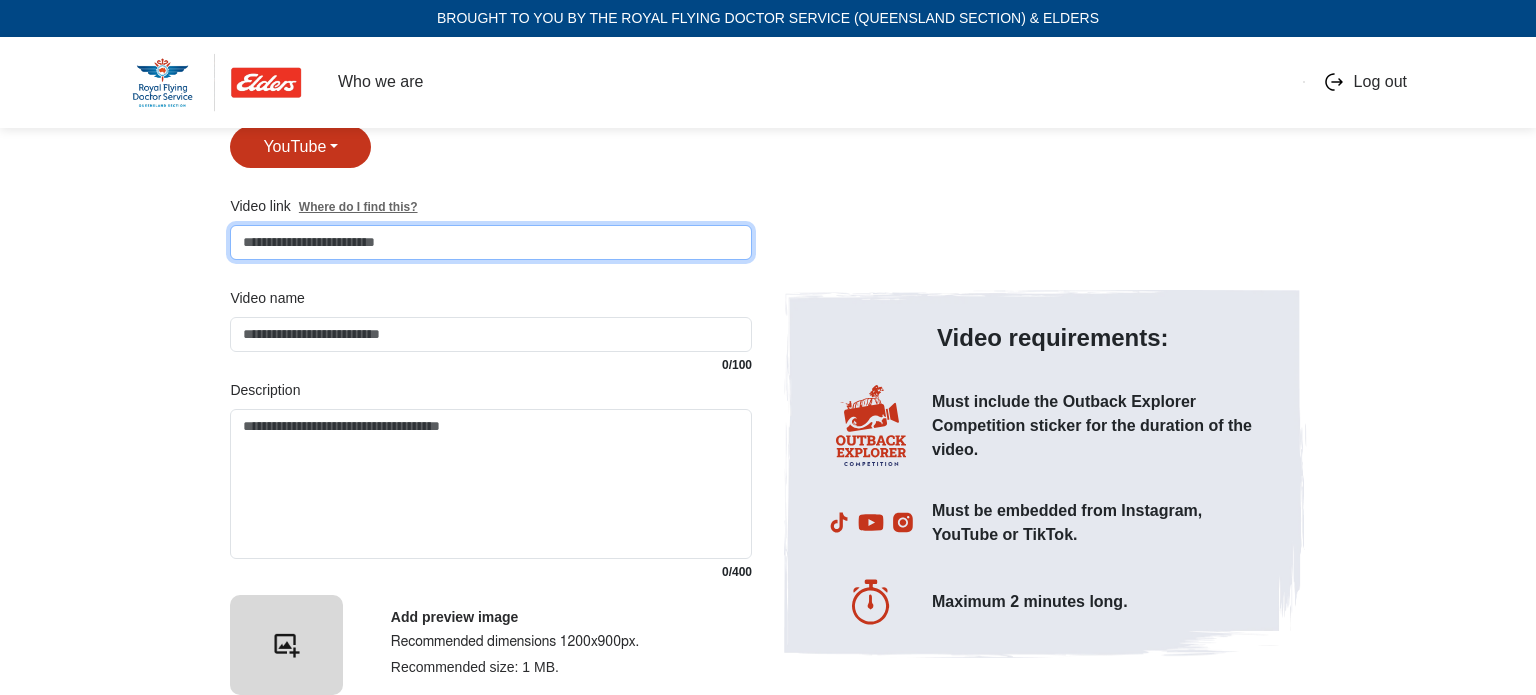 type on "**********" 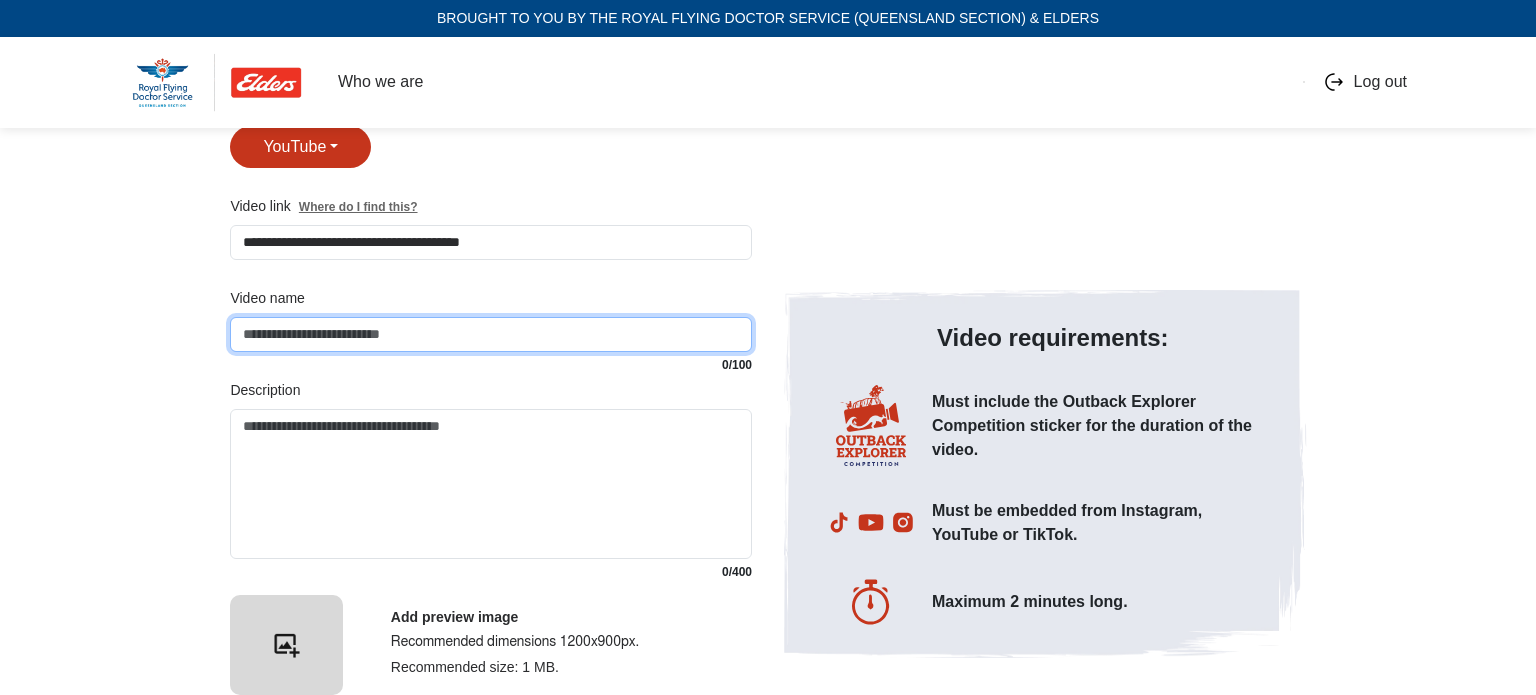 click on "Video name" at bounding box center (491, 334) 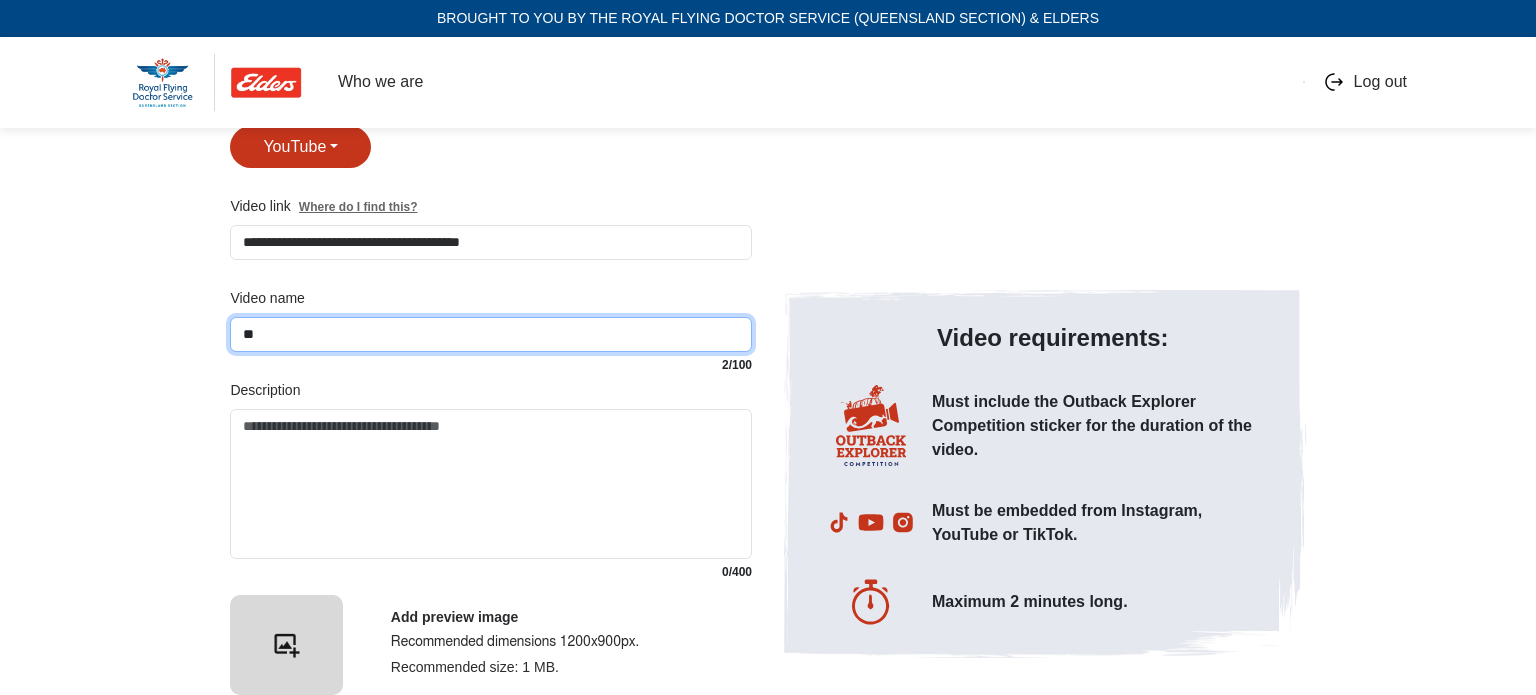type on "*" 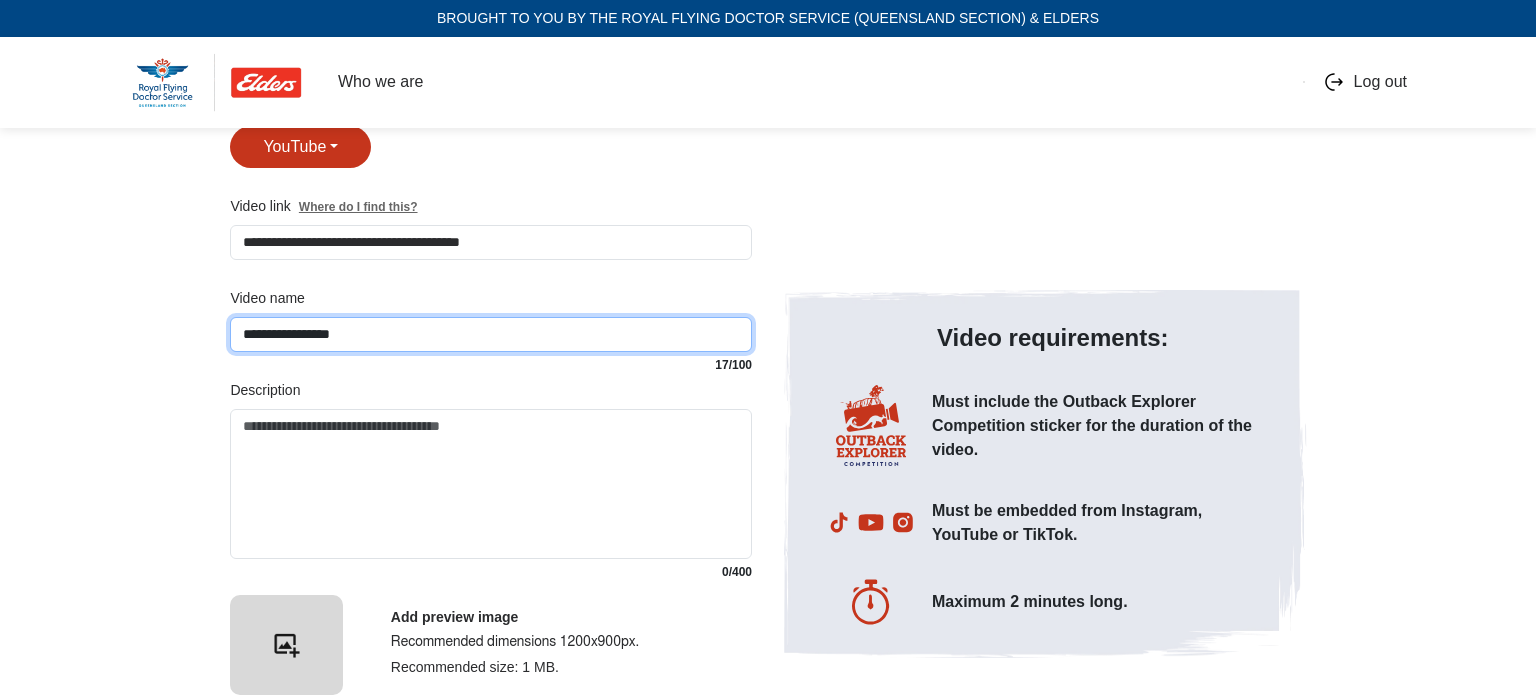 click on "**********" at bounding box center (491, 334) 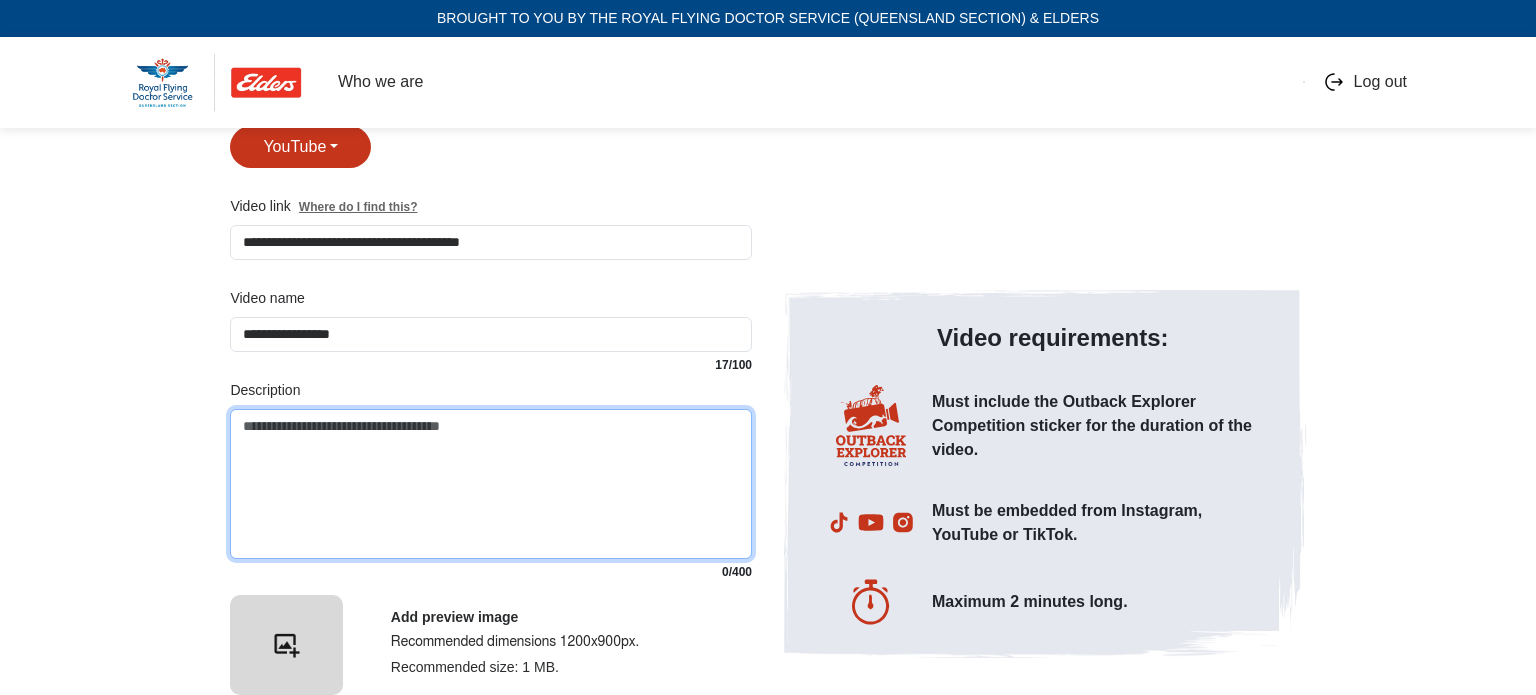click on "Description" at bounding box center [491, 484] 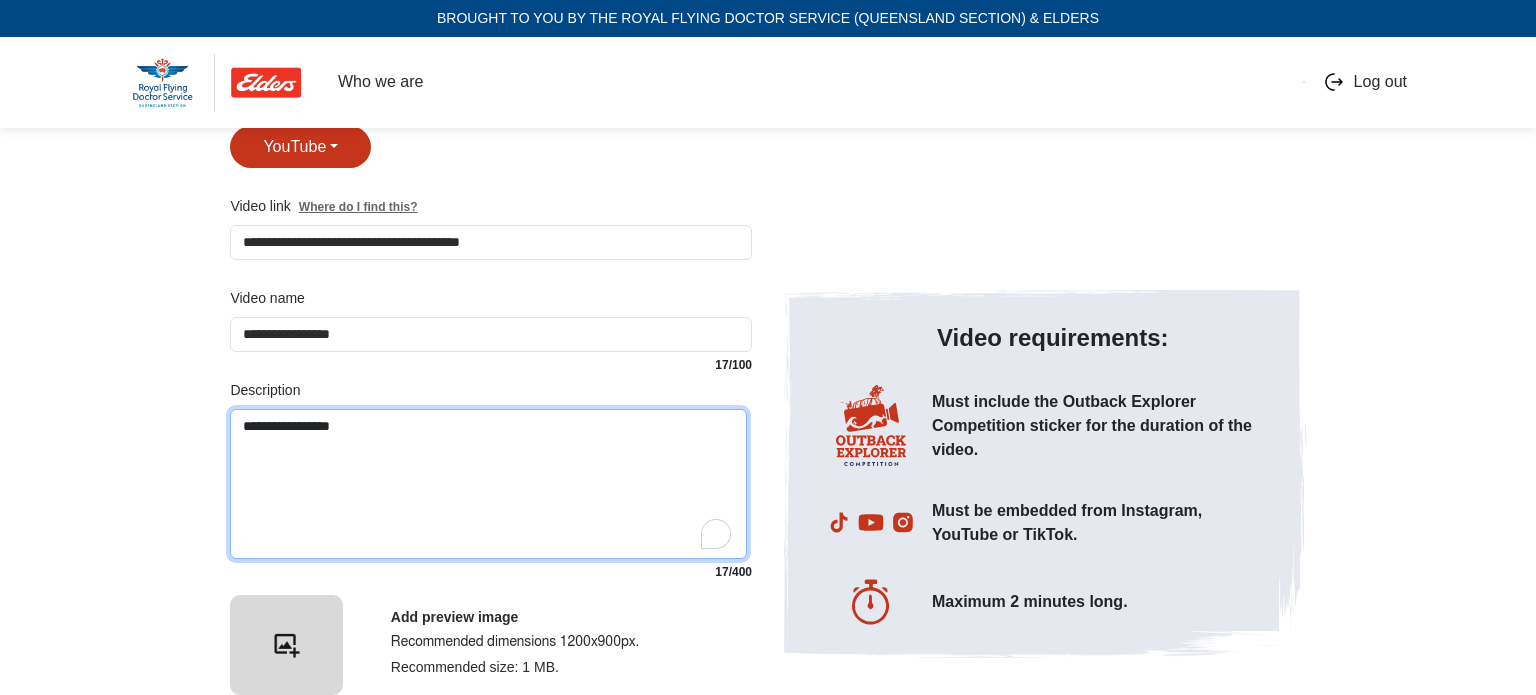 type on "**********" 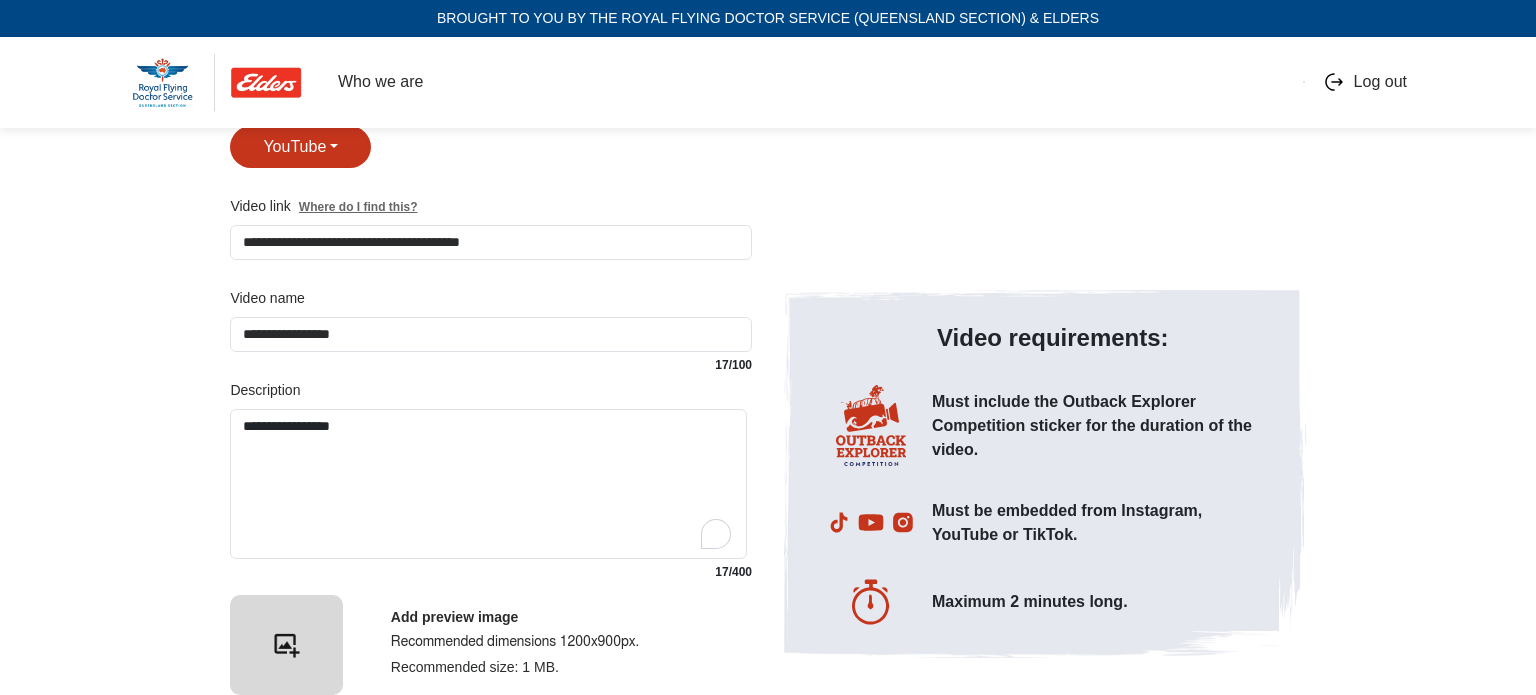 click at bounding box center (286, 645) 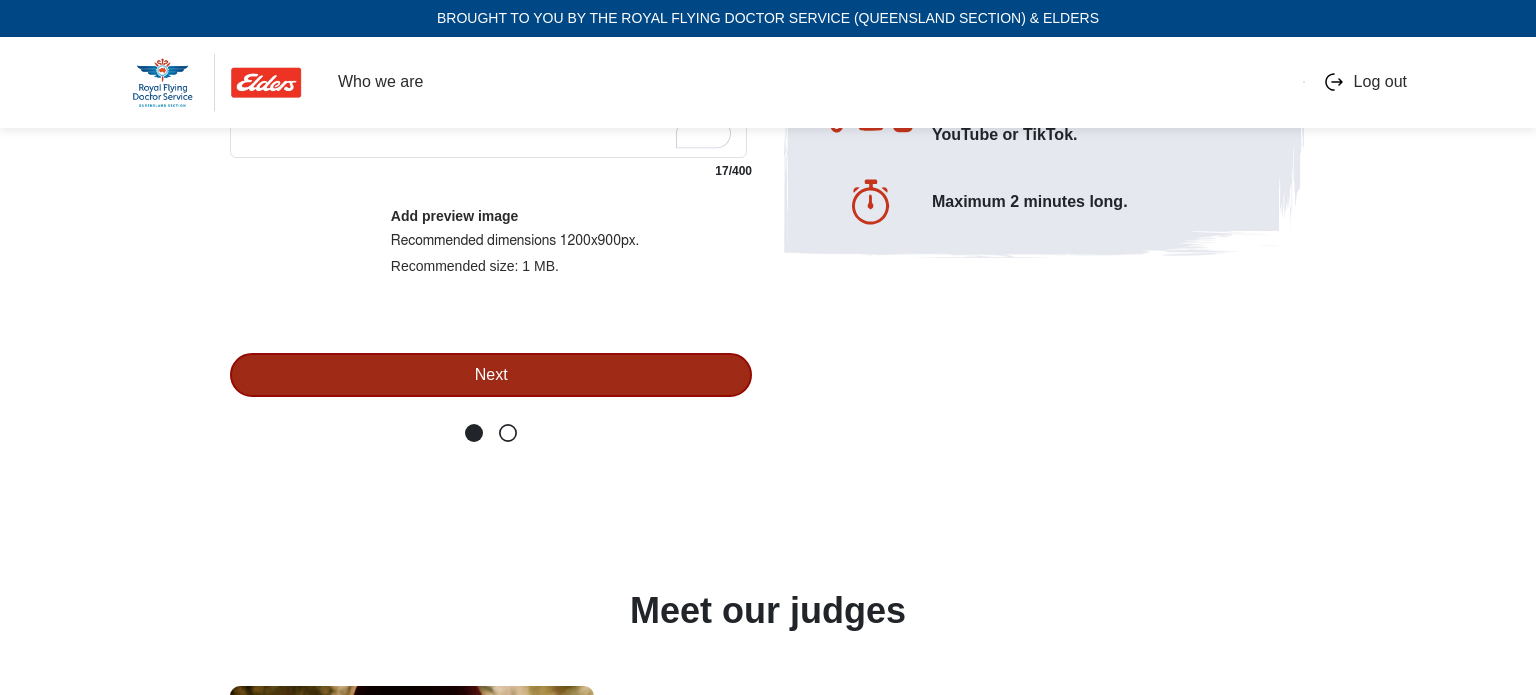 click on "Next" at bounding box center [491, 375] 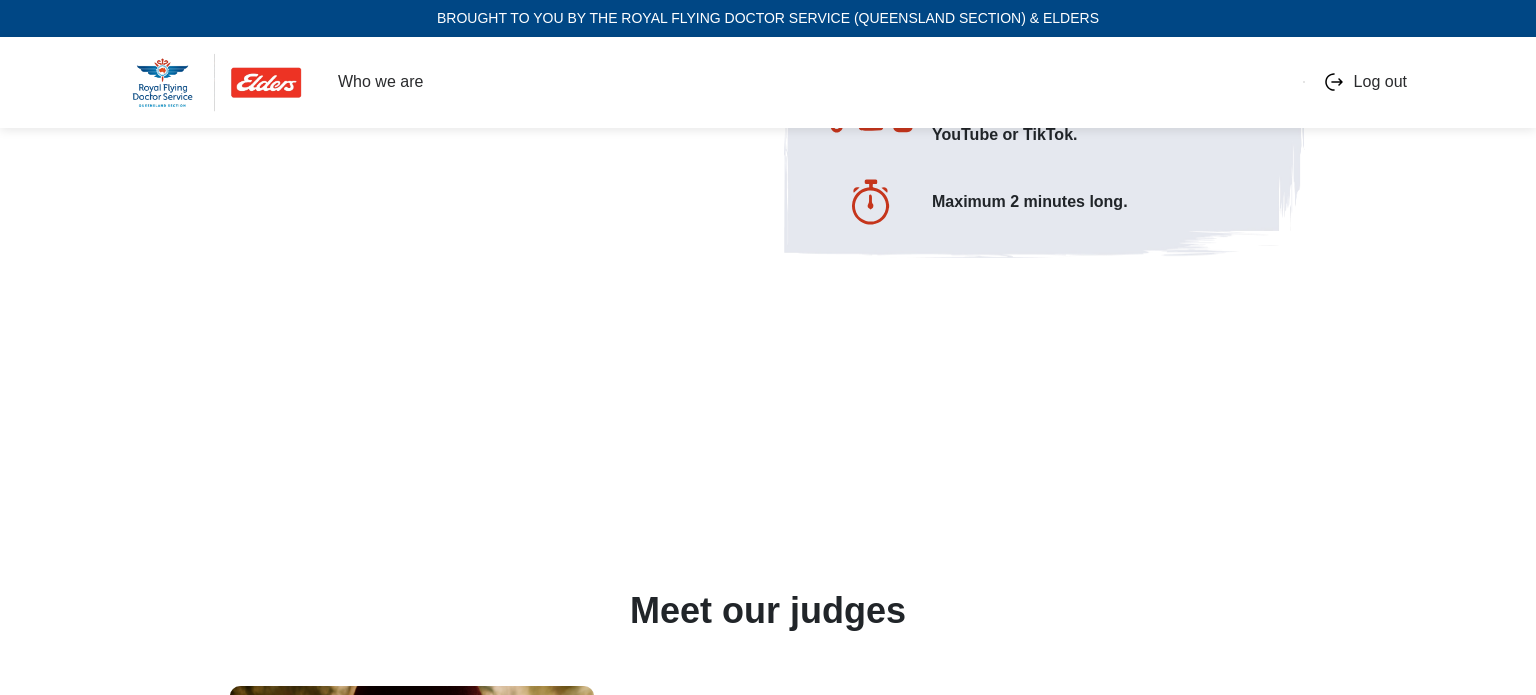 select on "*********" 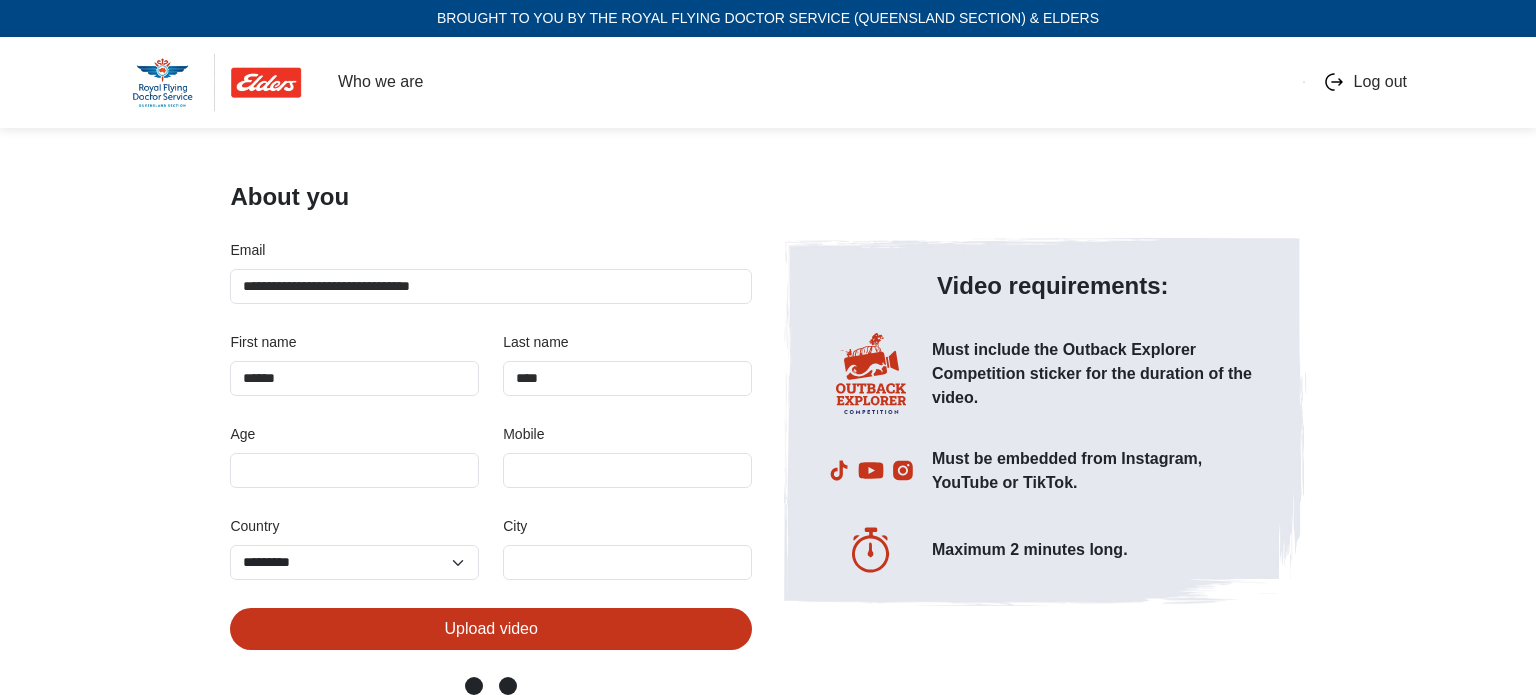 scroll, scrollTop: 3800, scrollLeft: 0, axis: vertical 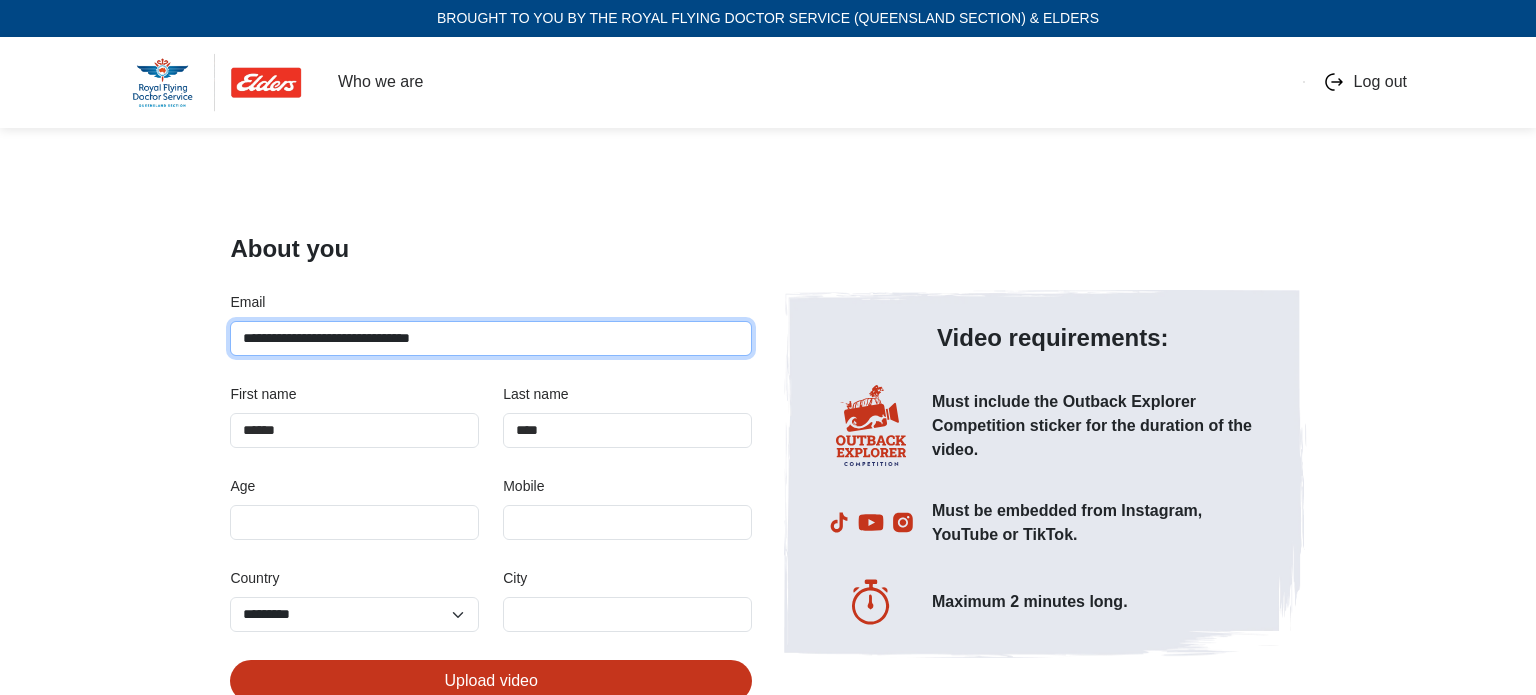 click on "**********" at bounding box center [491, 338] 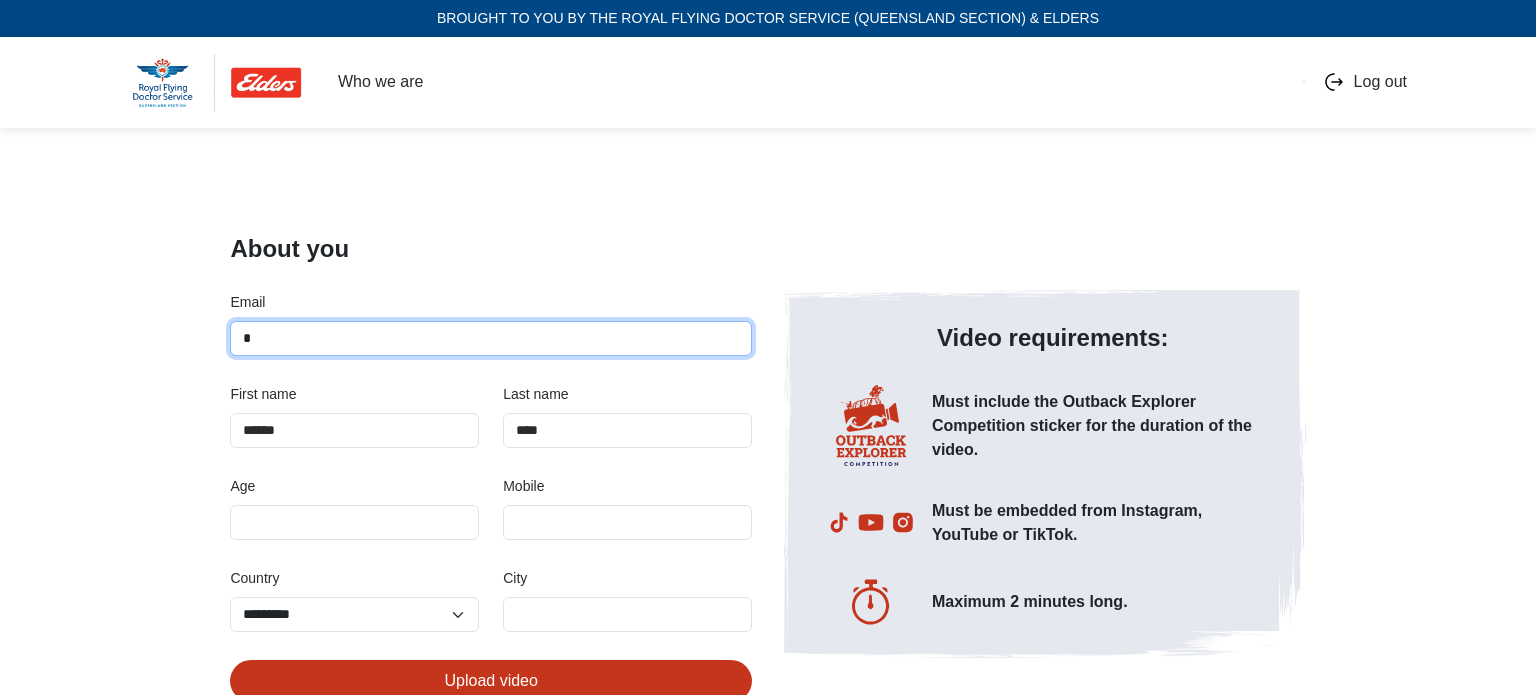 type on "**********" 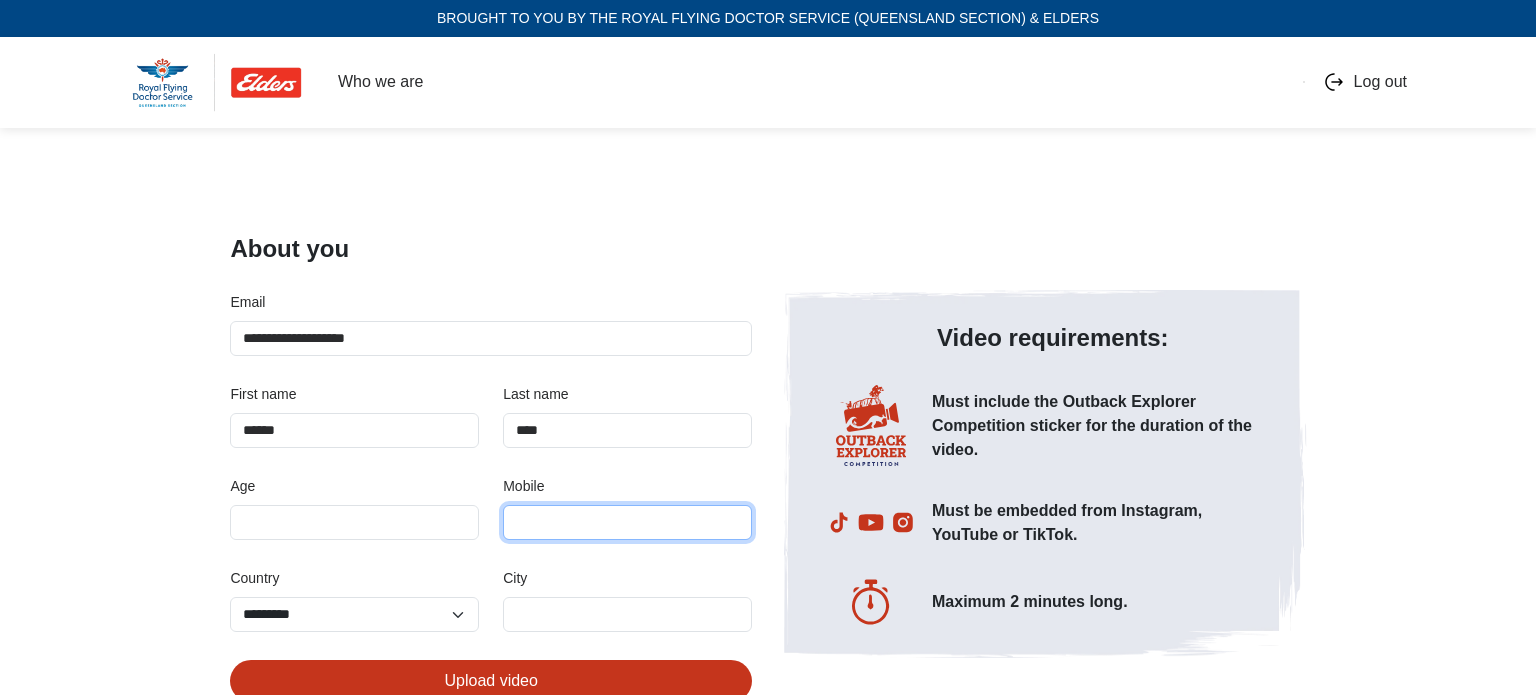 type on "**********" 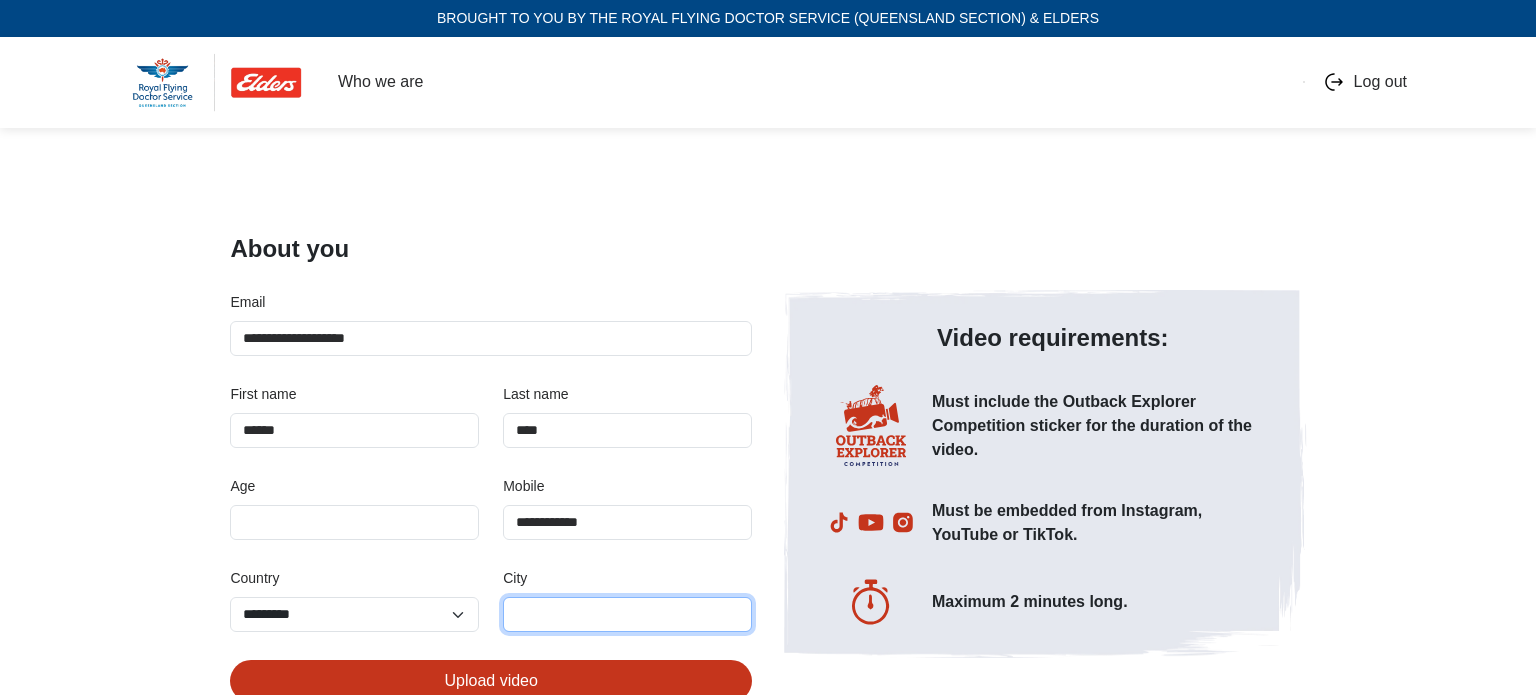type on "**********" 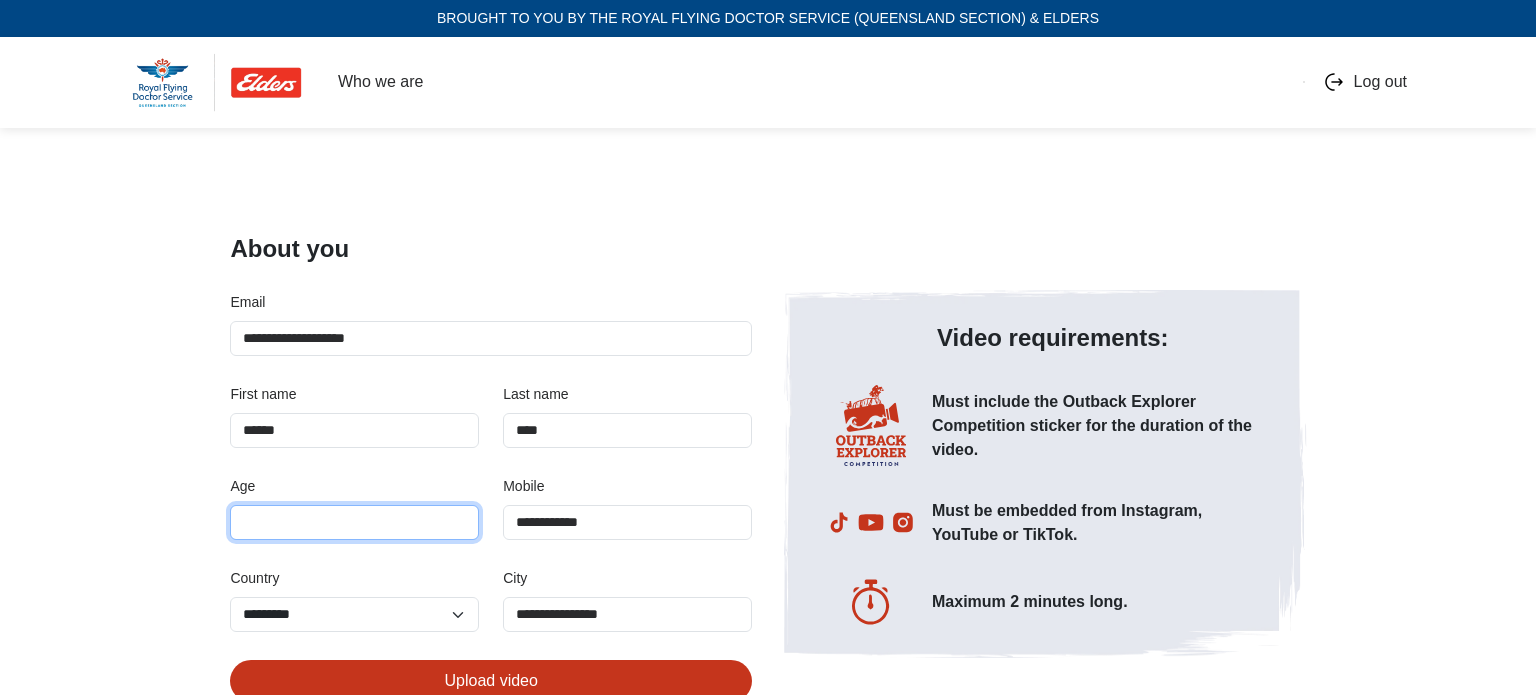 click on "First name" at bounding box center (354, 522) 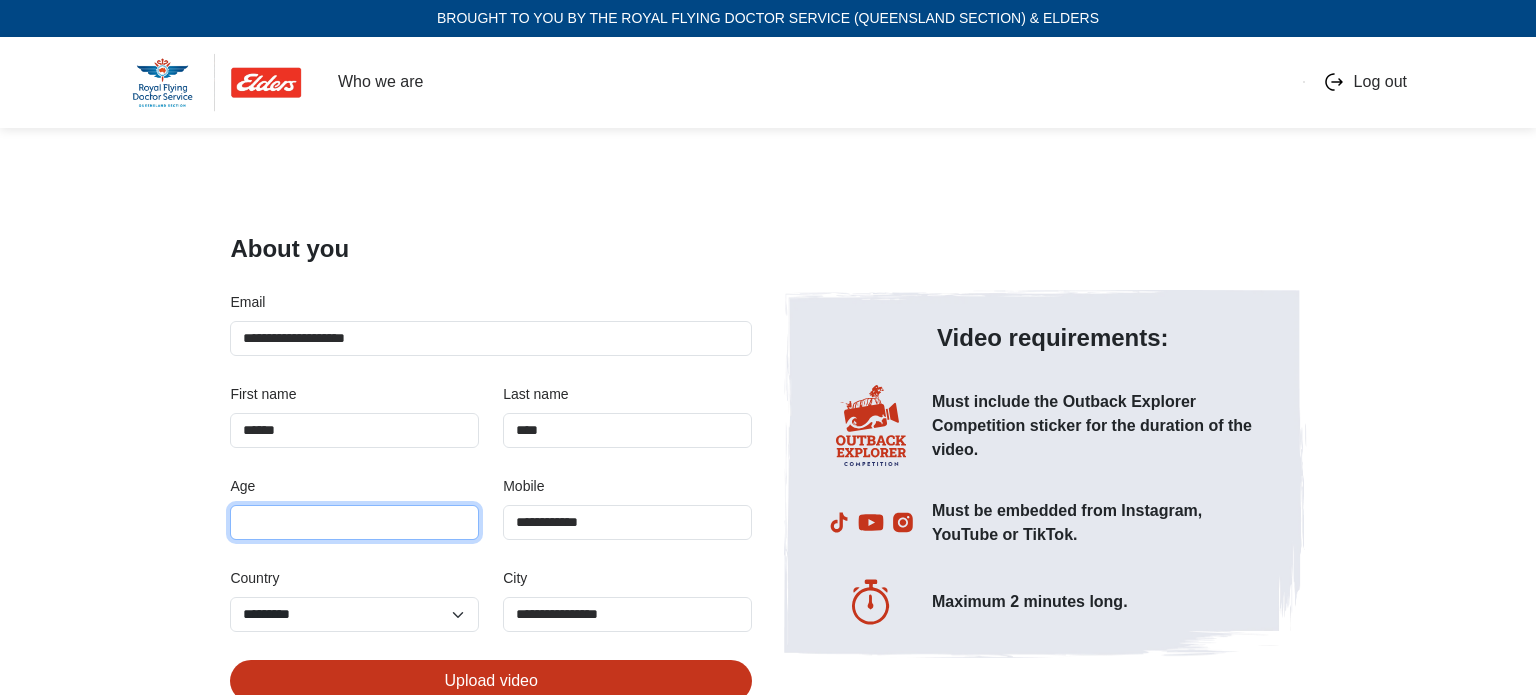 type on "**" 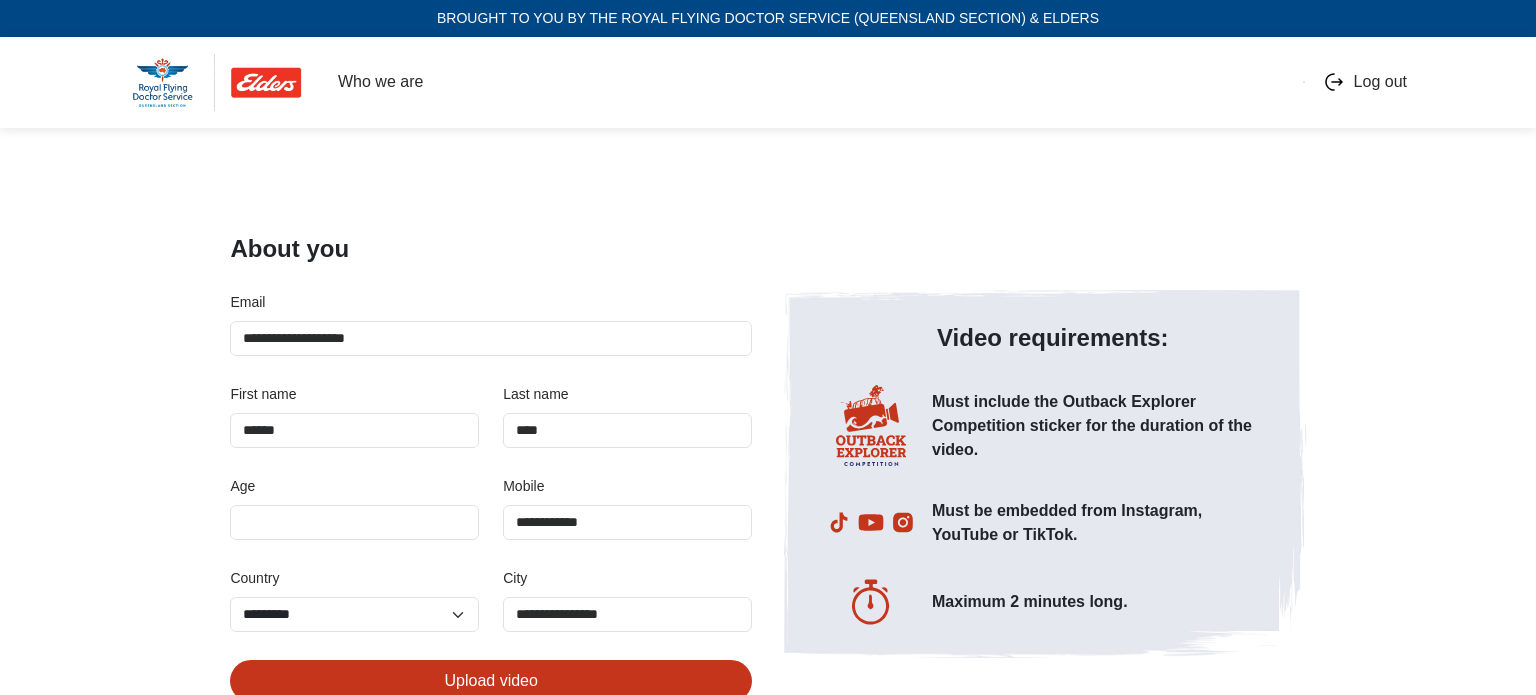 click on "Upload video" at bounding box center [491, 679] 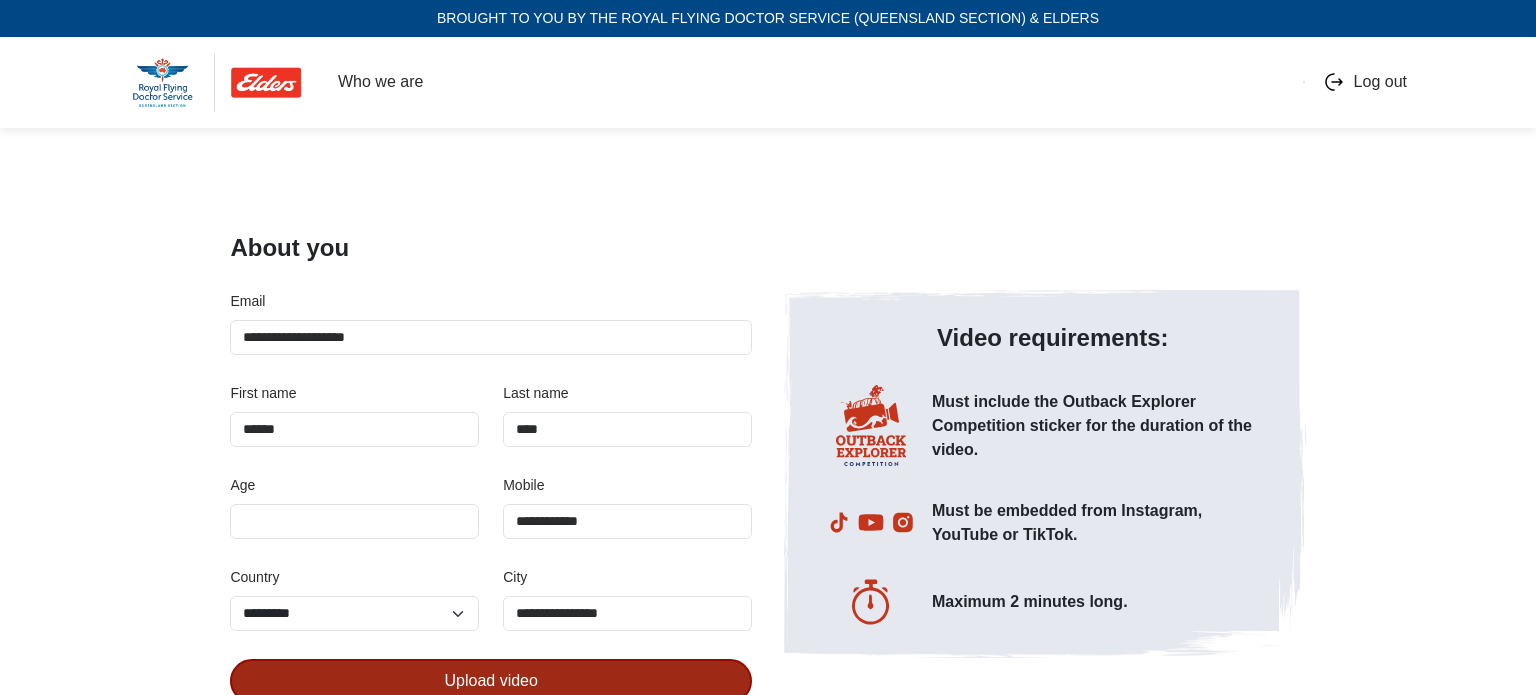click on "Upload video" at bounding box center (491, 681) 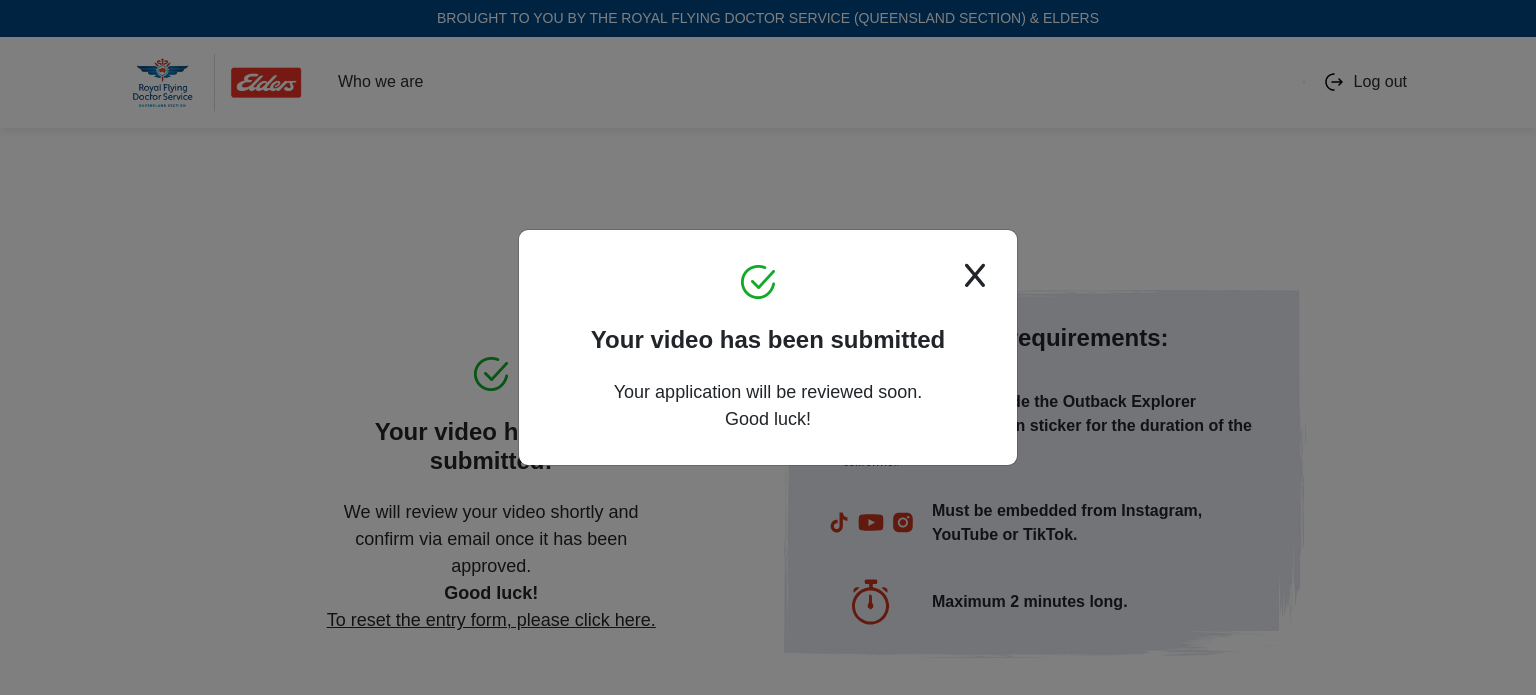 click 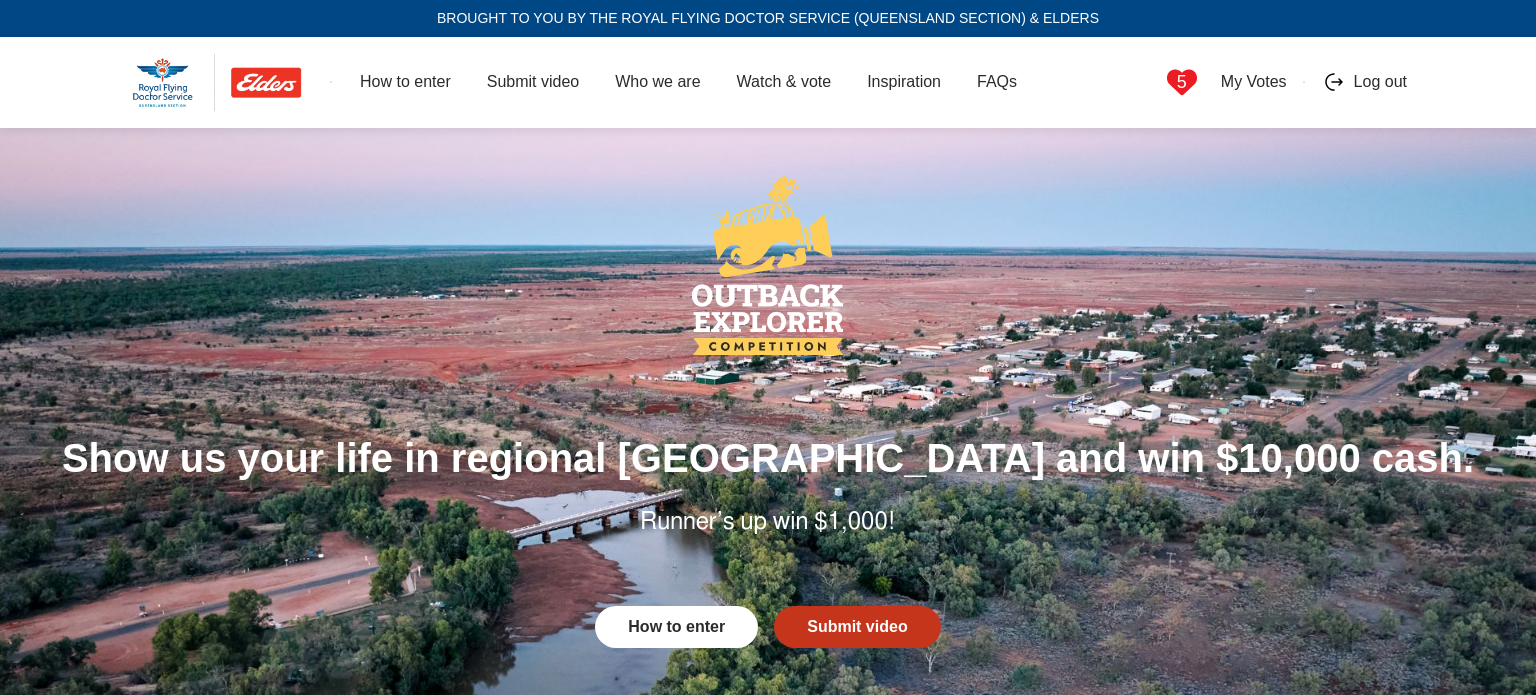 scroll, scrollTop: 0, scrollLeft: 0, axis: both 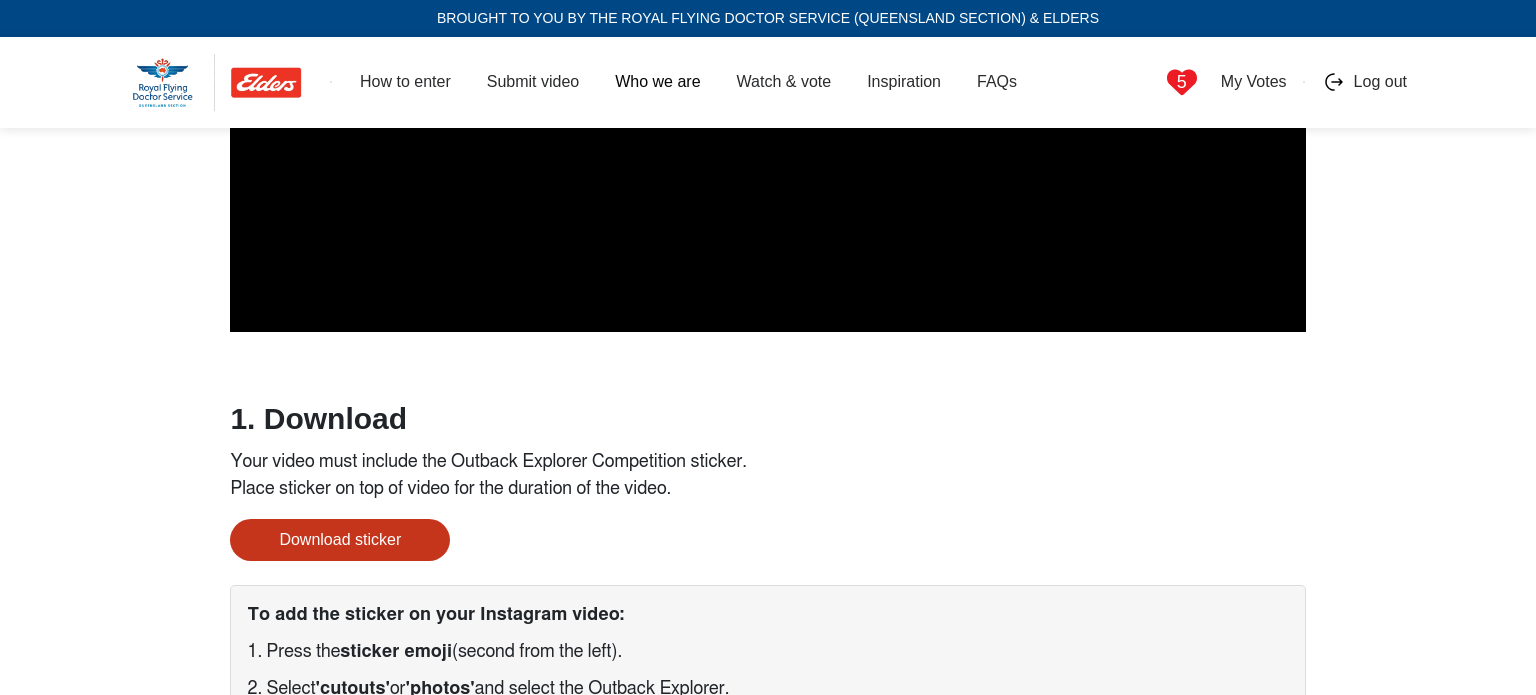 click on "Who we are" at bounding box center [657, 82] 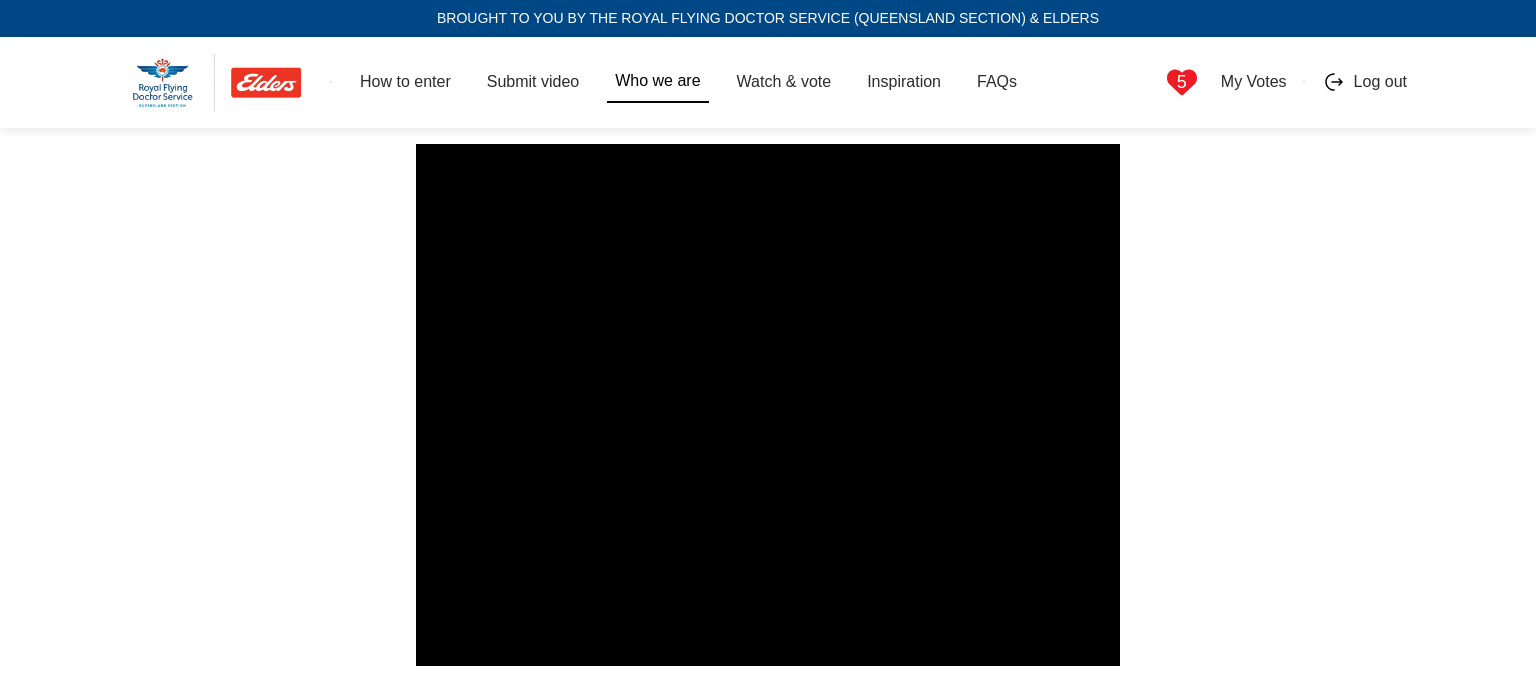 scroll, scrollTop: 1596, scrollLeft: 0, axis: vertical 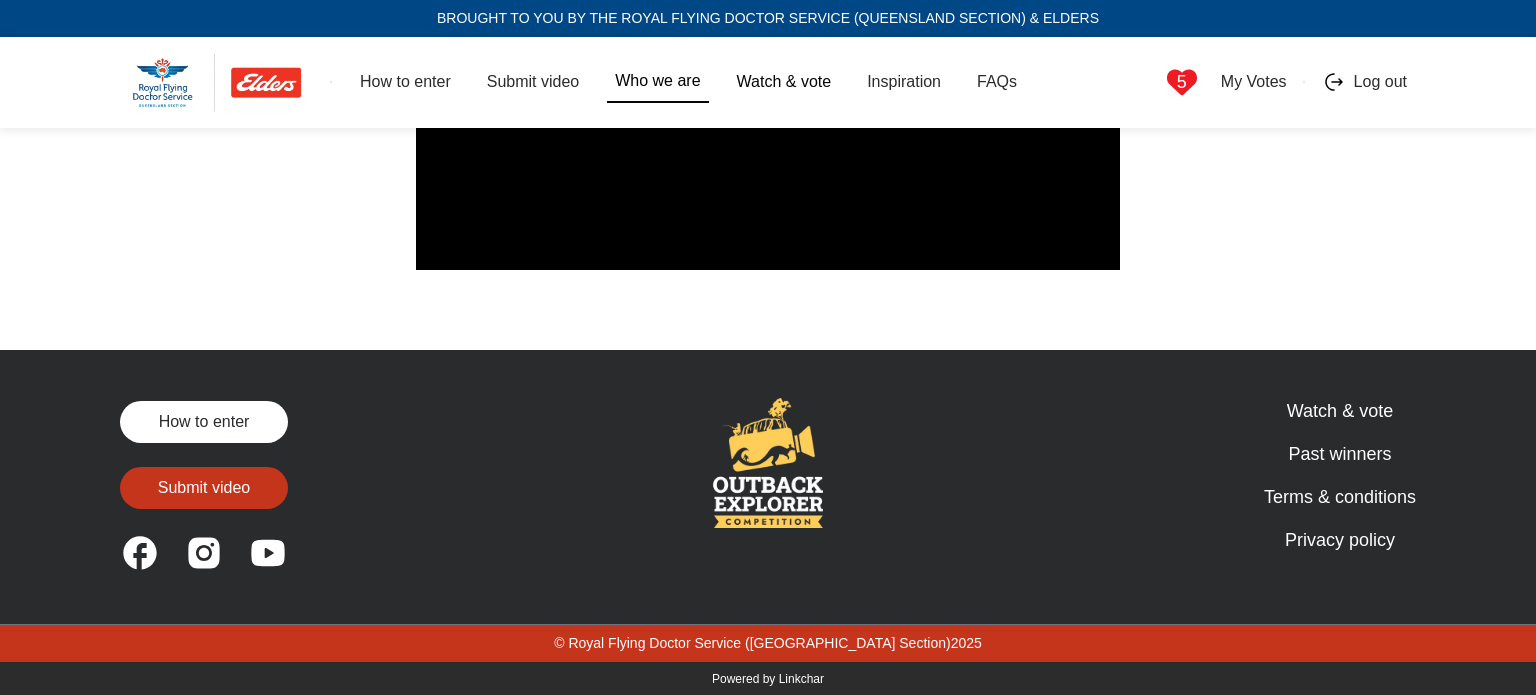 click on "Watch & vote" at bounding box center (784, 82) 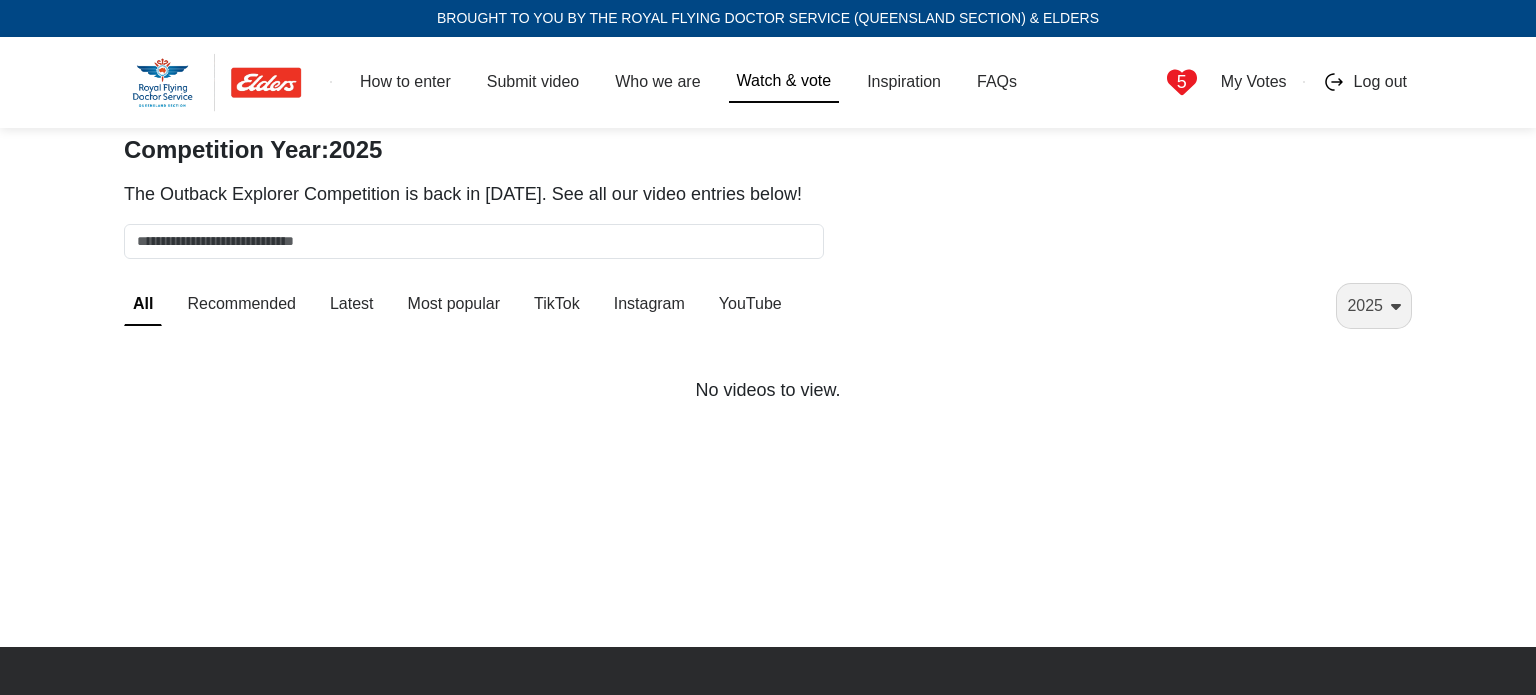 scroll, scrollTop: 400, scrollLeft: 0, axis: vertical 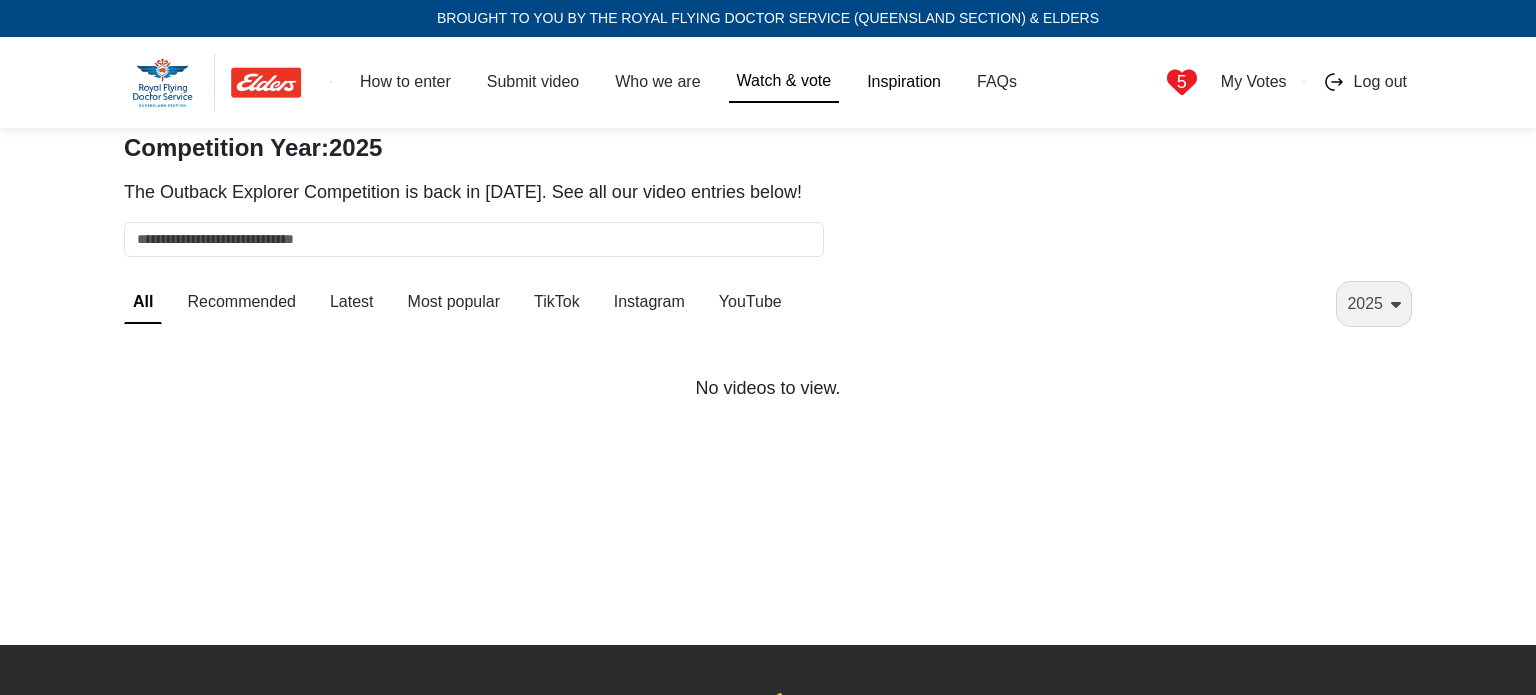 click on "Inspiration" at bounding box center [904, 82] 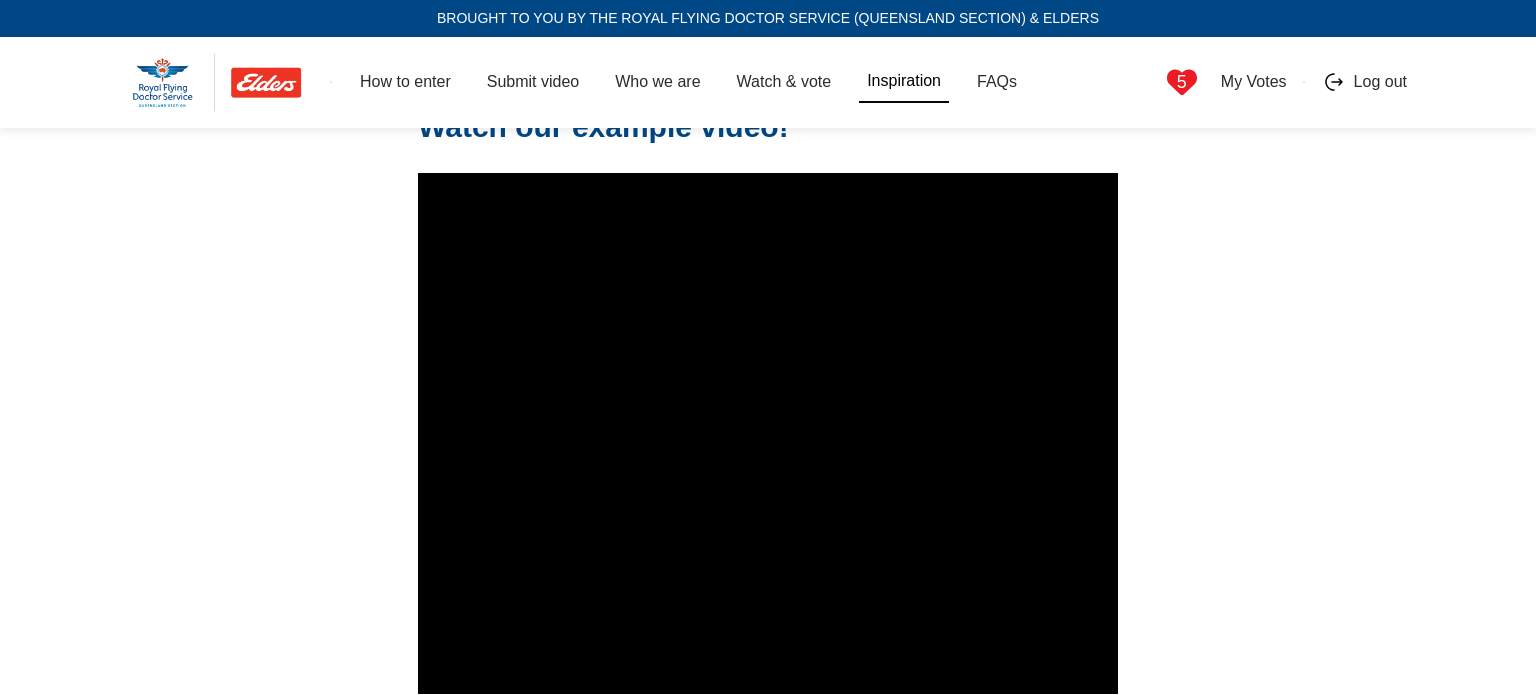 scroll, scrollTop: 1400, scrollLeft: 0, axis: vertical 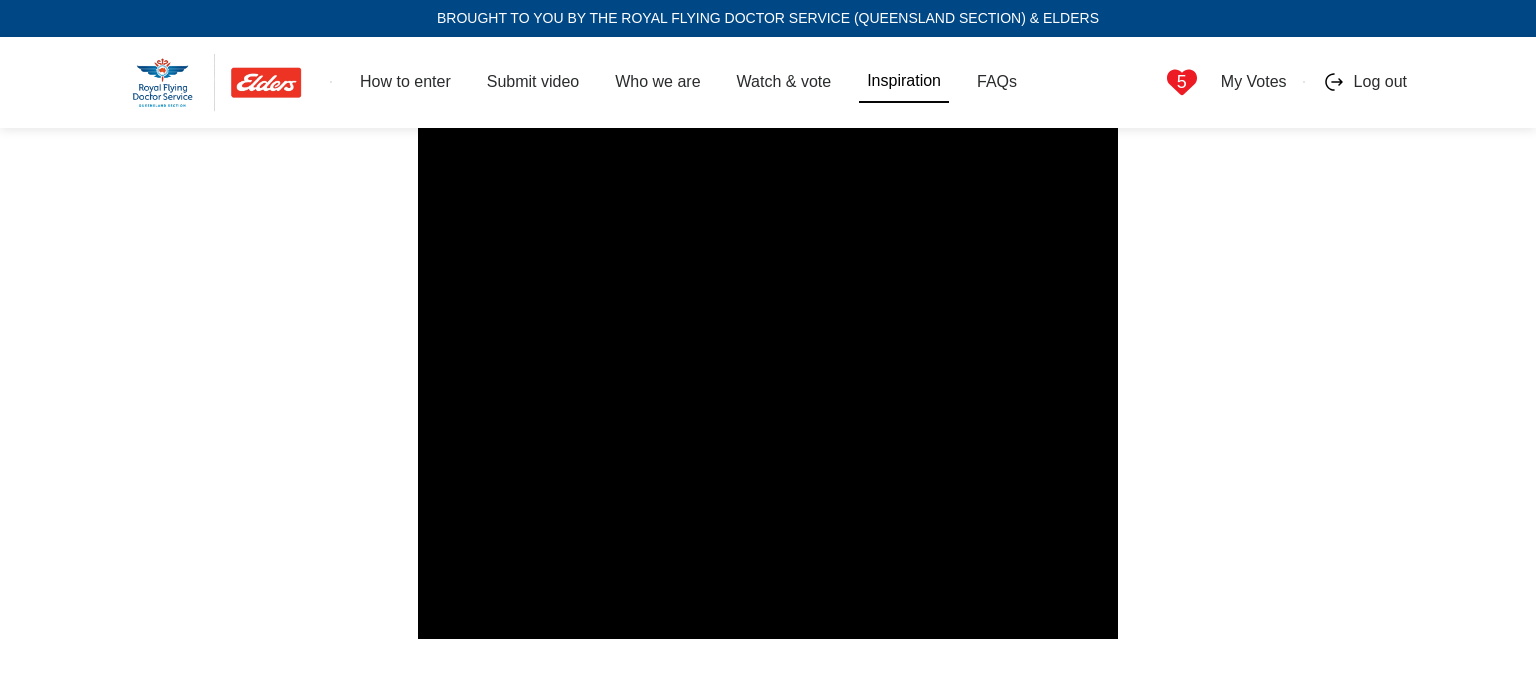 click on "Watch our example video!" at bounding box center [768, 344] 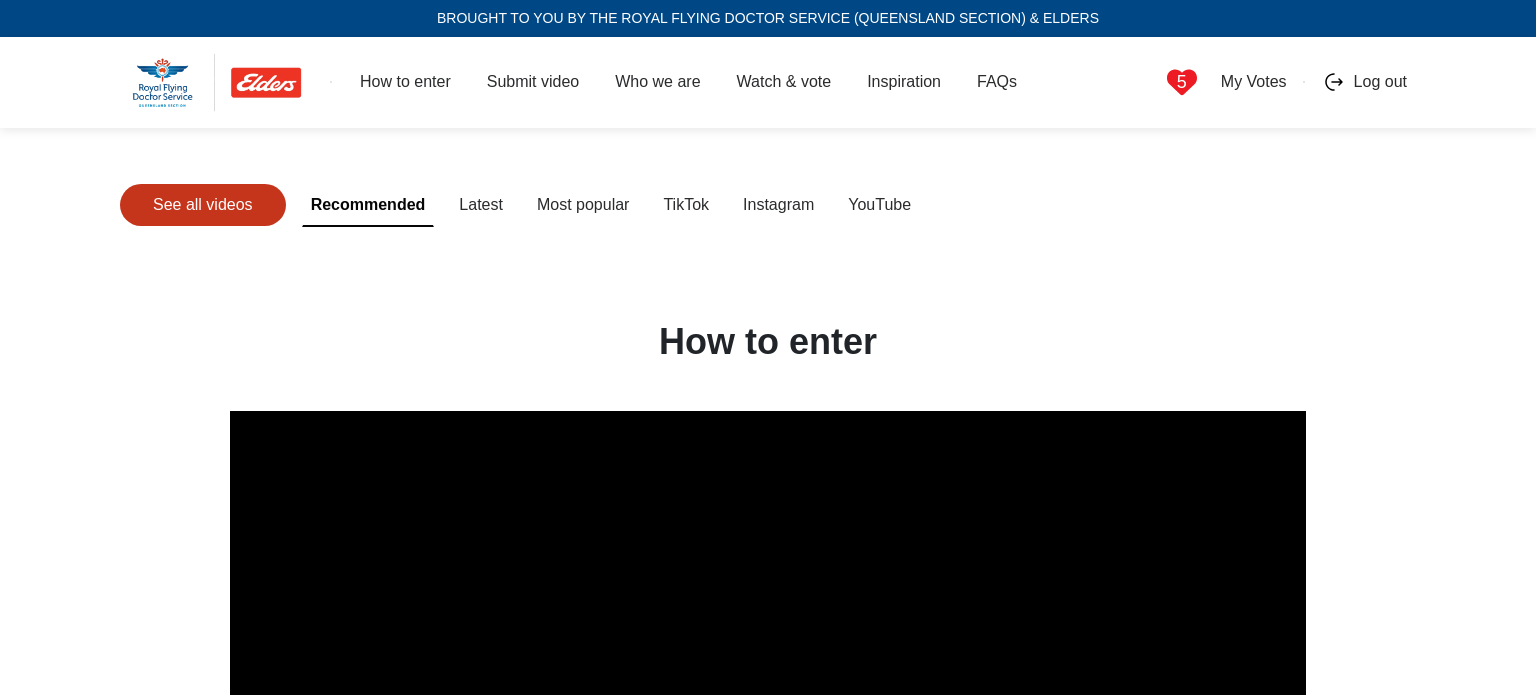 scroll, scrollTop: 800, scrollLeft: 0, axis: vertical 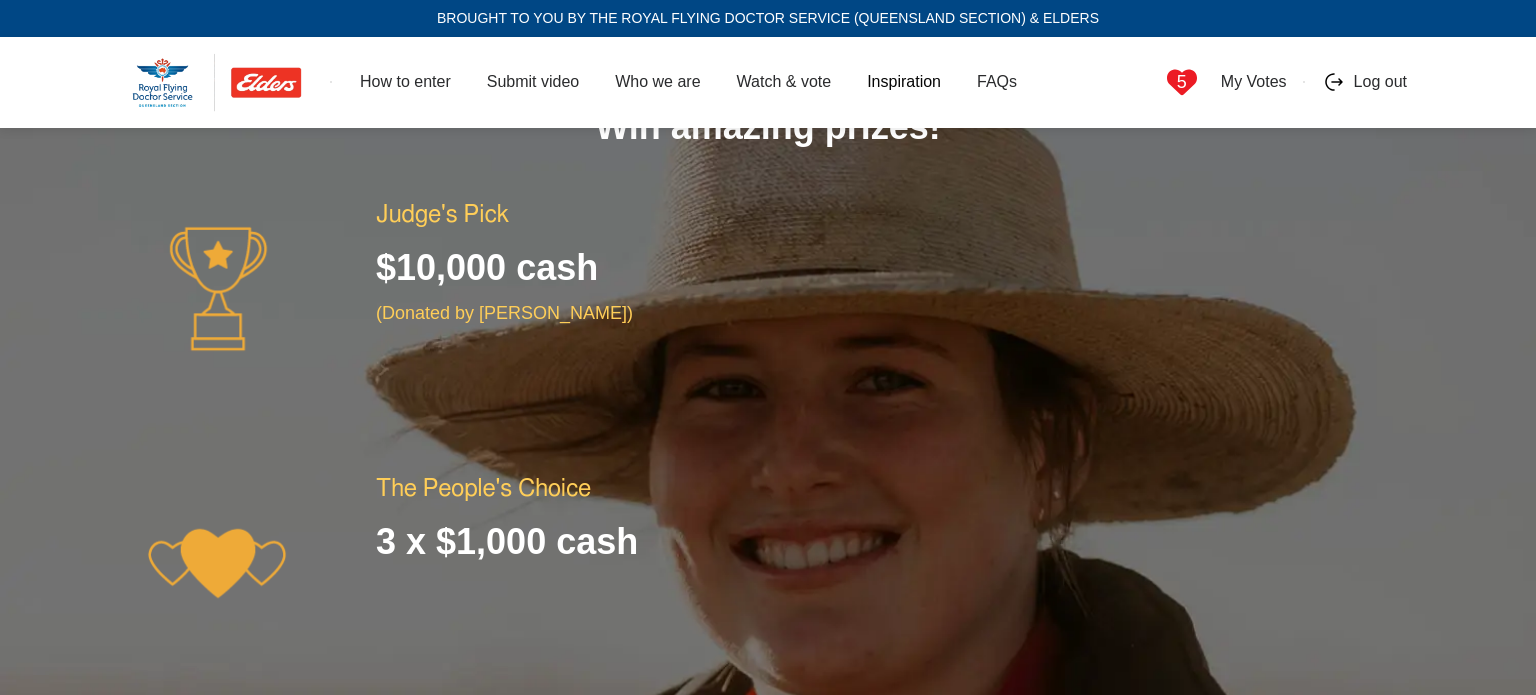 click on "Inspiration" at bounding box center [904, 82] 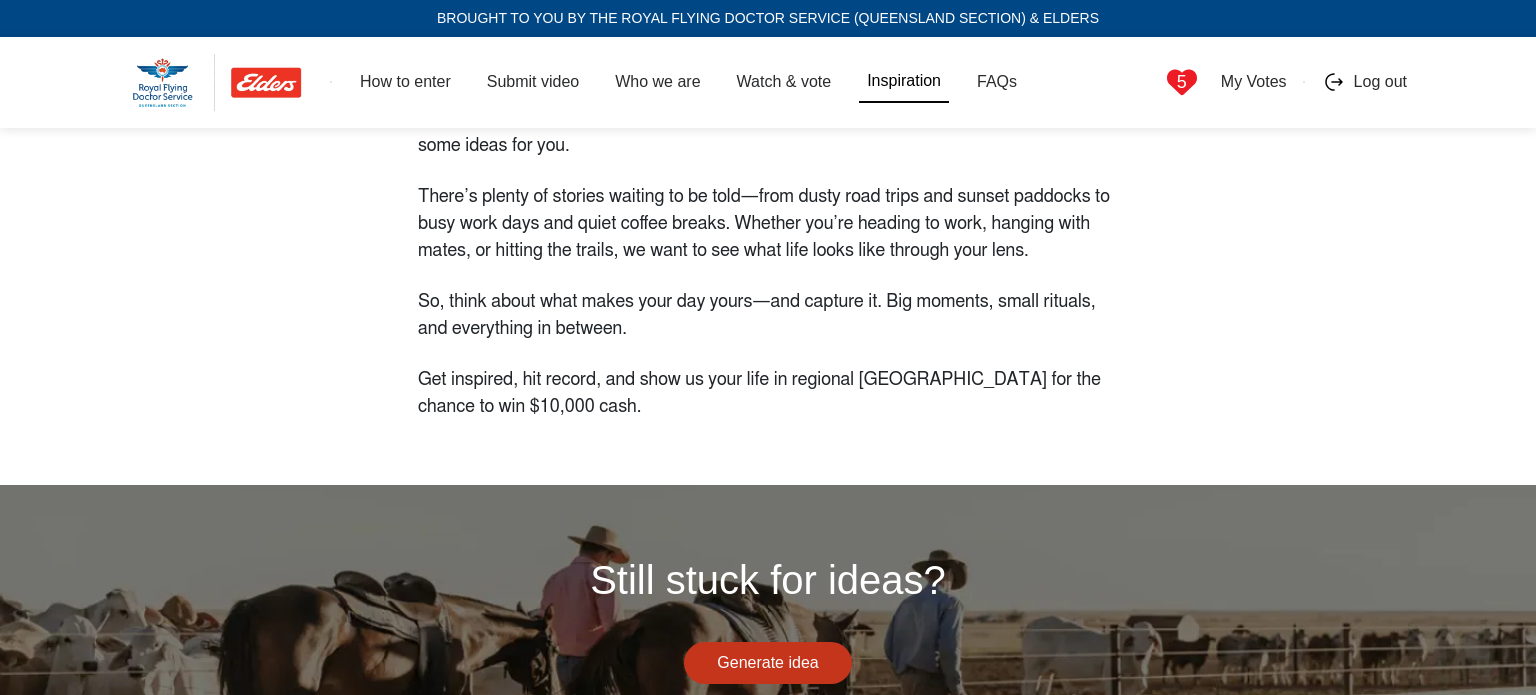 scroll, scrollTop: 600, scrollLeft: 0, axis: vertical 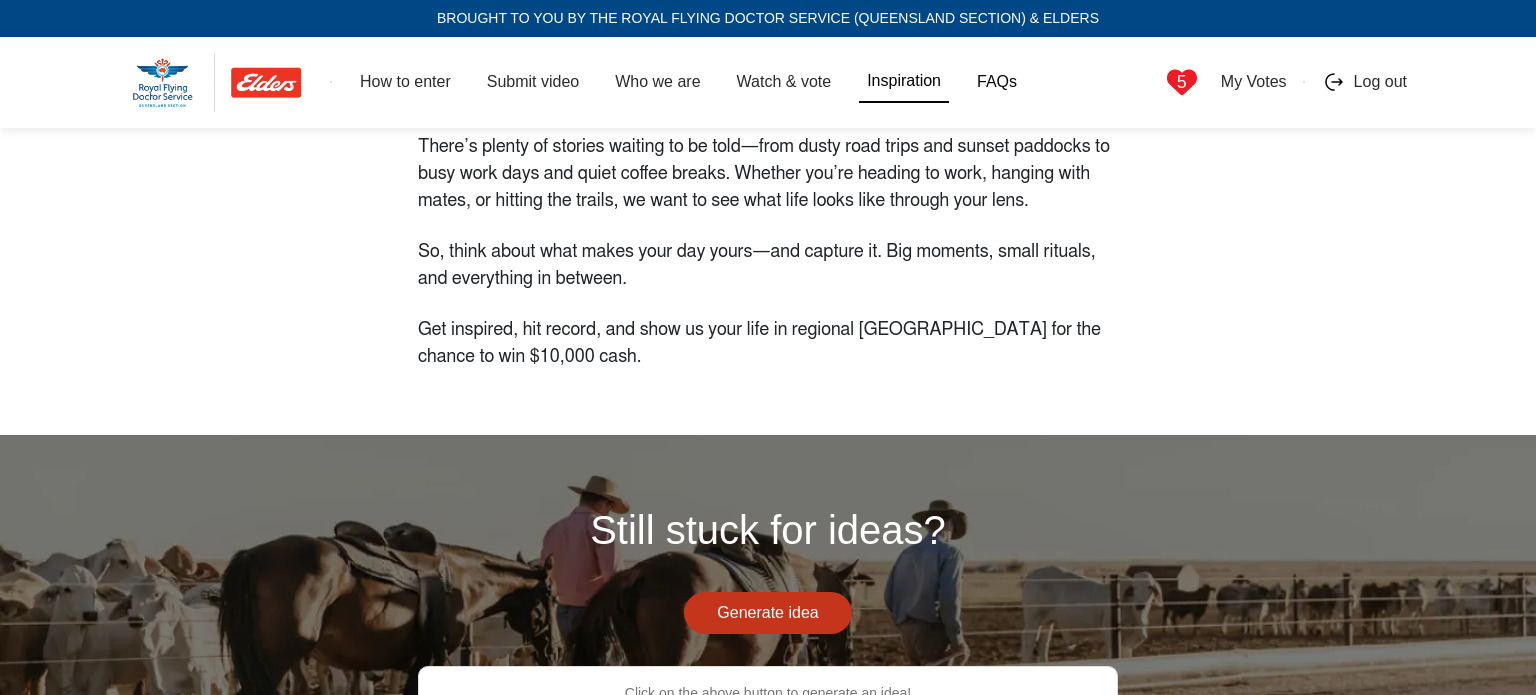 click on "FAQs" at bounding box center (997, 82) 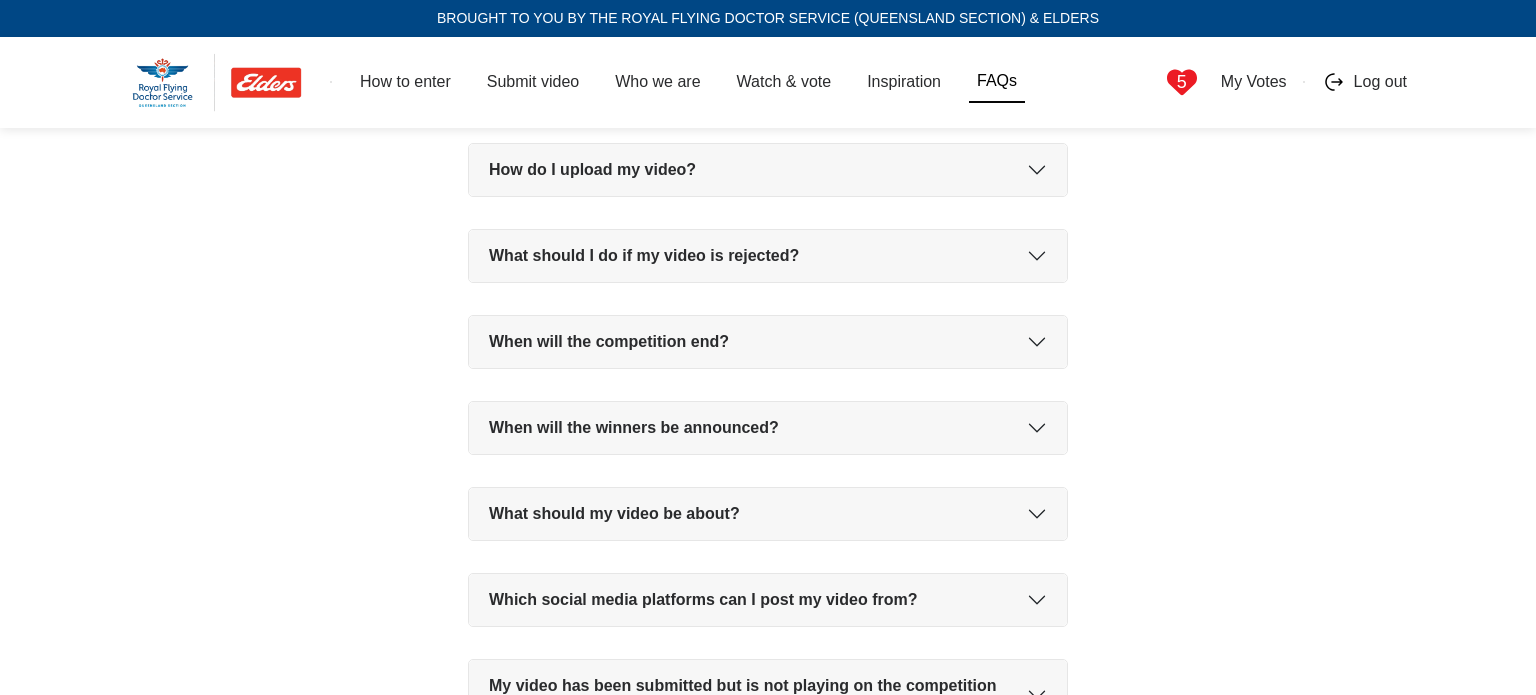 scroll, scrollTop: 0, scrollLeft: 0, axis: both 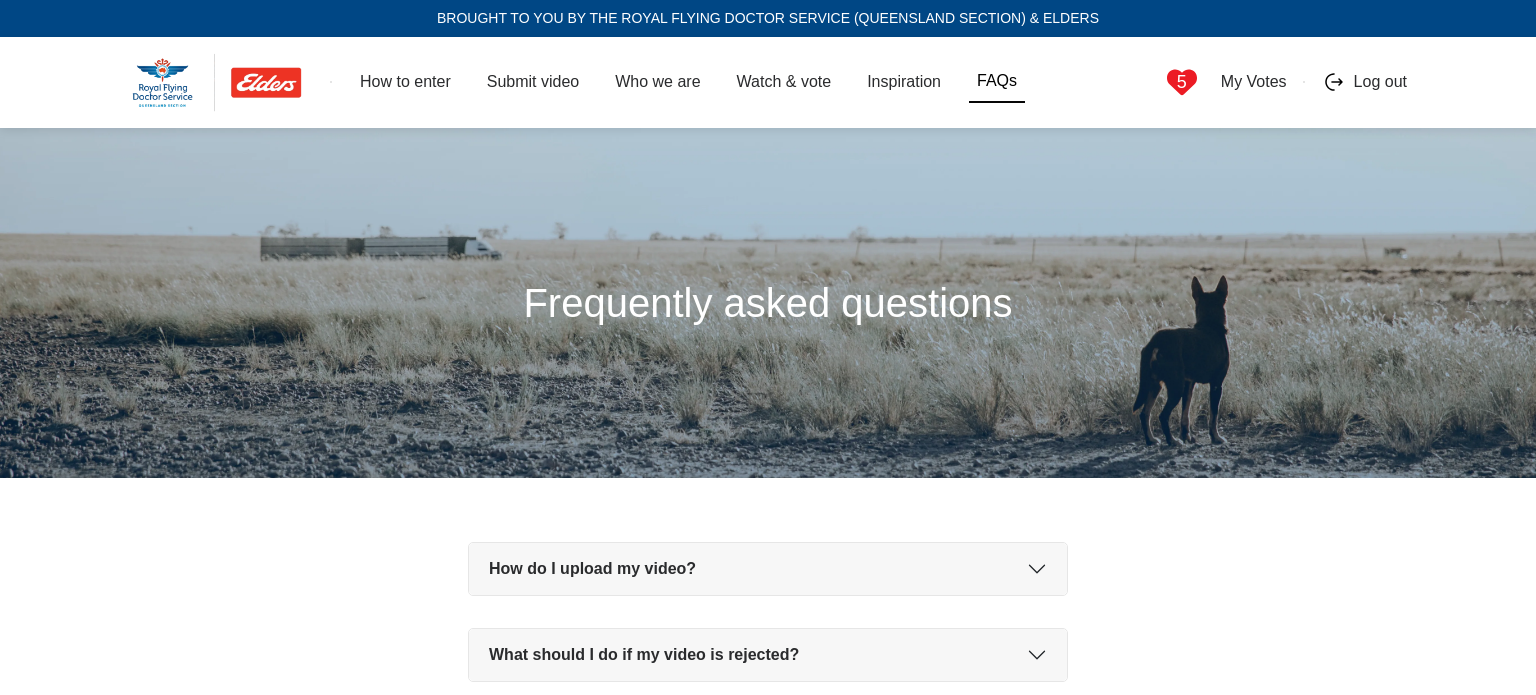 click on "How do I upload my video? To submit your video into the competition,   click here. Please note that for your video to be successfully accepted into the competition it must: not be longer than 2 minutes in length contain the Outback Explorer Competition sticker be uploaded to a publicly accessible YouTube, TikTok, or Instagram account If you experience any issues creating or uploading your video, please contact us via email at  competitions@rfdsqld.com.au . What should I do if my video is rejected? Don't panic! If your video has been rejected, check the rejection email for an explanation and instructions on how to fix and resubmit your video. If you have any issues creating or uploading your video, please contact us via email at  competitions@rfdsqld.com.au . When will the competition end? Submissions for the Outback Explorer Competition will close on Tuesday 26 August at 11:59pm. When will the winners be announced? What should my video be about? We want to see what your life looks like in regional Queensland!" at bounding box center [768, 922] 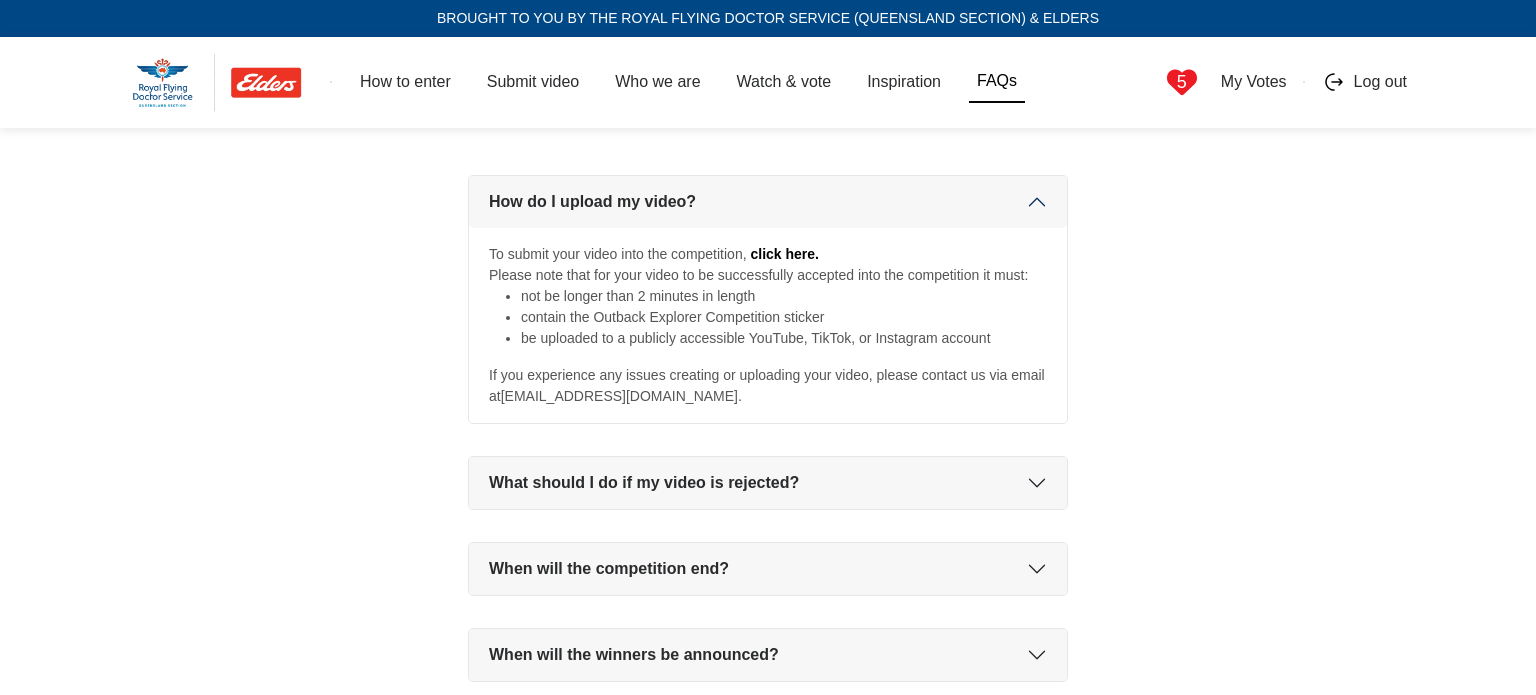 scroll, scrollTop: 400, scrollLeft: 0, axis: vertical 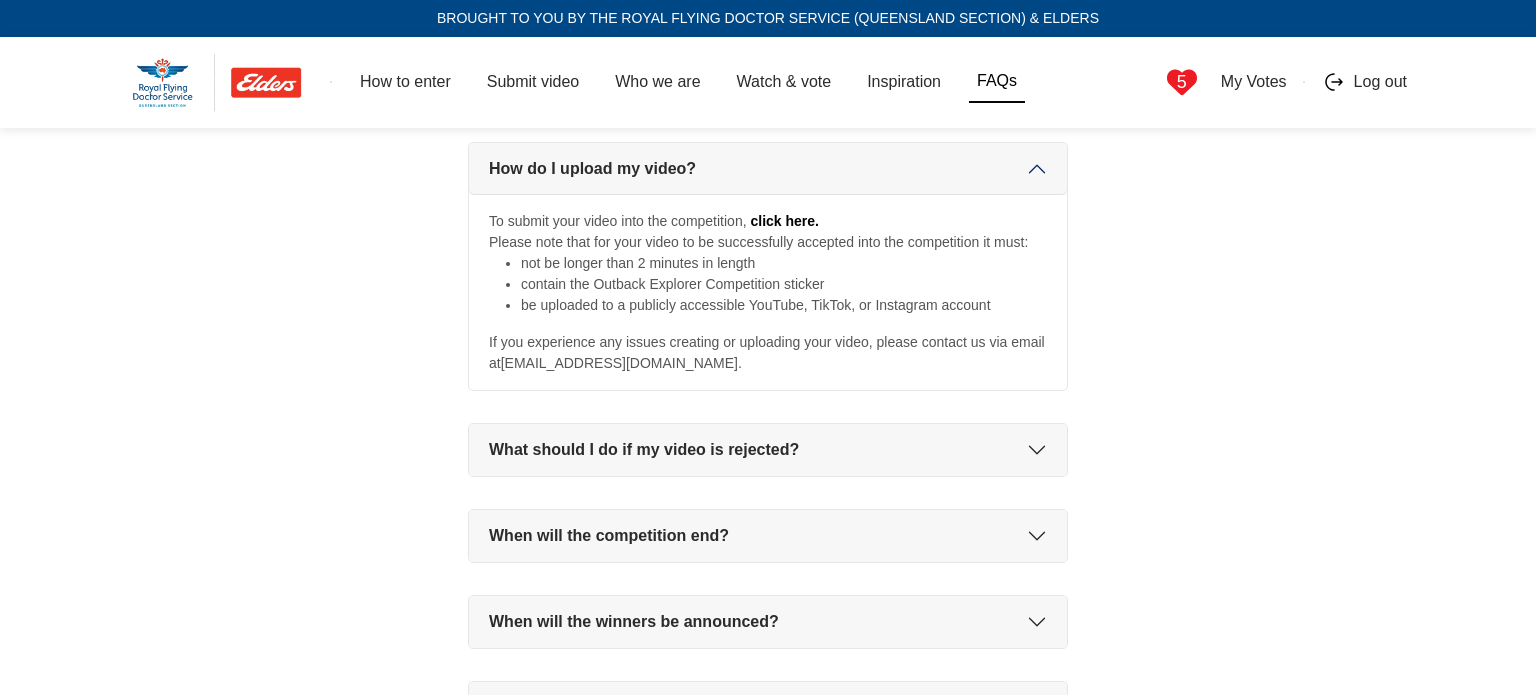 click on "When will the competition end?" at bounding box center [768, 536] 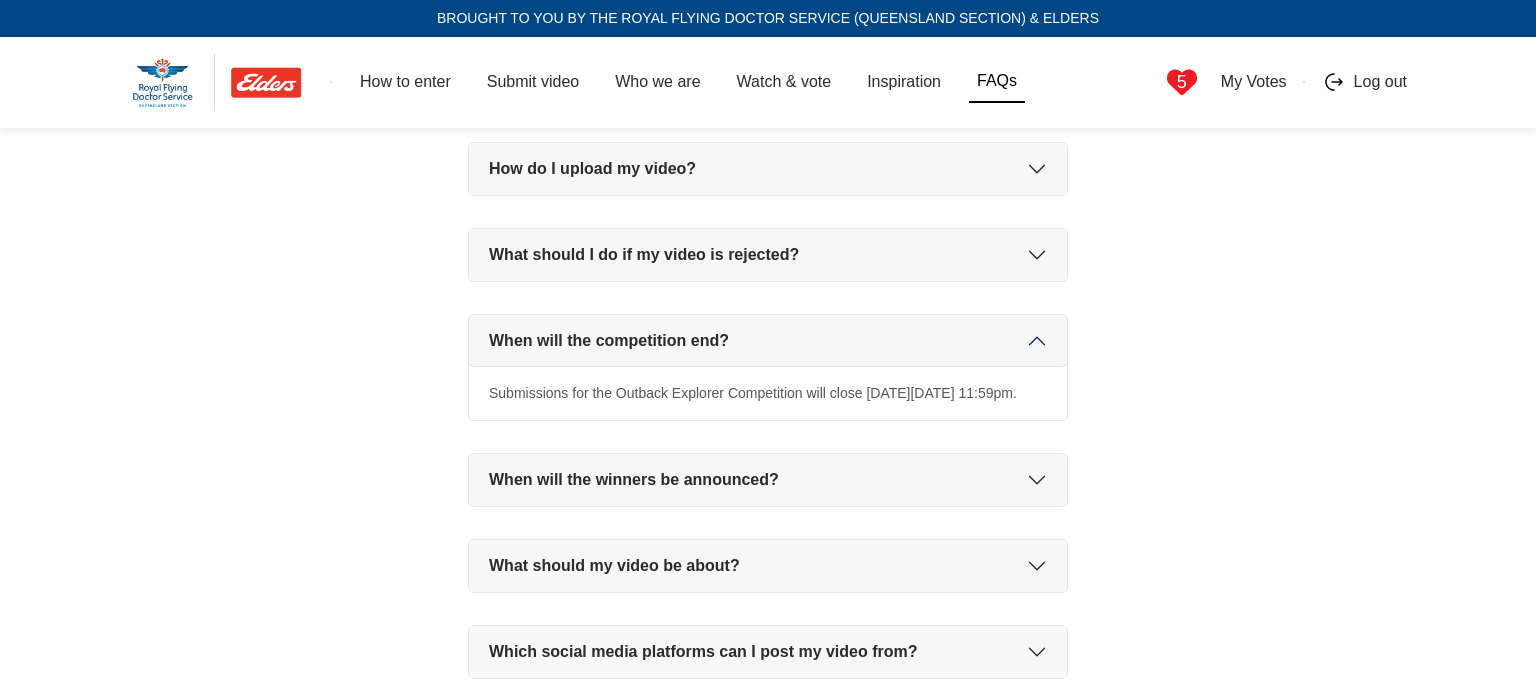 click on "When will the winners be announced?" at bounding box center (768, 480) 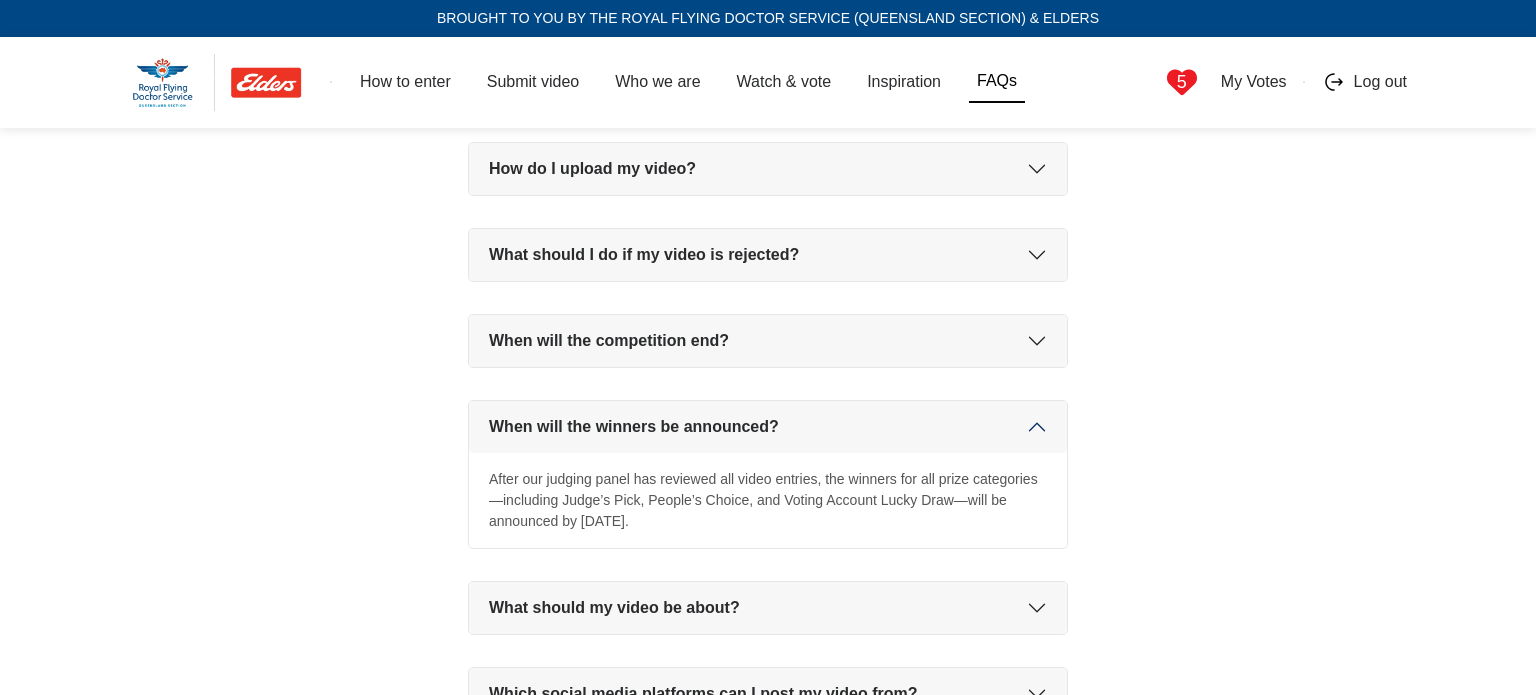 scroll, scrollTop: 600, scrollLeft: 0, axis: vertical 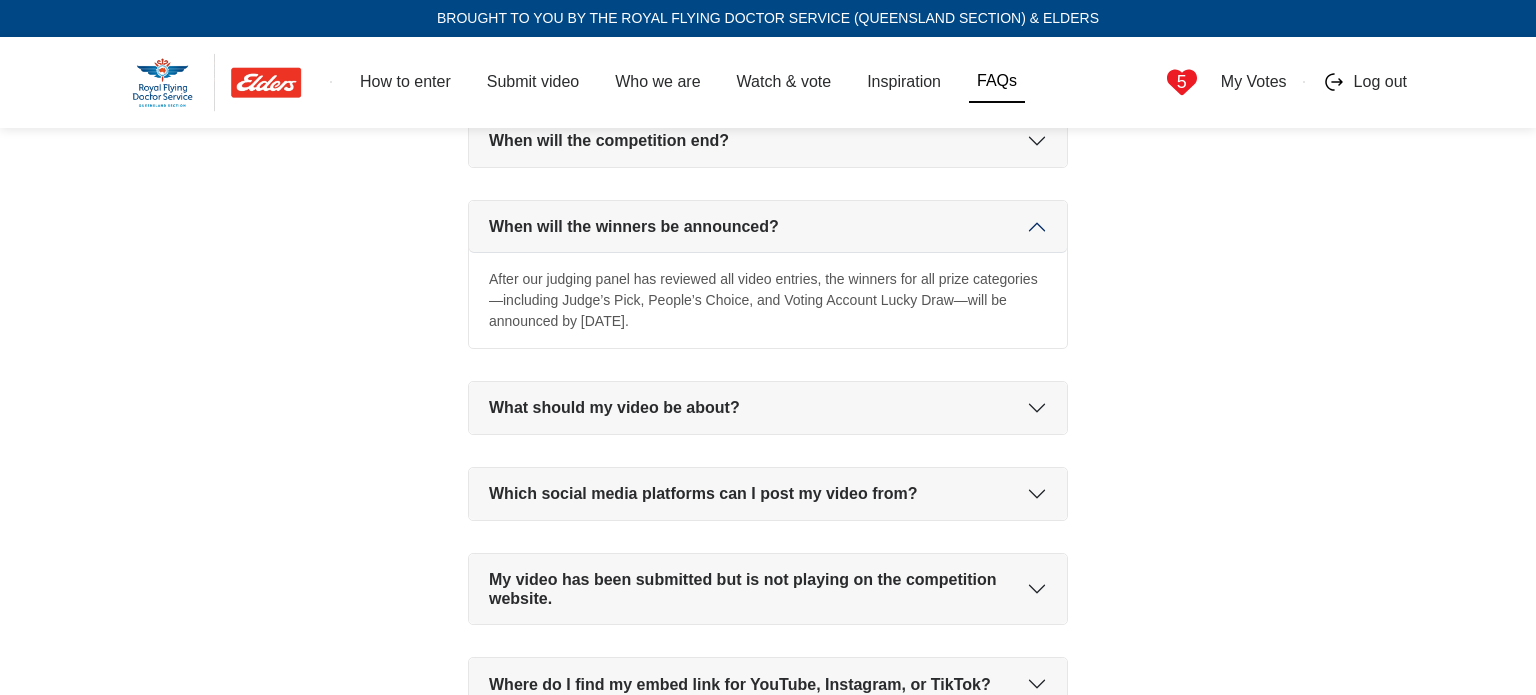 click on "What should my video be about?" at bounding box center (768, 408) 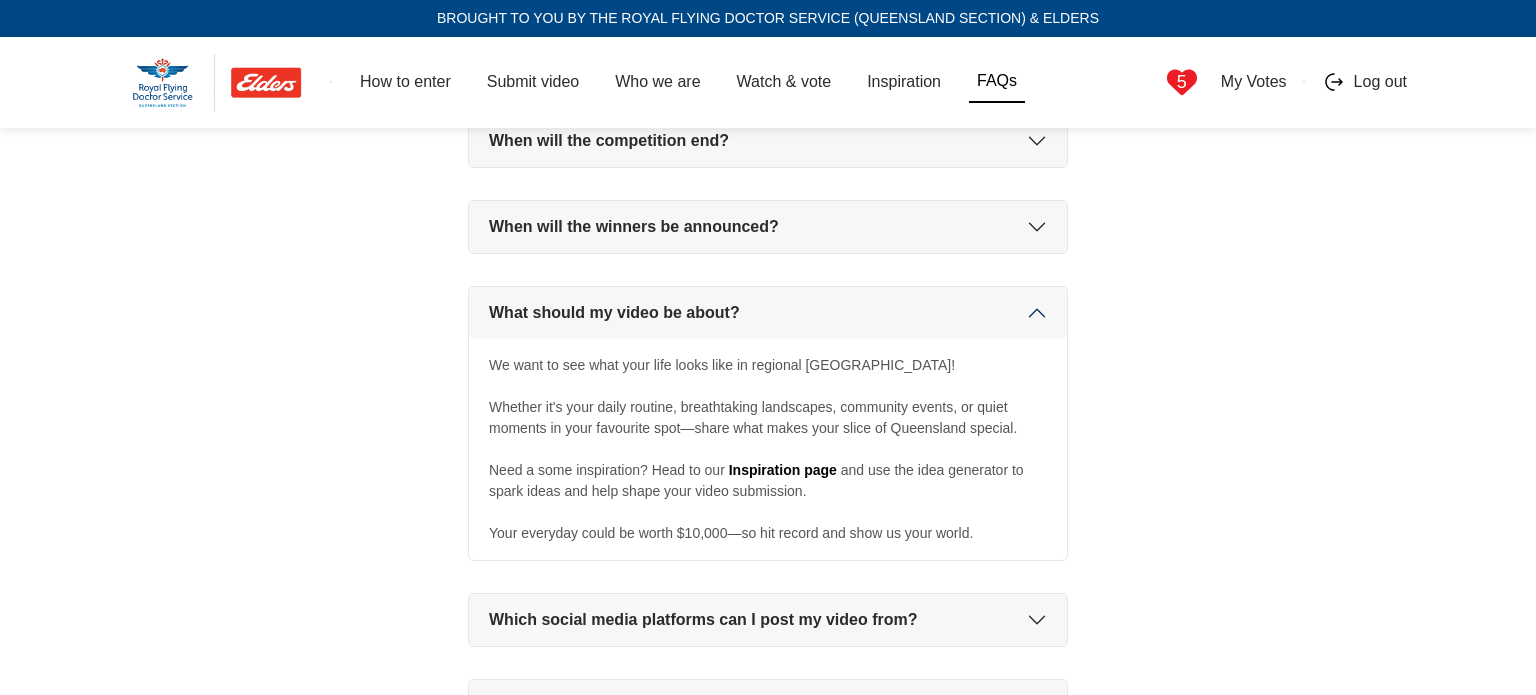 scroll, scrollTop: 1200, scrollLeft: 0, axis: vertical 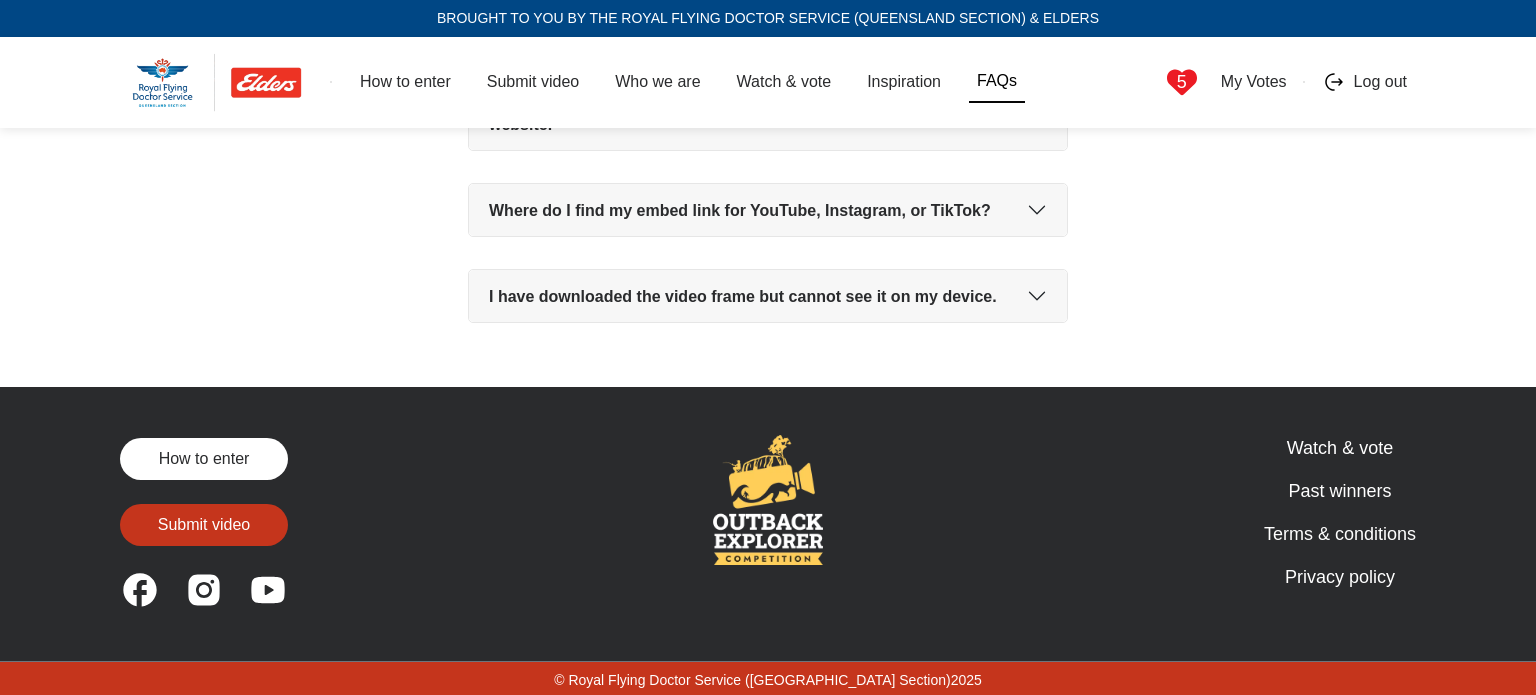 click on "I have downloaded the video frame but cannot see it on my device." at bounding box center (768, 296) 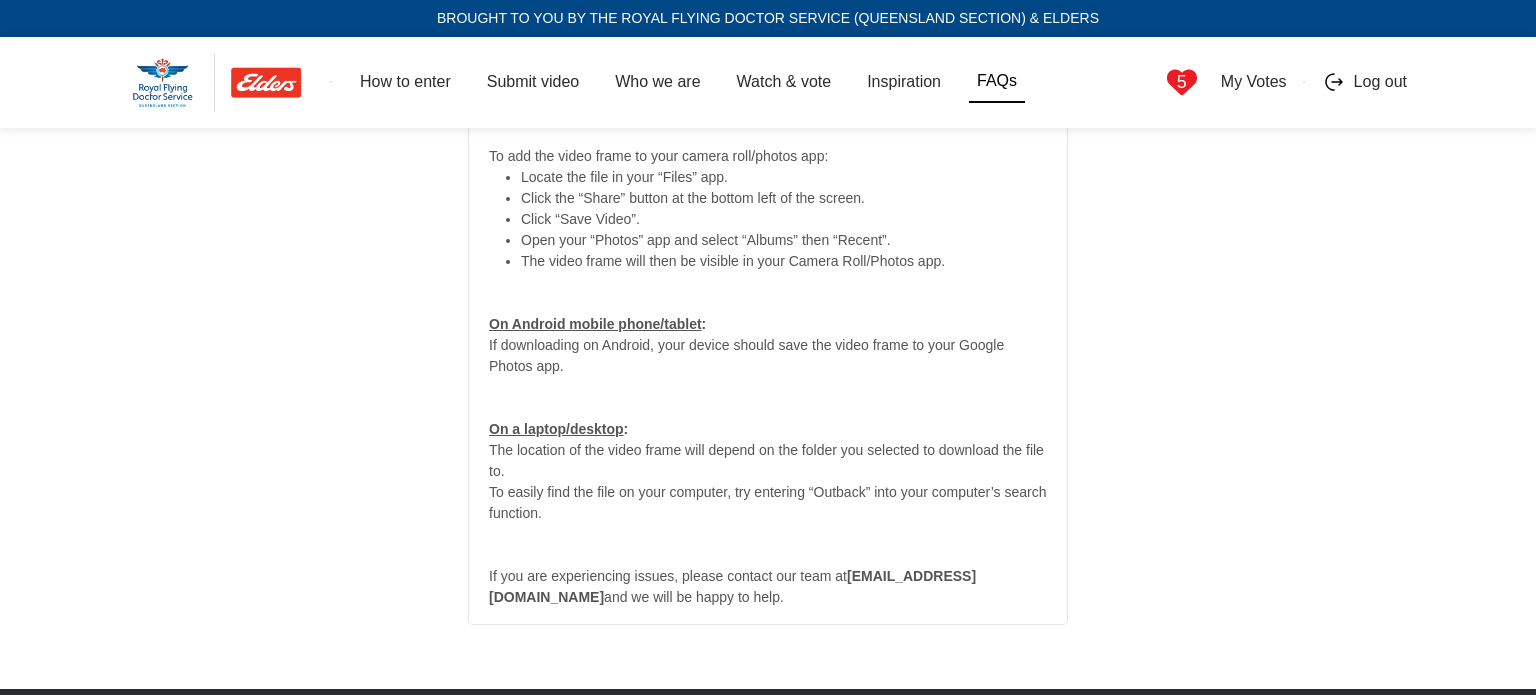 scroll, scrollTop: 1179, scrollLeft: 0, axis: vertical 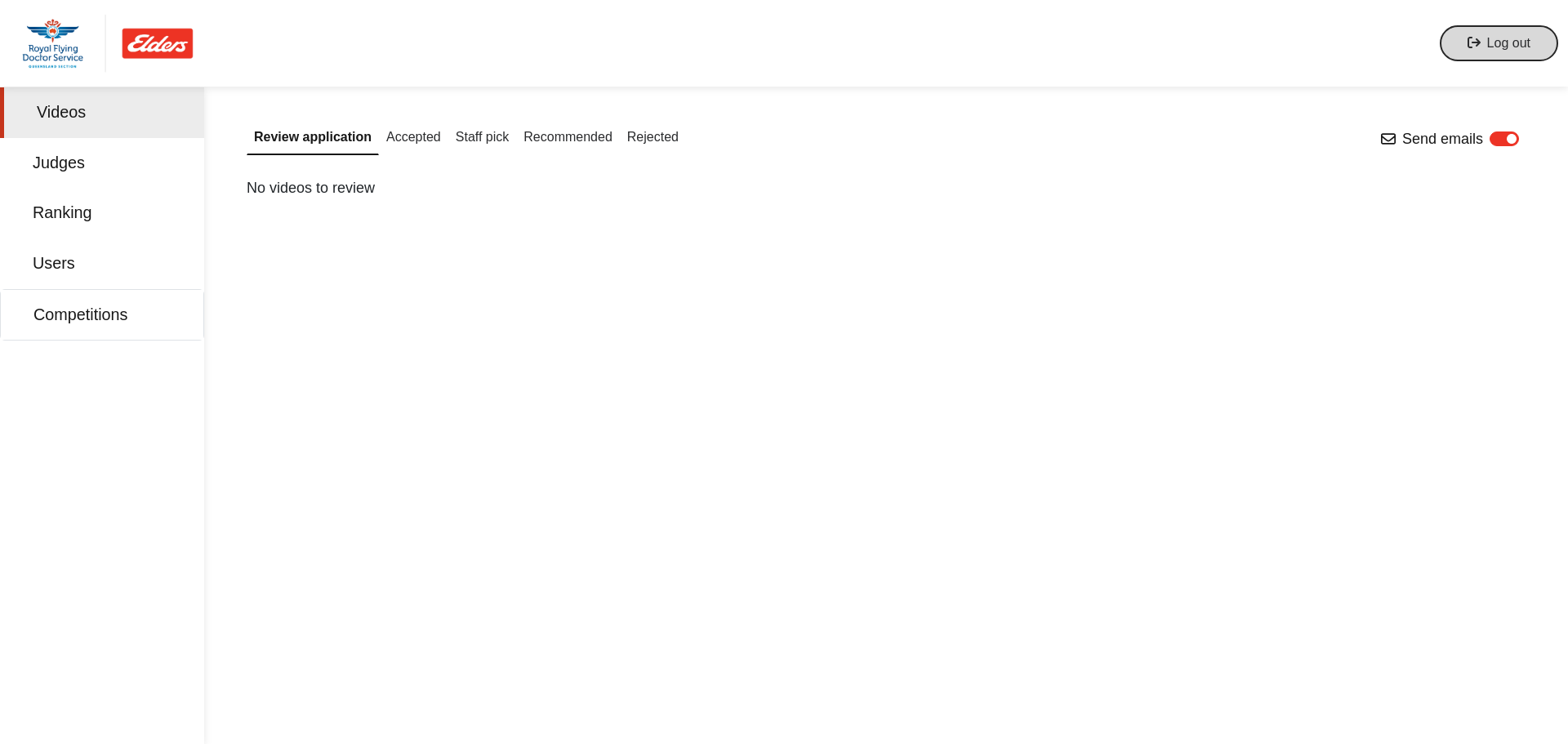 click on "Log out" at bounding box center [1508, 42] 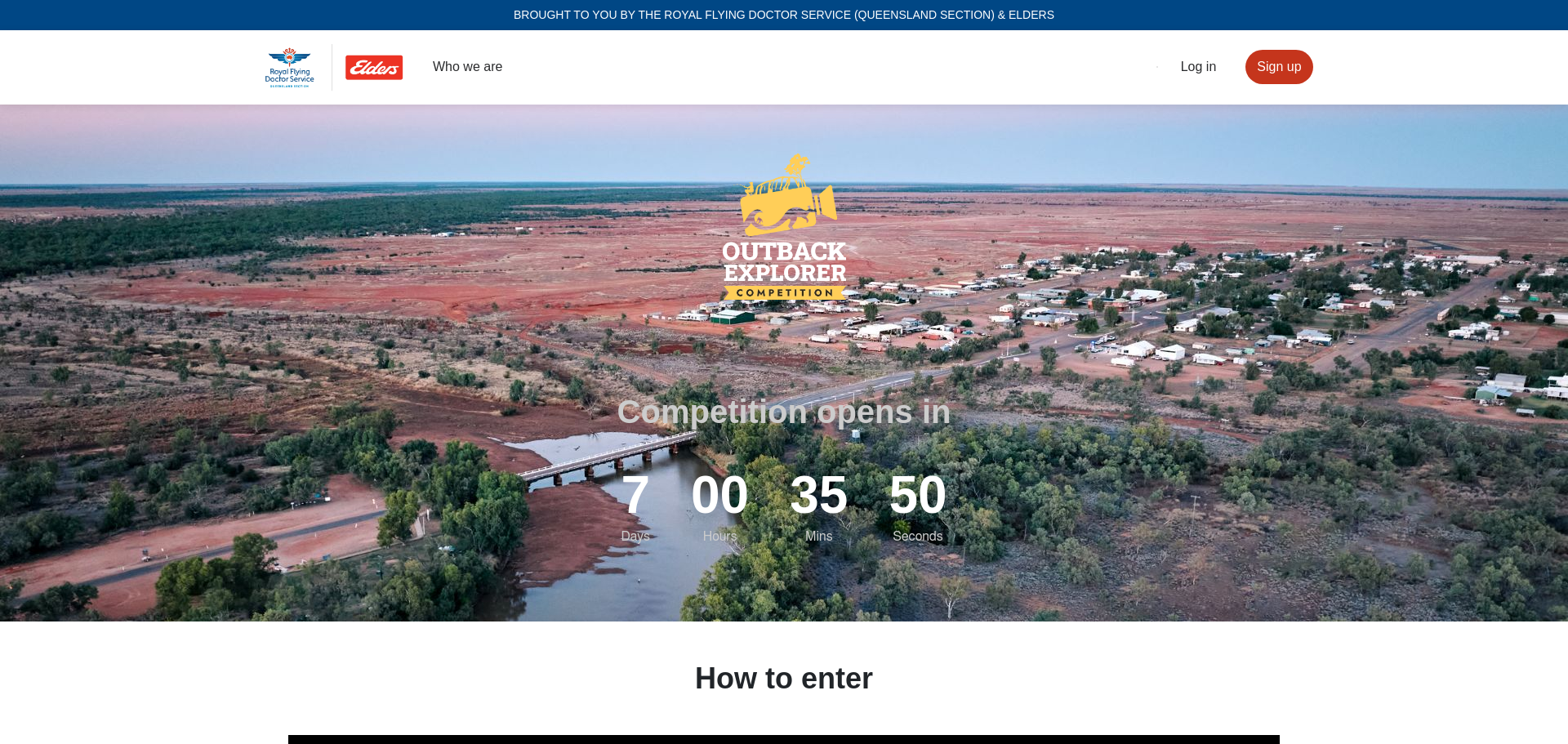 click on "Log in Sign up" at bounding box center [1239, 67] 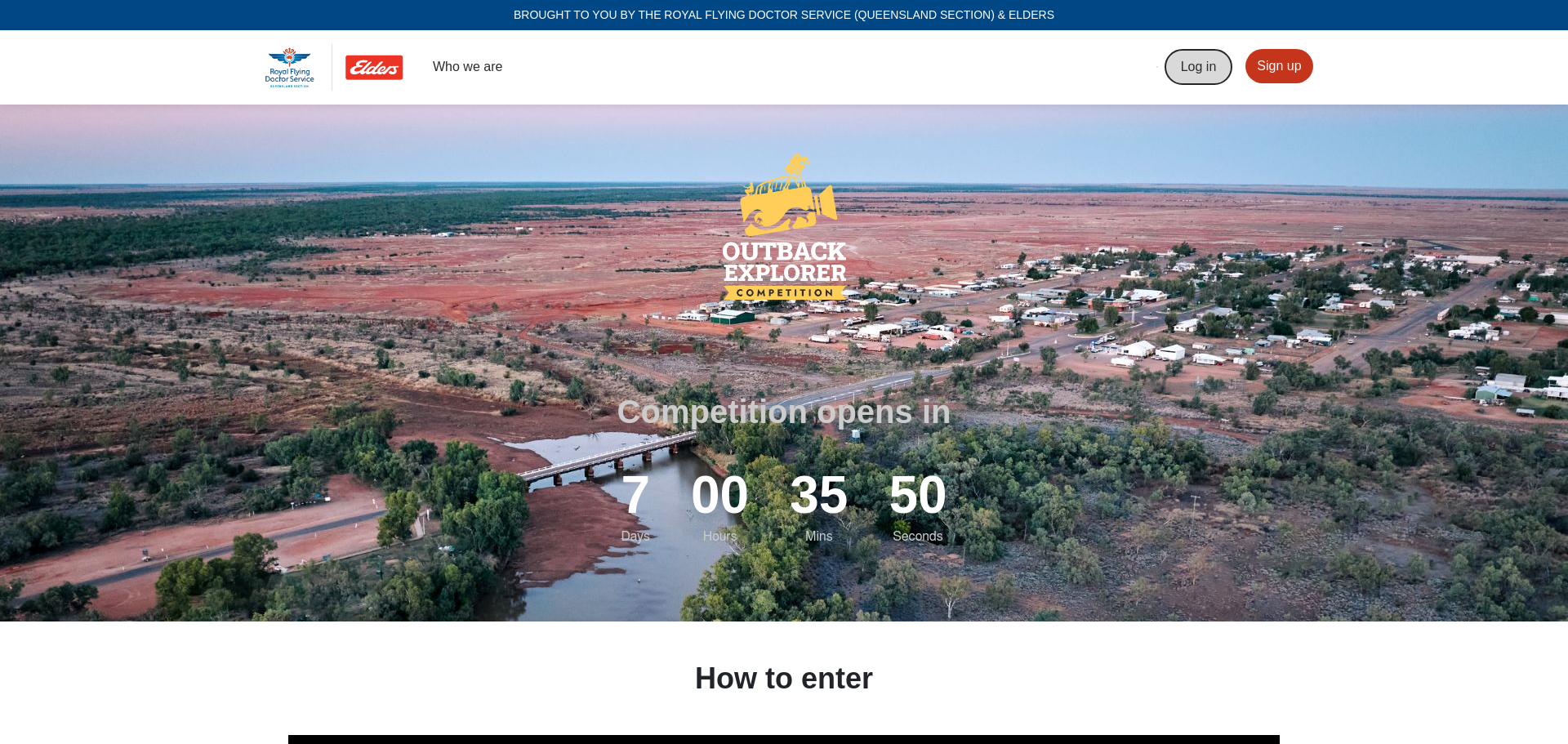 click on "Log in" at bounding box center [1198, 67] 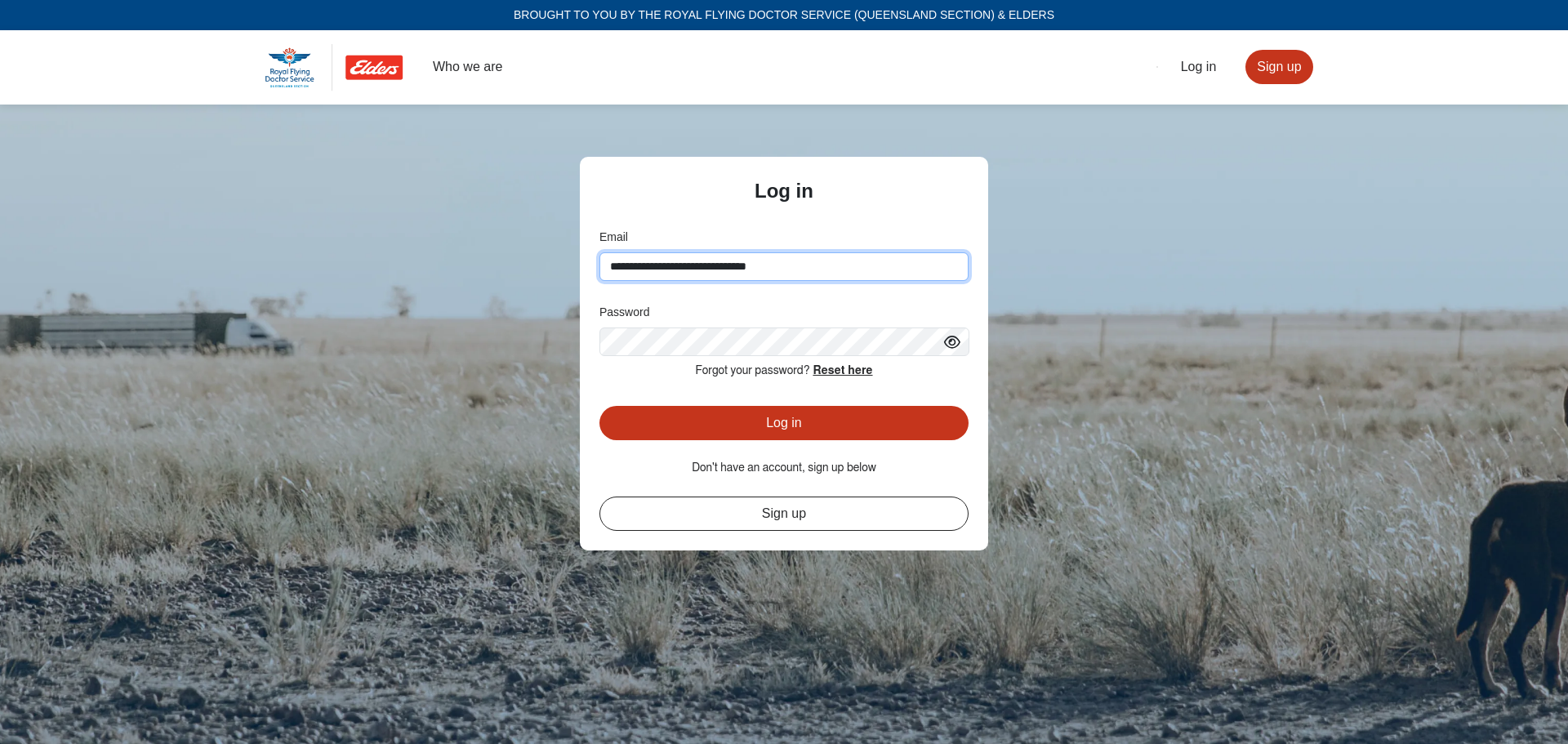 click on "**********" at bounding box center (784, 266) 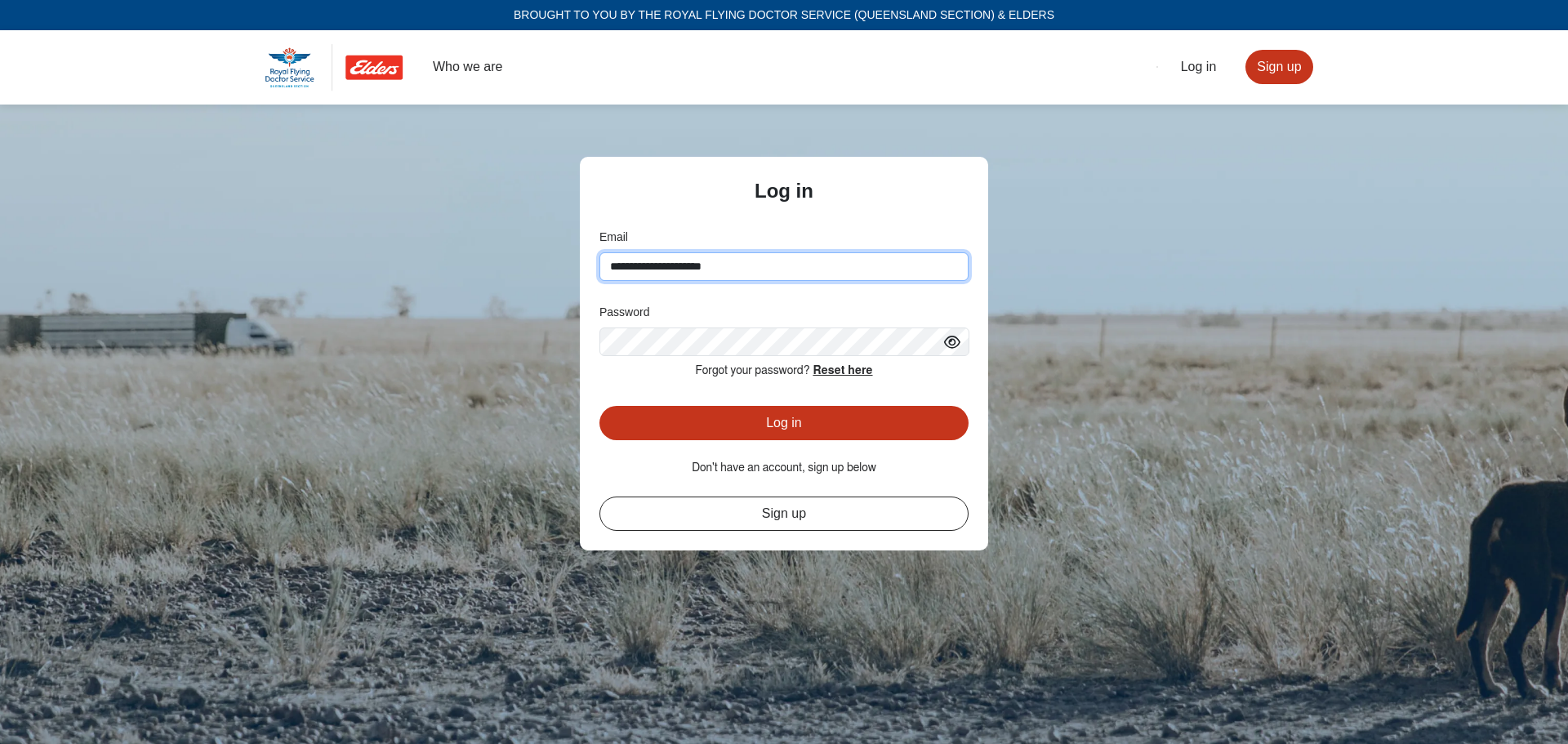 type on "**********" 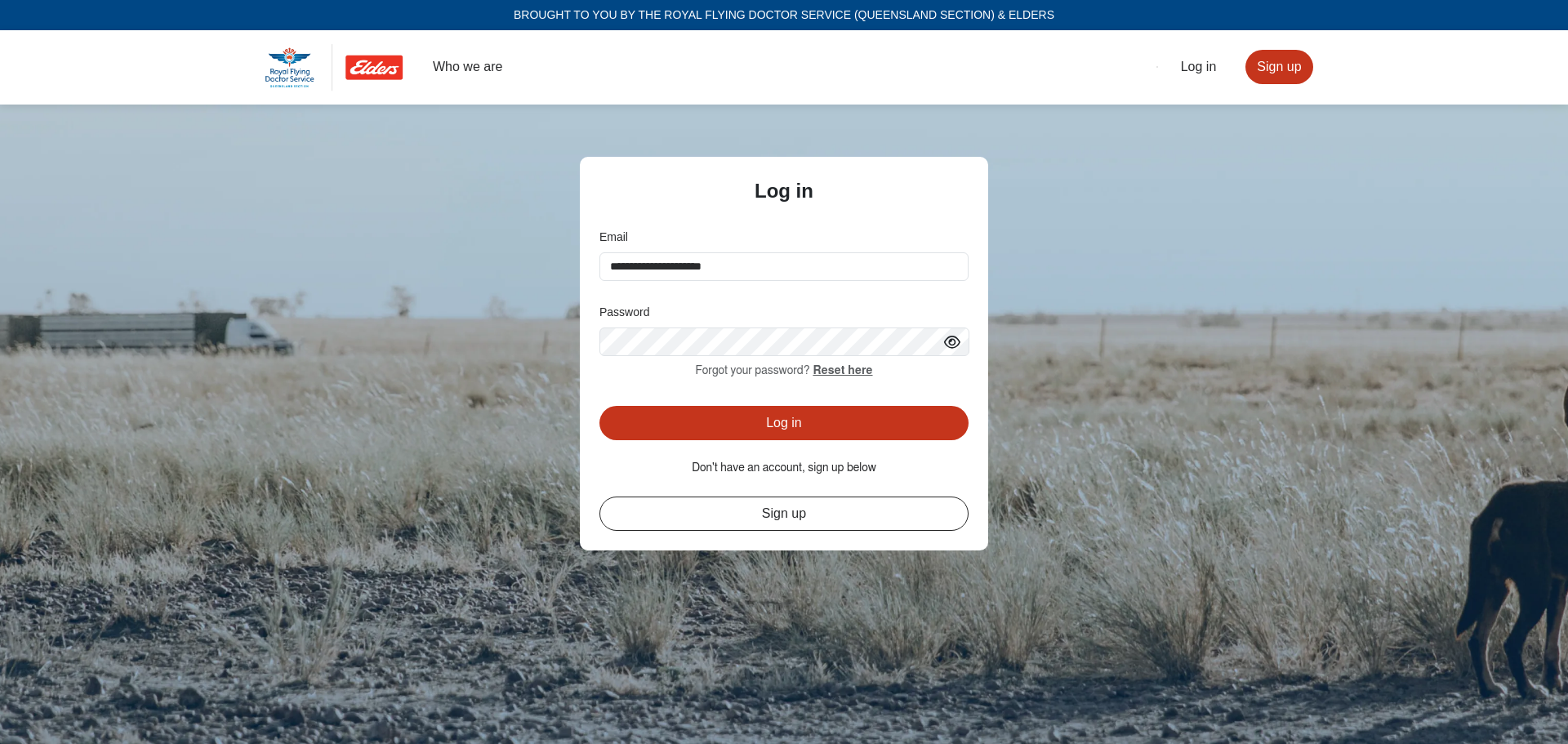 click on "Forgot your password?  Reset here" at bounding box center (784, 371) 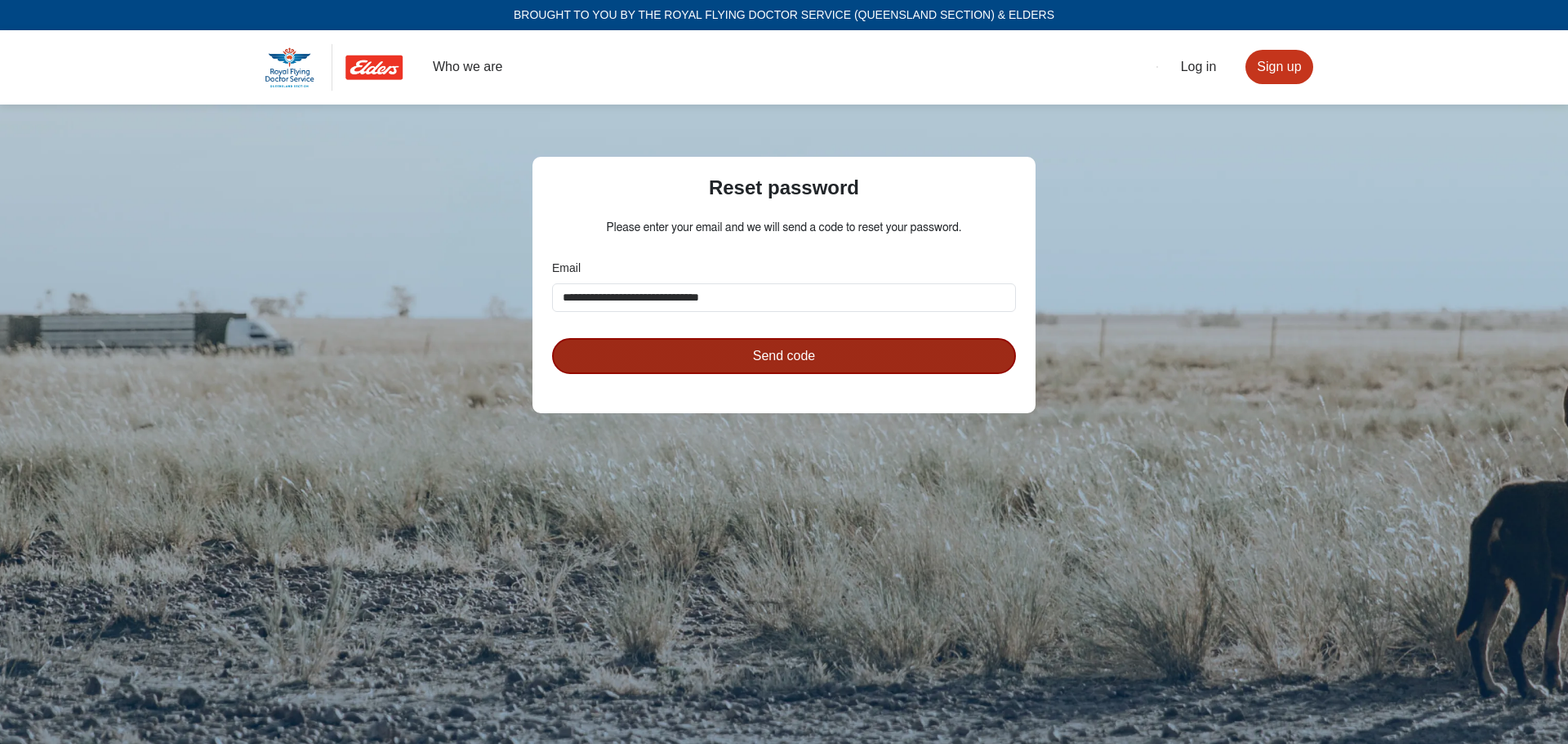 click on "Send code" at bounding box center (784, 356) 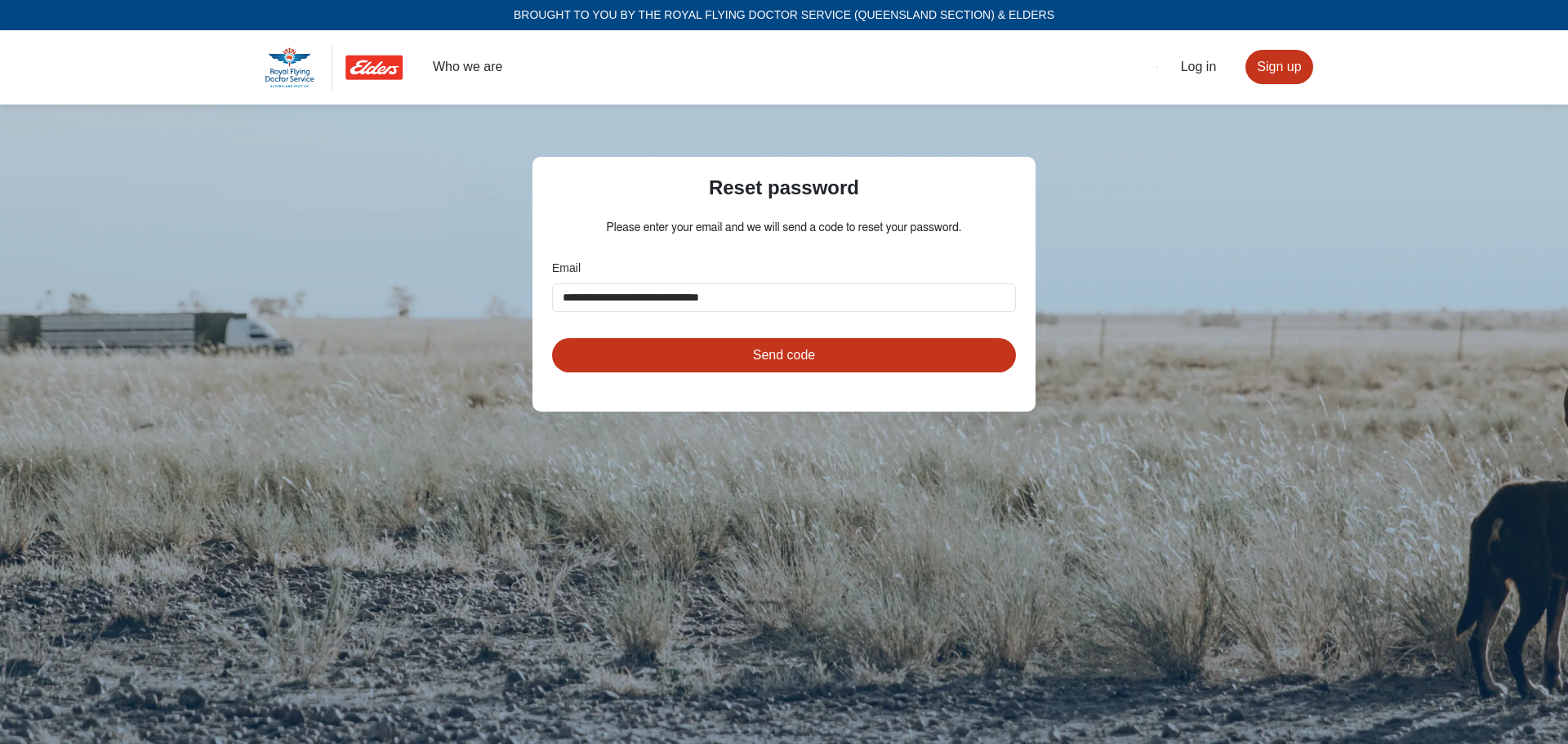 click on "**********" at bounding box center (784, 296) 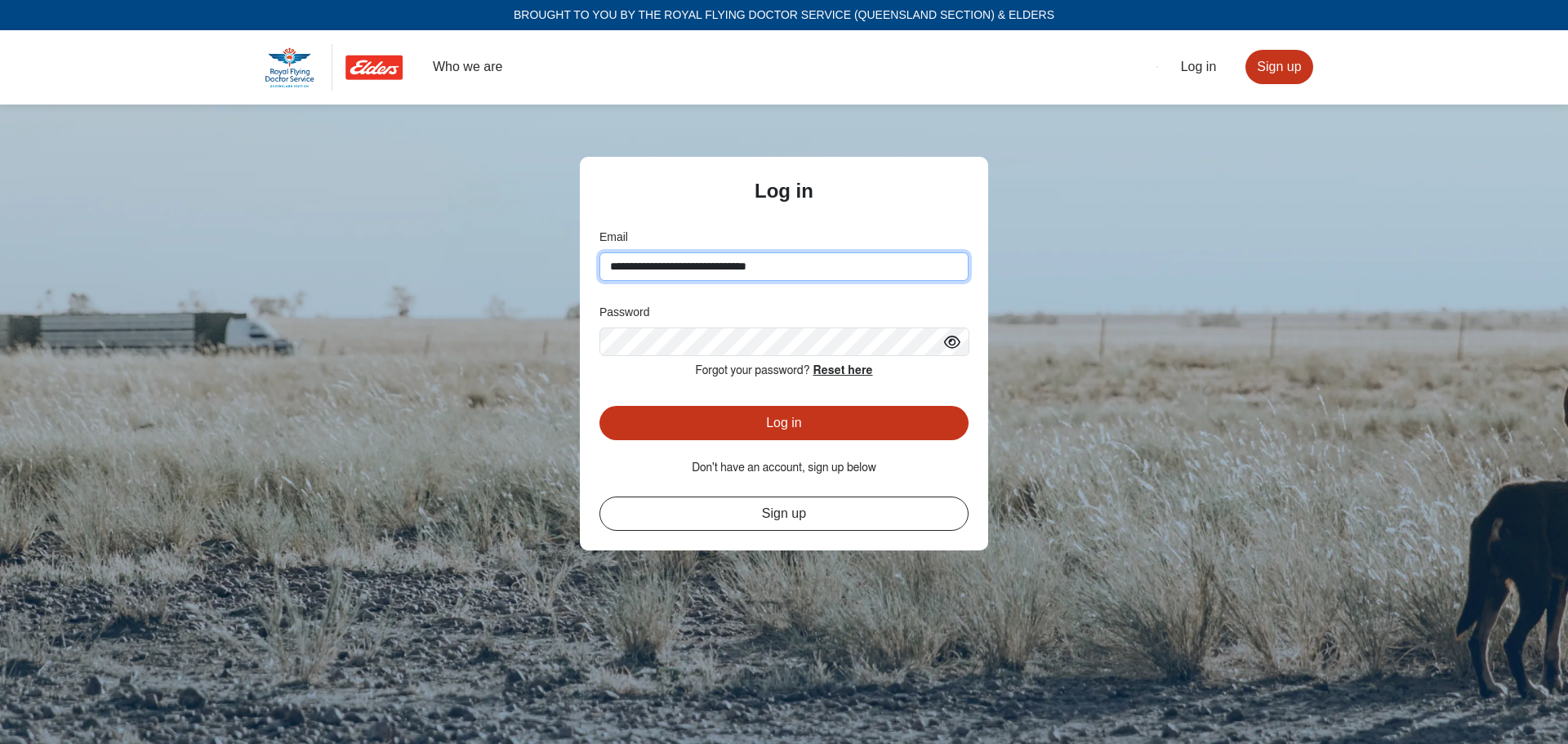 click on "**********" at bounding box center [784, 266] 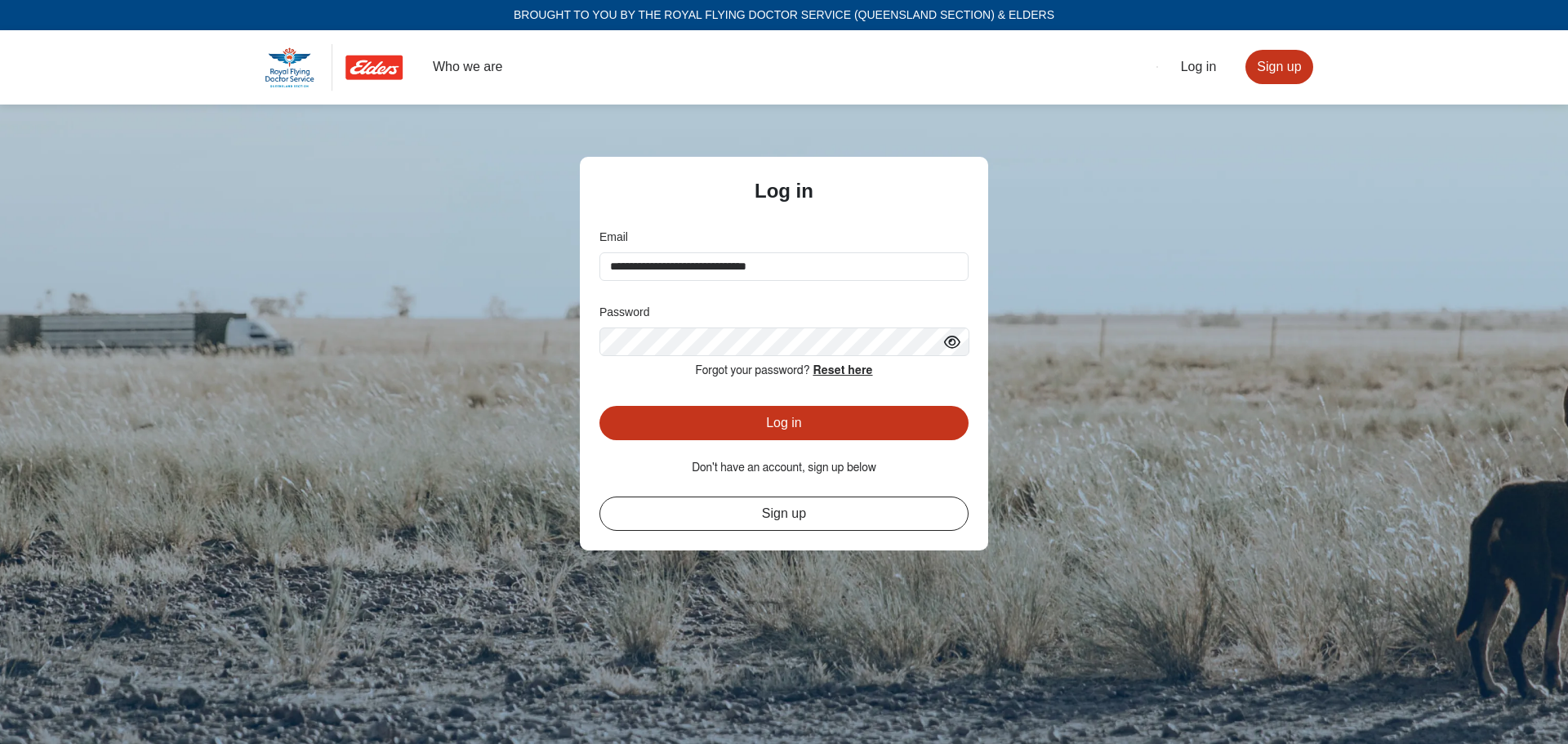 click on "**********" at bounding box center (784, 354) 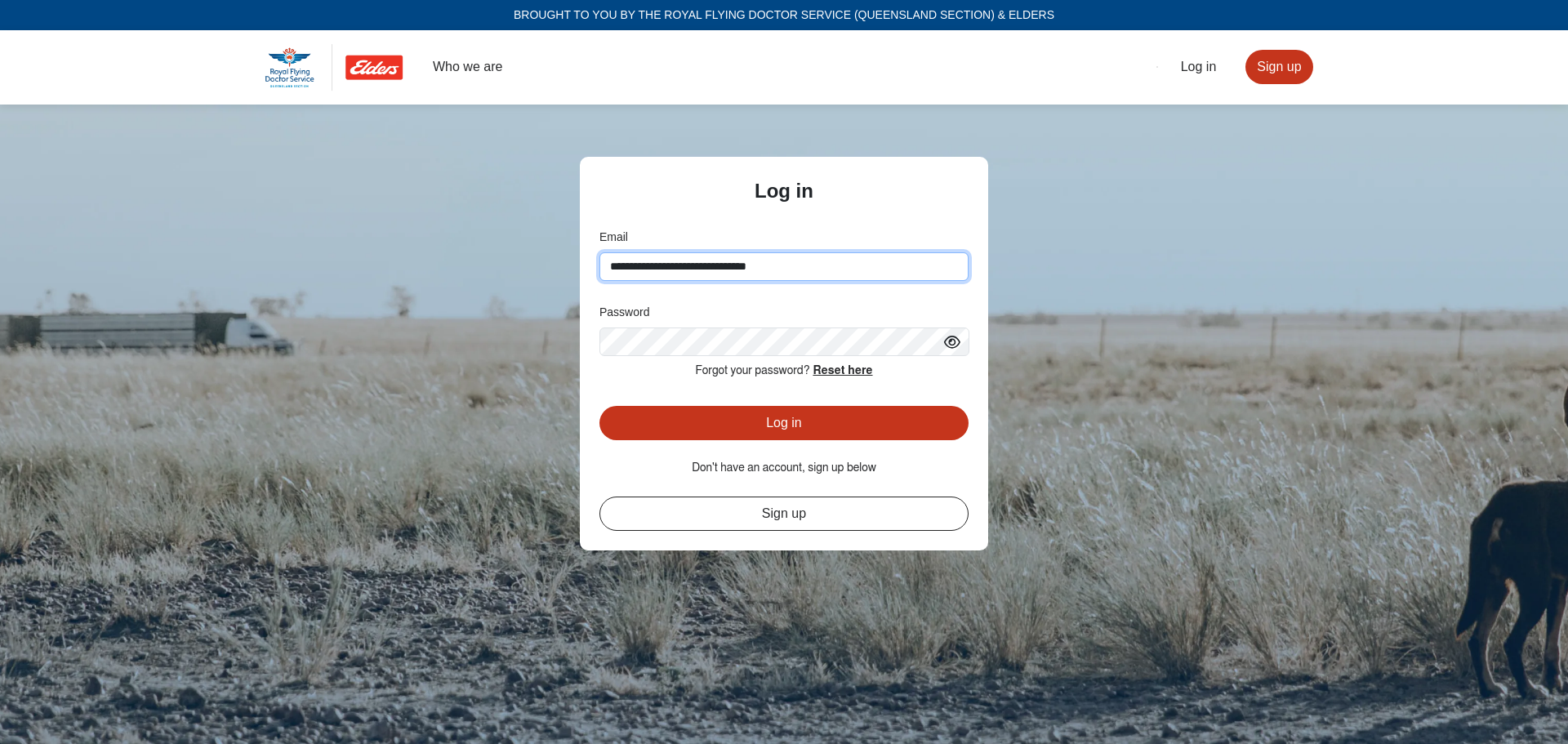 click on "**********" at bounding box center (784, 266) 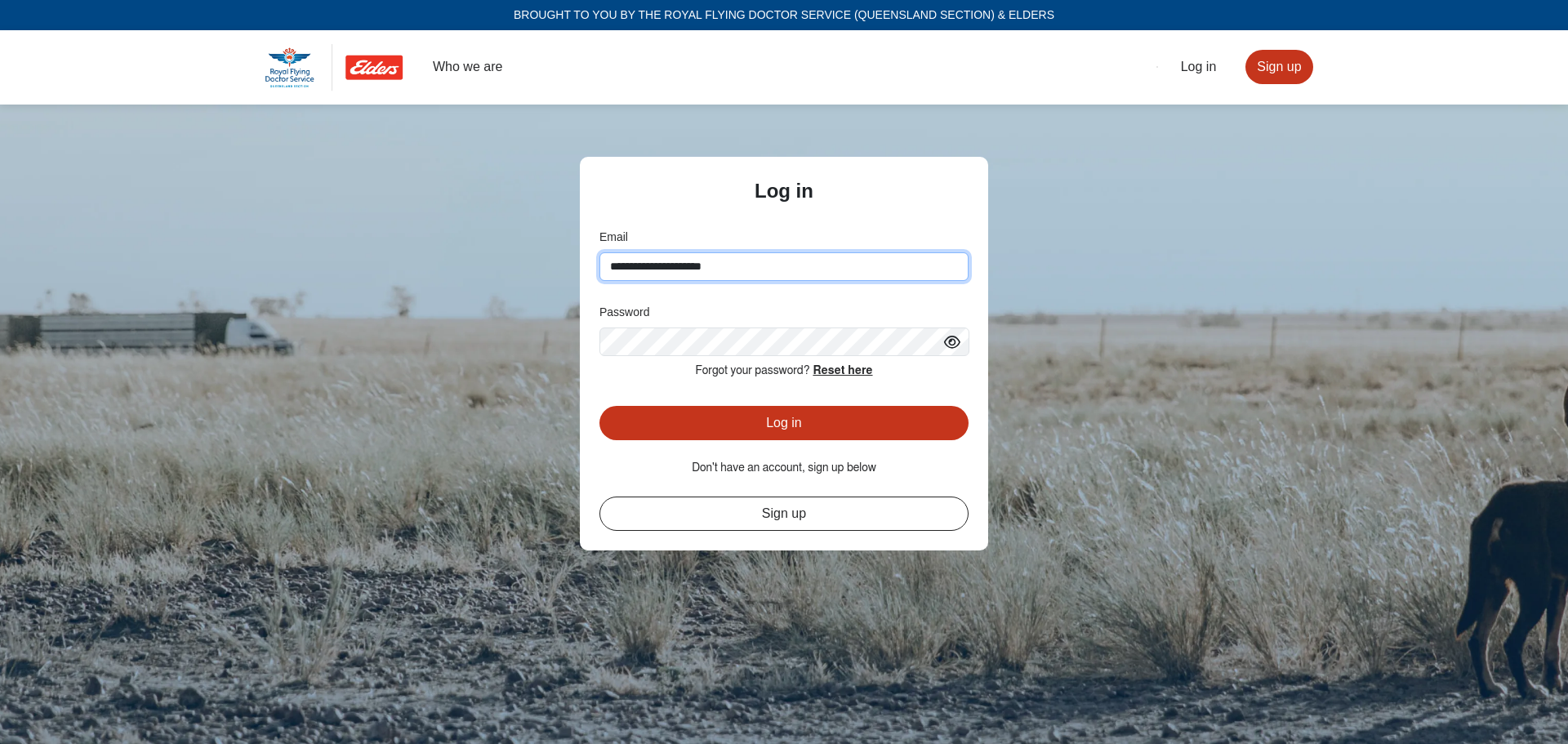 type on "**********" 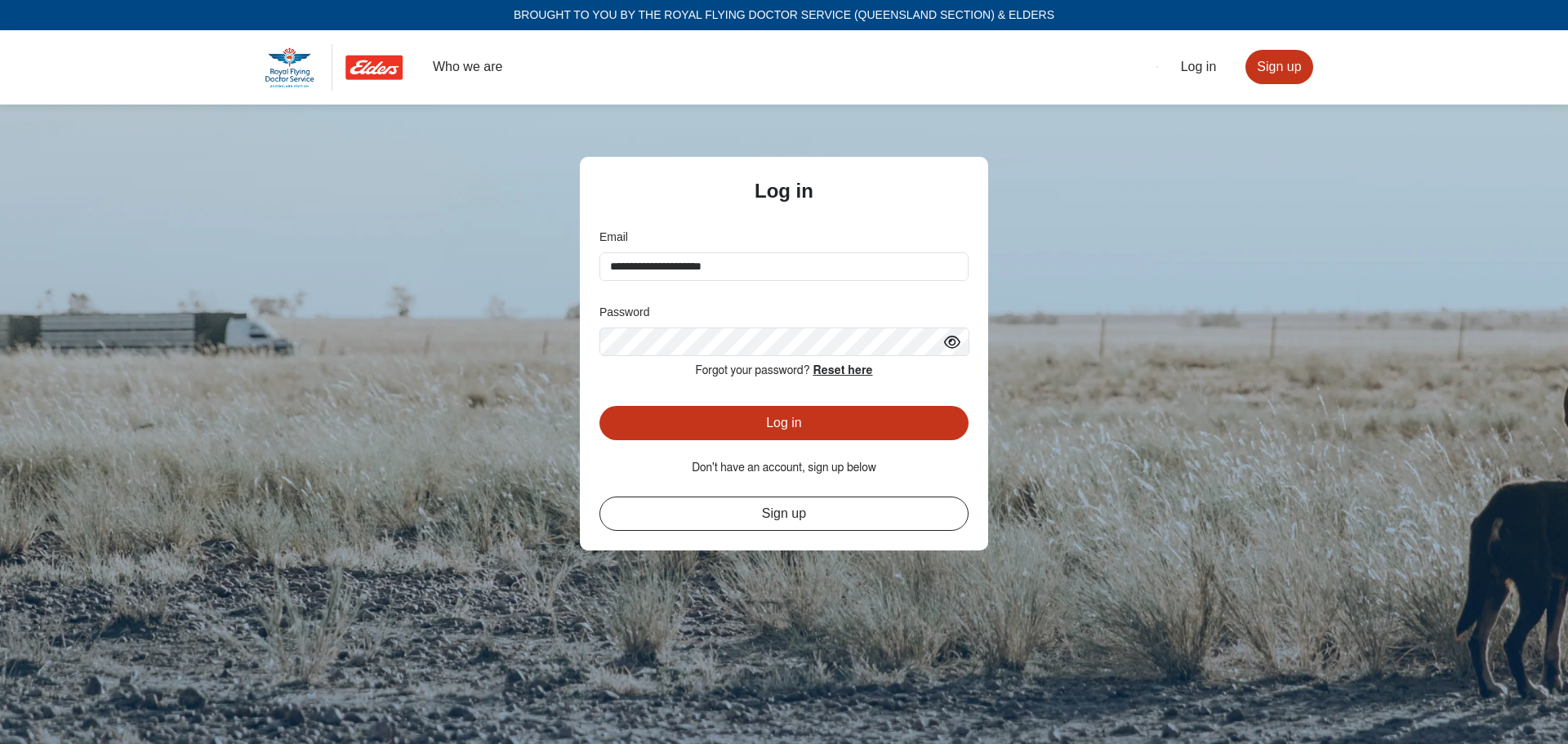 click on "**********" at bounding box center [784, 354] 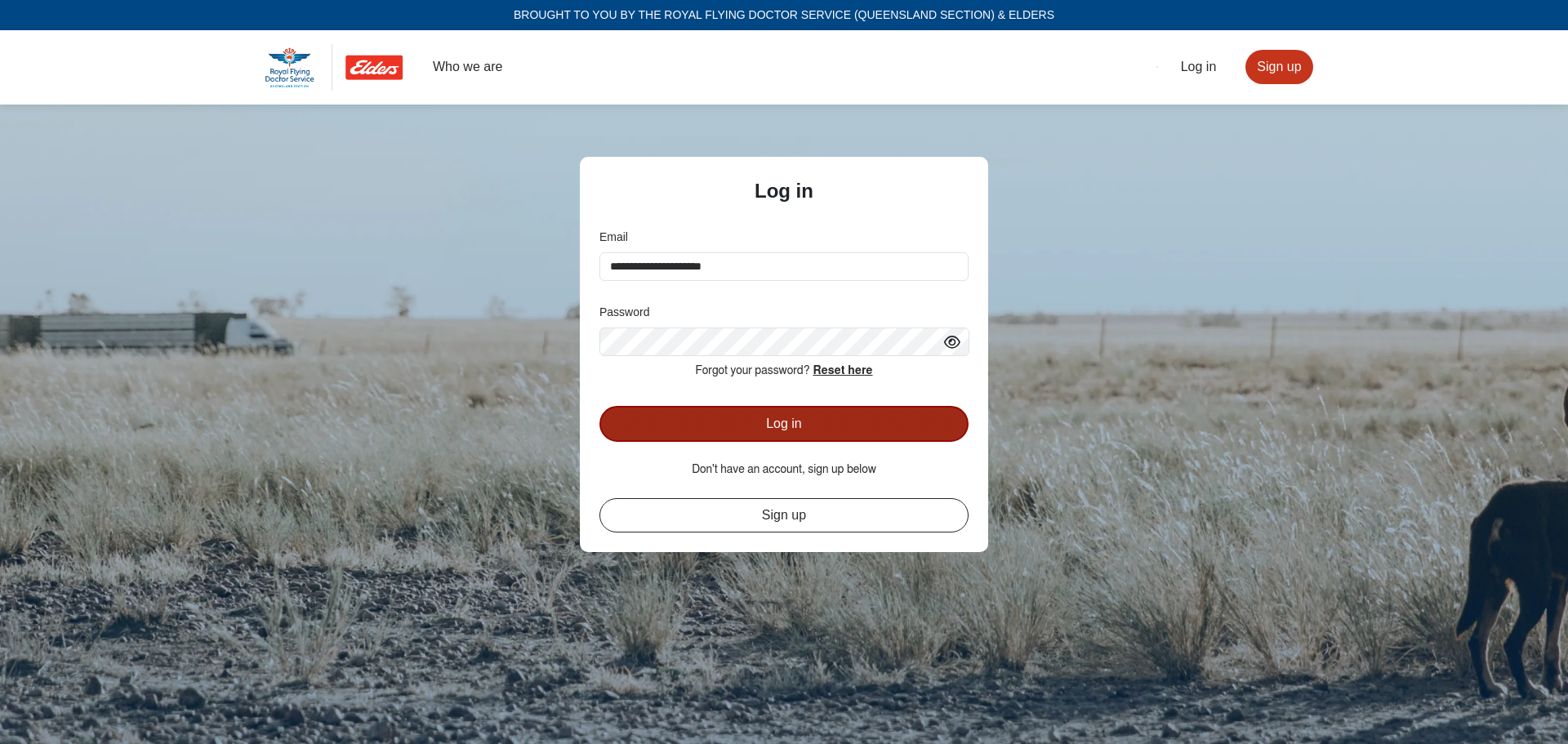 click on "Log in" at bounding box center (784, 424) 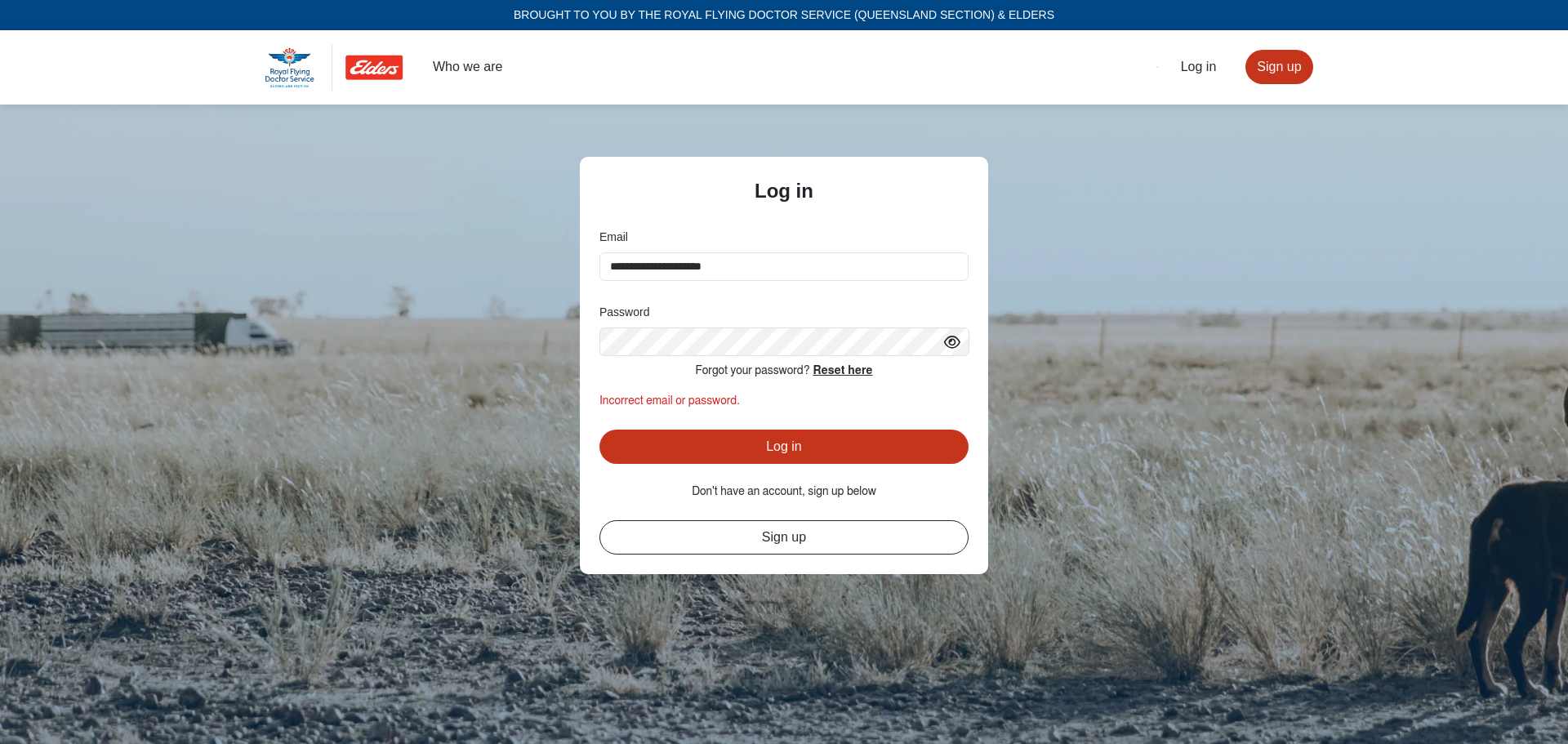 click at bounding box center [334, 67] 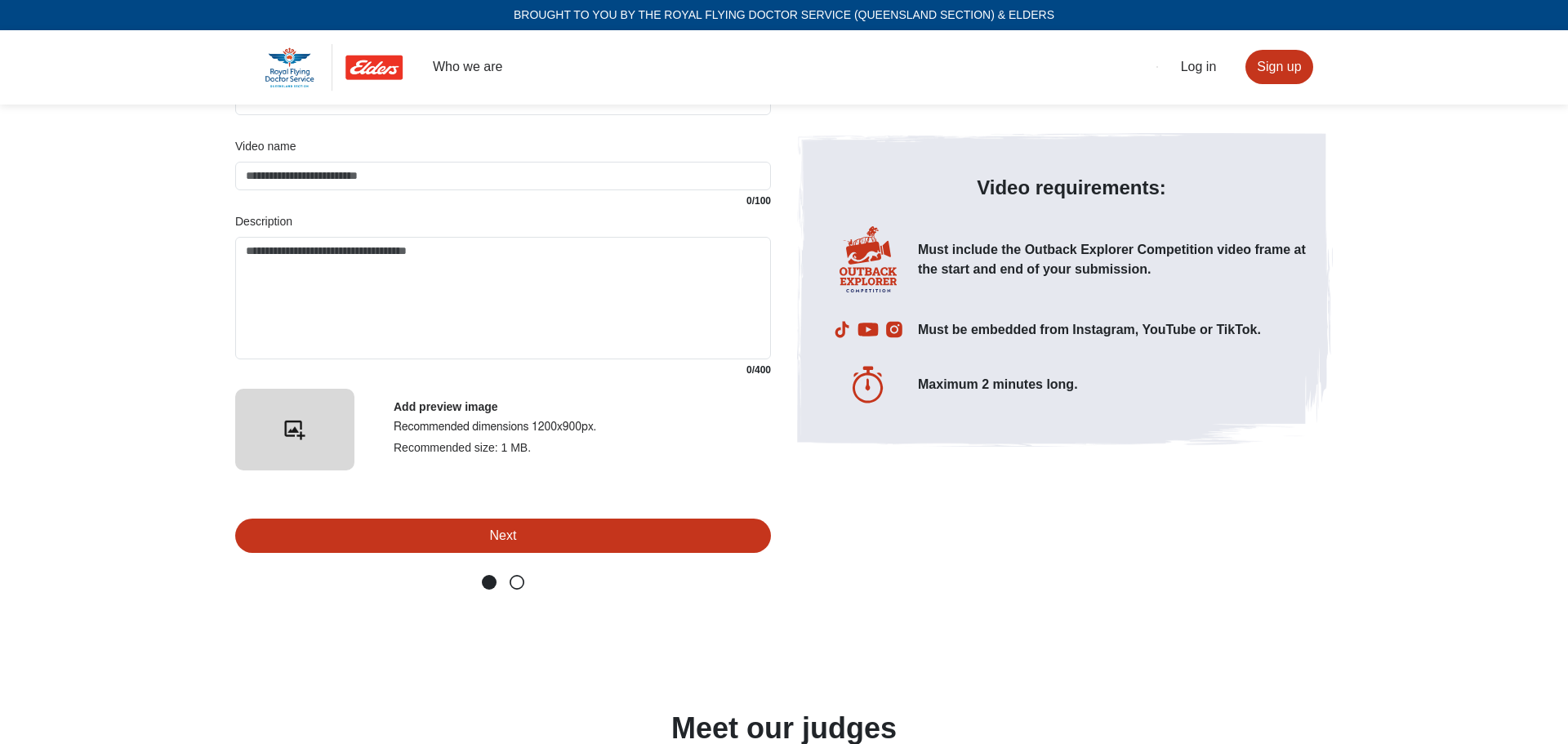 scroll, scrollTop: 3103, scrollLeft: 0, axis: vertical 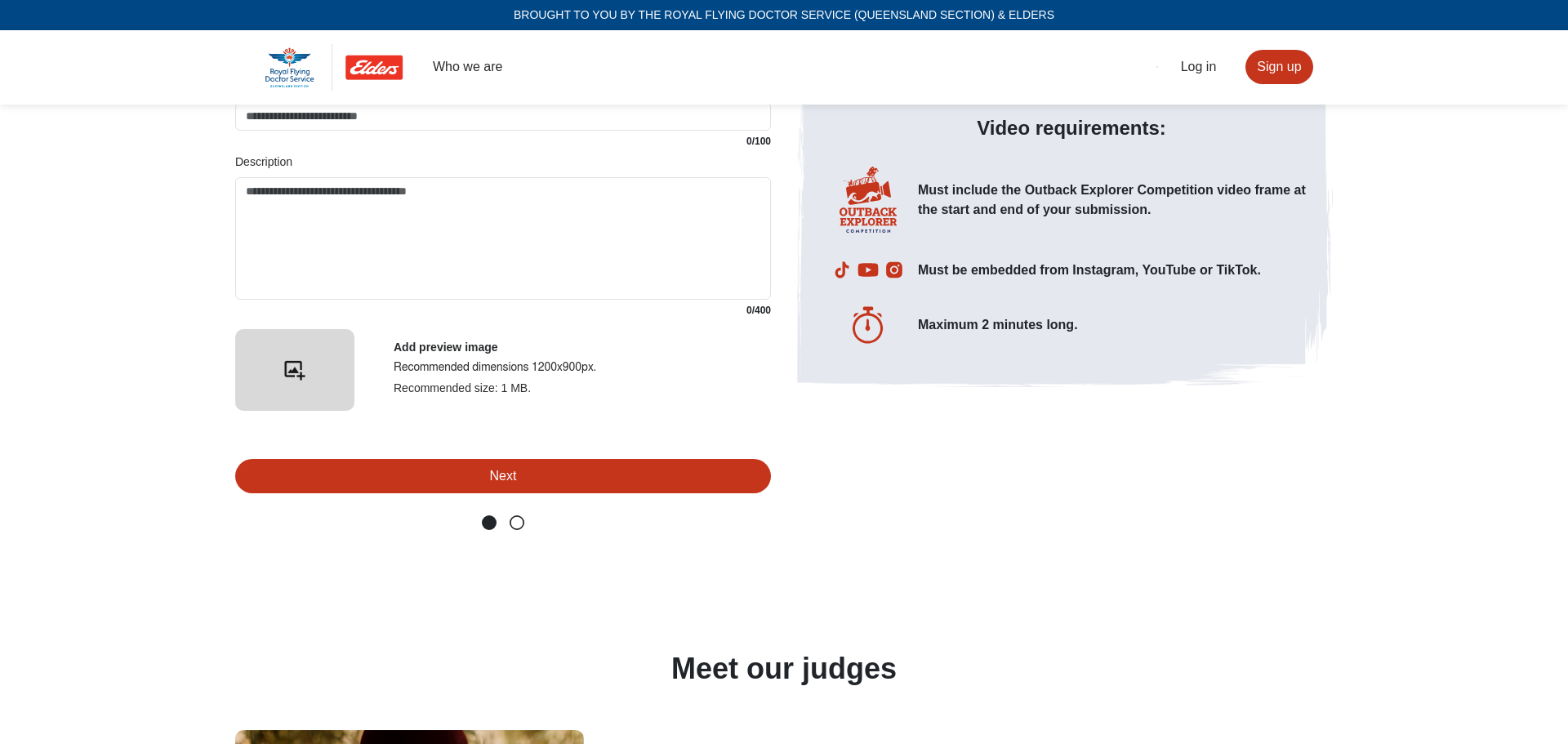 click on "Video posted on: TikTok Video link Where do I find this? Video name 0 /100 Description 0 /400 Add preview image Recommended dimensions 1200x900px. Recommended size: 1 MB. Next Video requirements: Must include the Outback Explorer Competition video frame at the start and end of your submission. Must be embedded from Instagram, YouTube or TikTok. Maximum 2 minutes long." at bounding box center (784, 287) 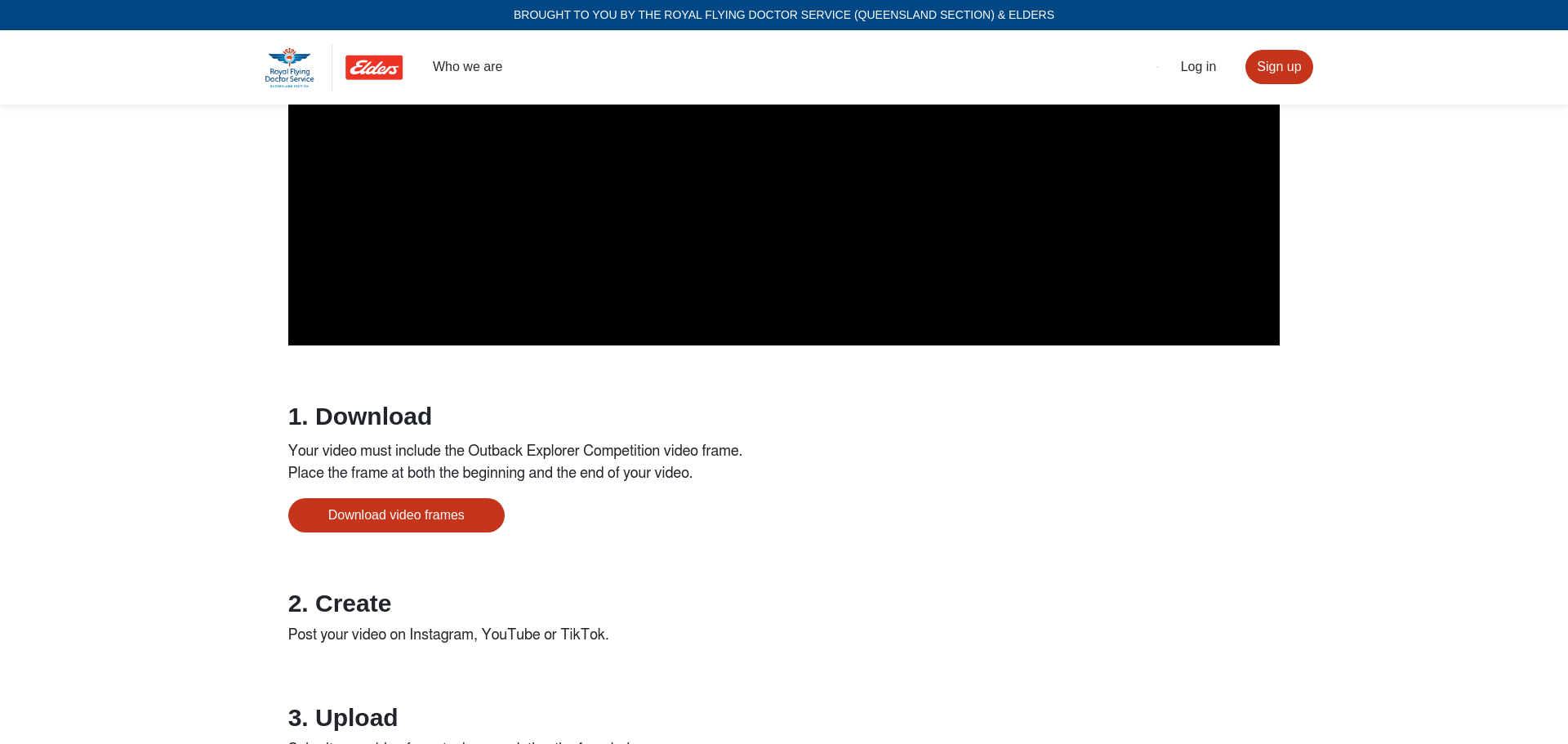 scroll, scrollTop: 1307, scrollLeft: 0, axis: vertical 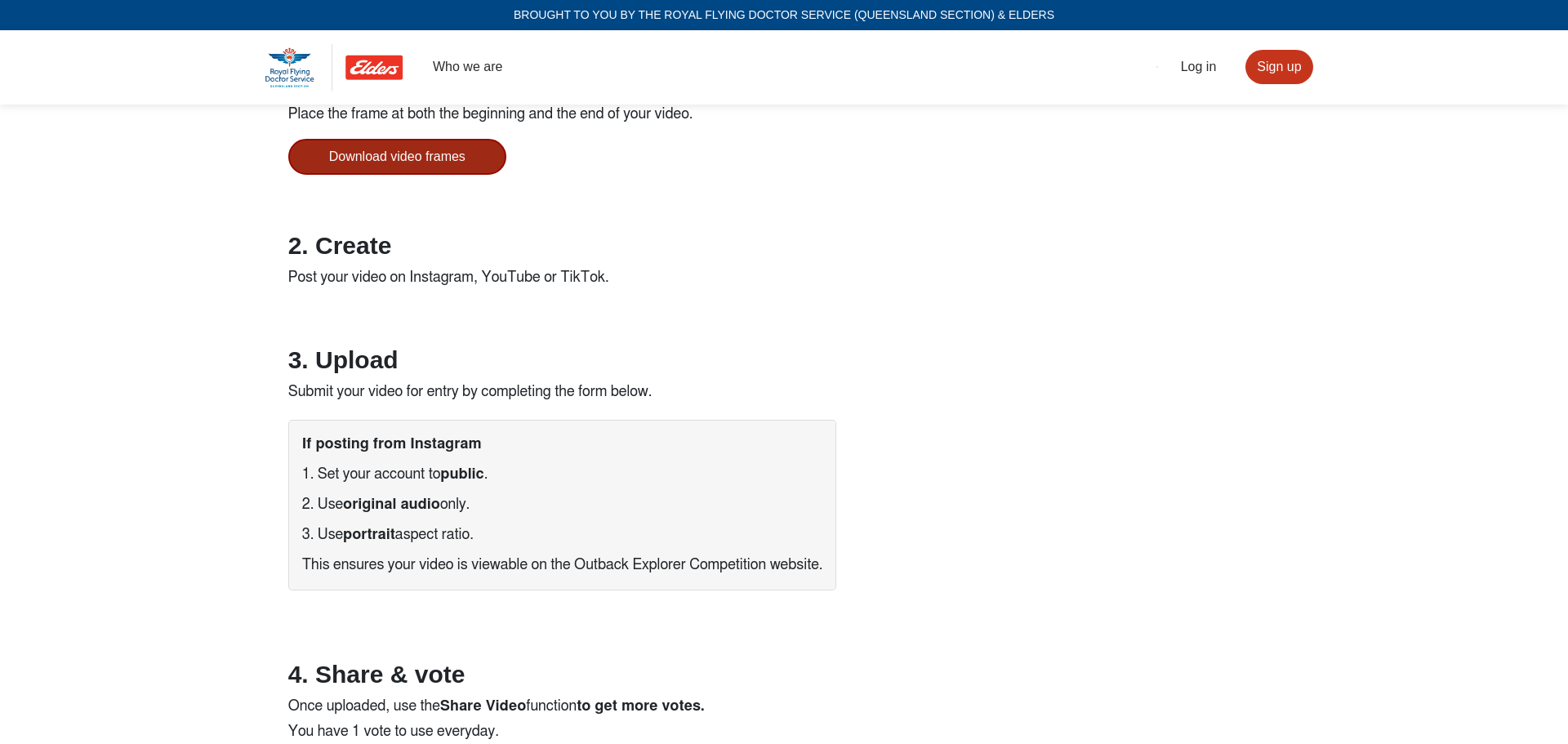 click on "Download video frames" at bounding box center (397, 157) 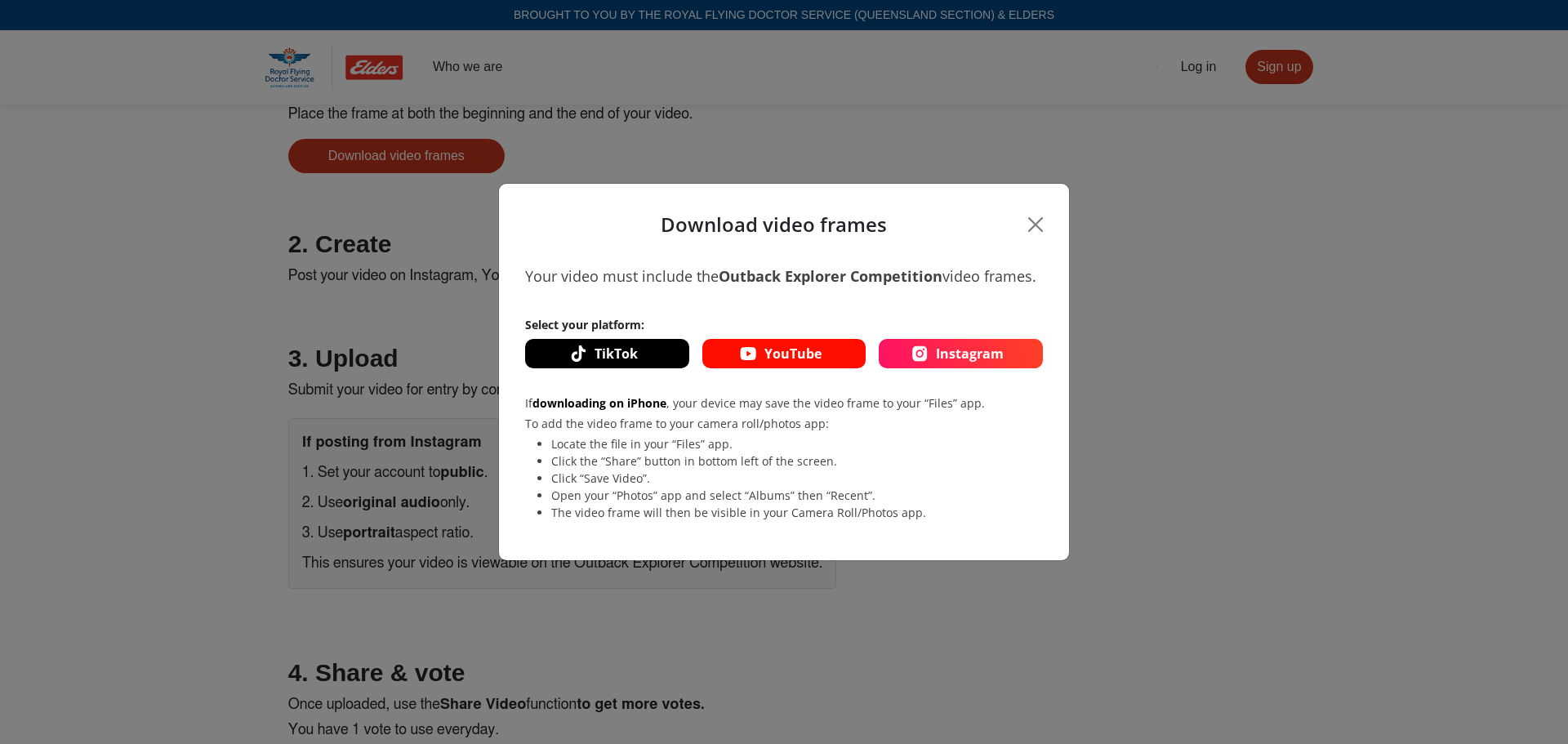 click on "Your video must include the  Outback Explorer Competition  video frames." at bounding box center [784, 276] 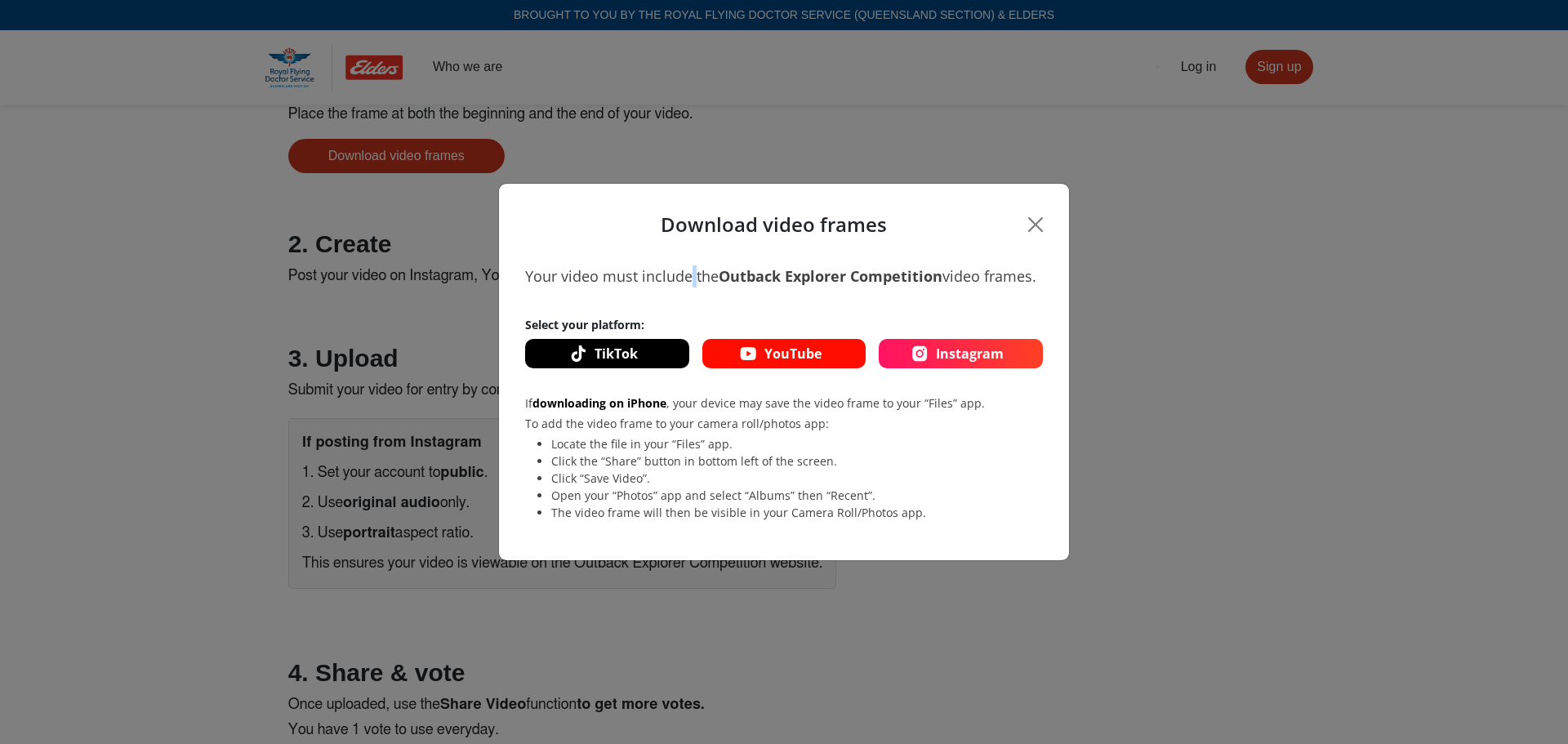 click on "Your video must include the  Outback Explorer Competition  video frames." at bounding box center (784, 276) 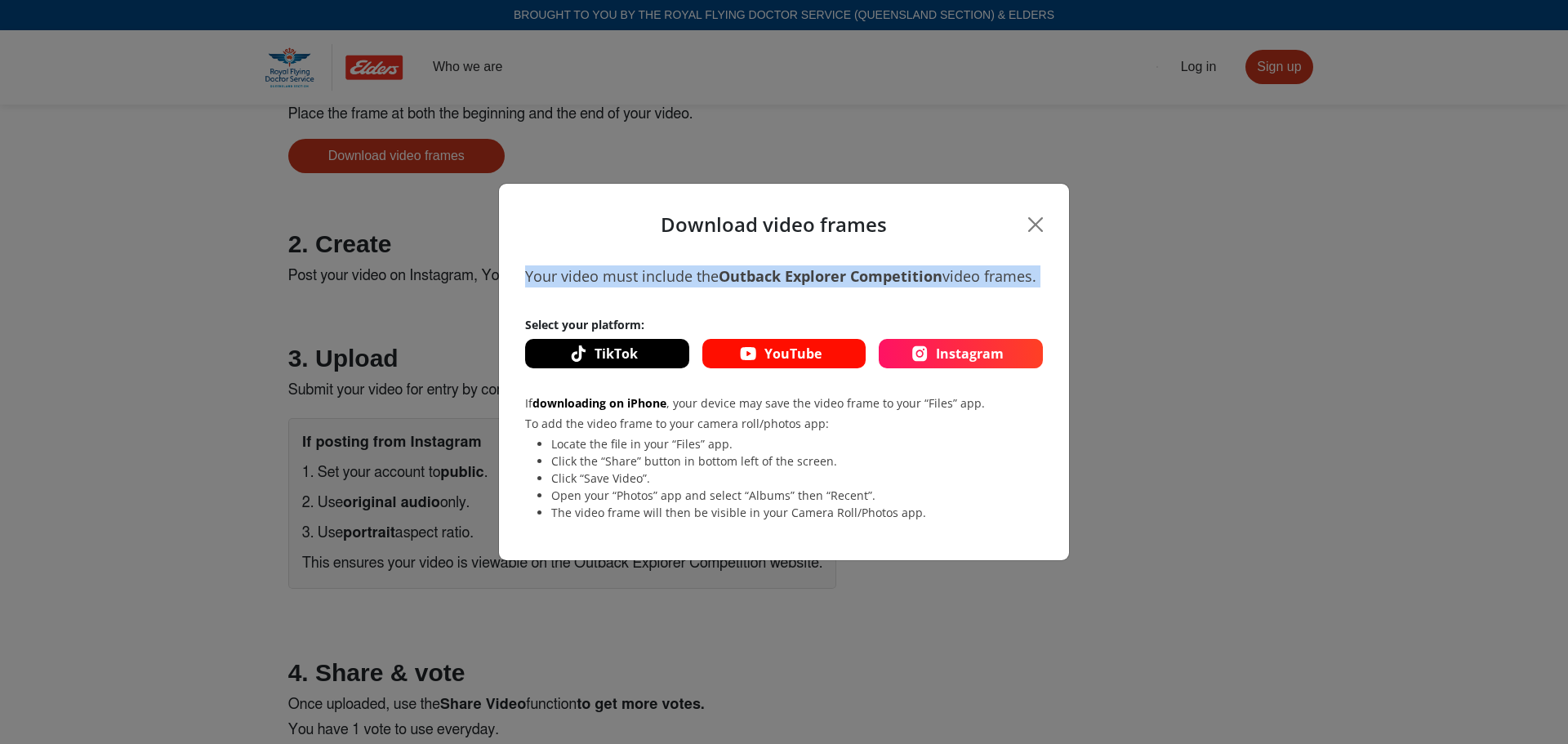 click on "Your video must include the  Outback Explorer Competition  video frames." at bounding box center [784, 276] 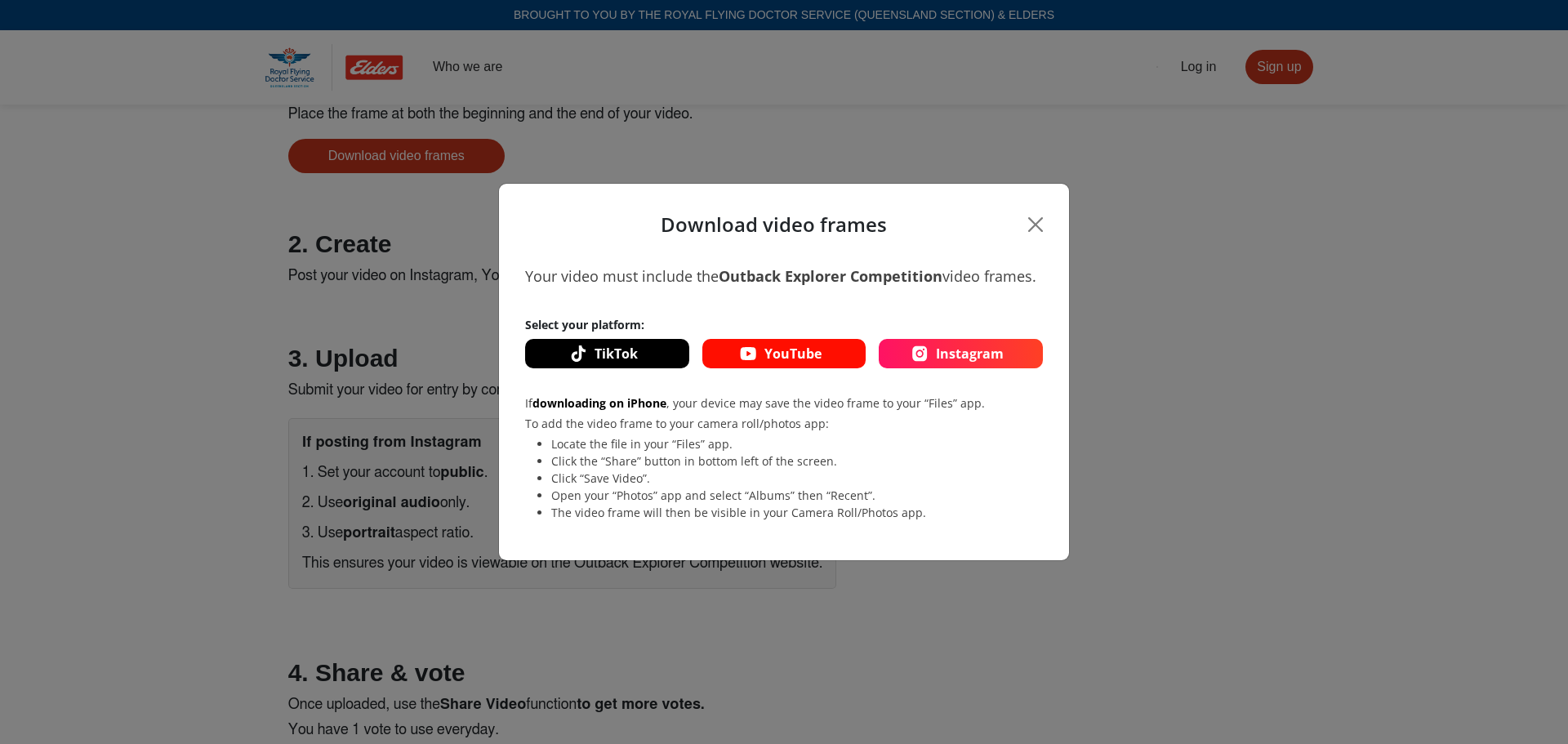 click on "Download video frames" at bounding box center (773, 225) 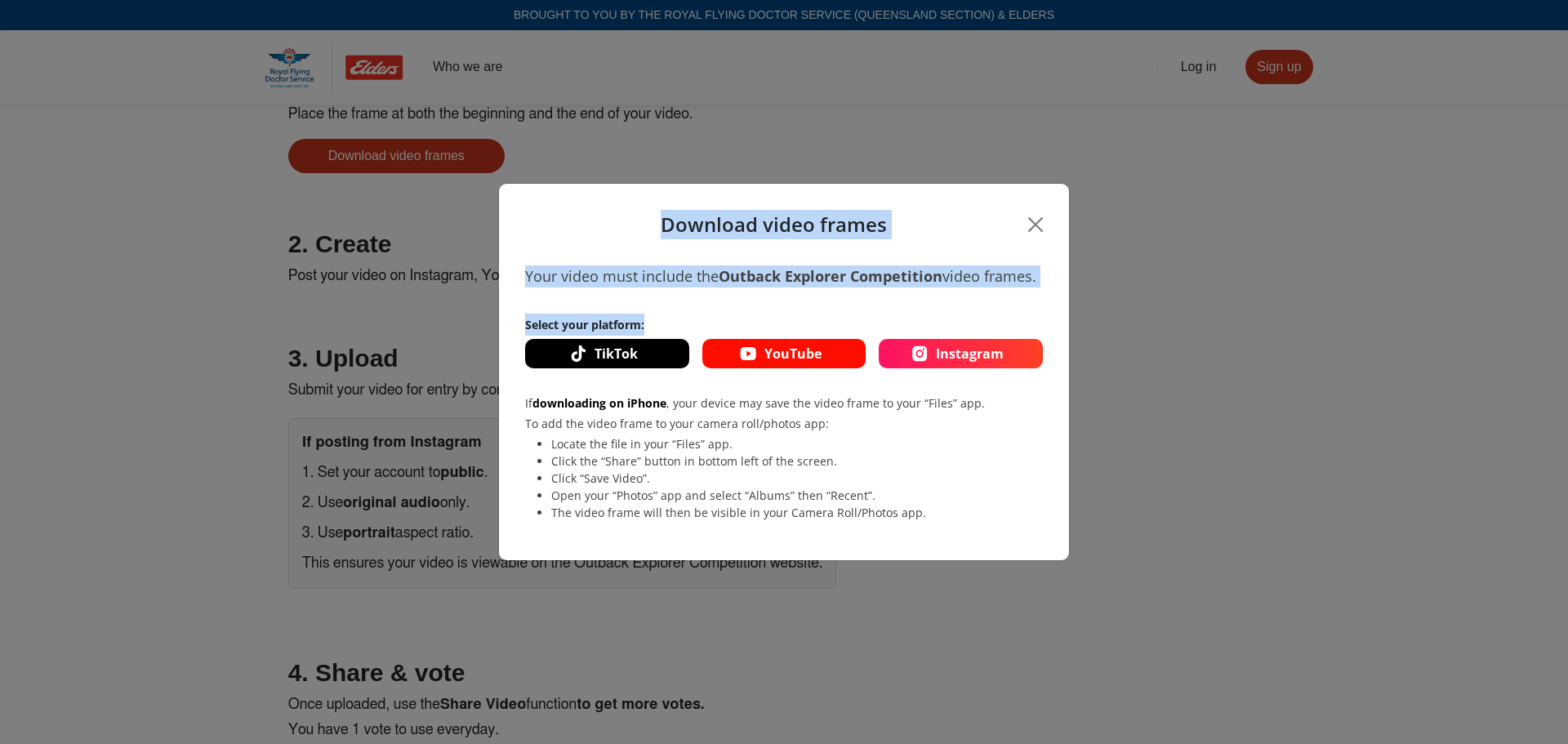 drag, startPoint x: 666, startPoint y: 223, endPoint x: 692, endPoint y: 325, distance: 105.262 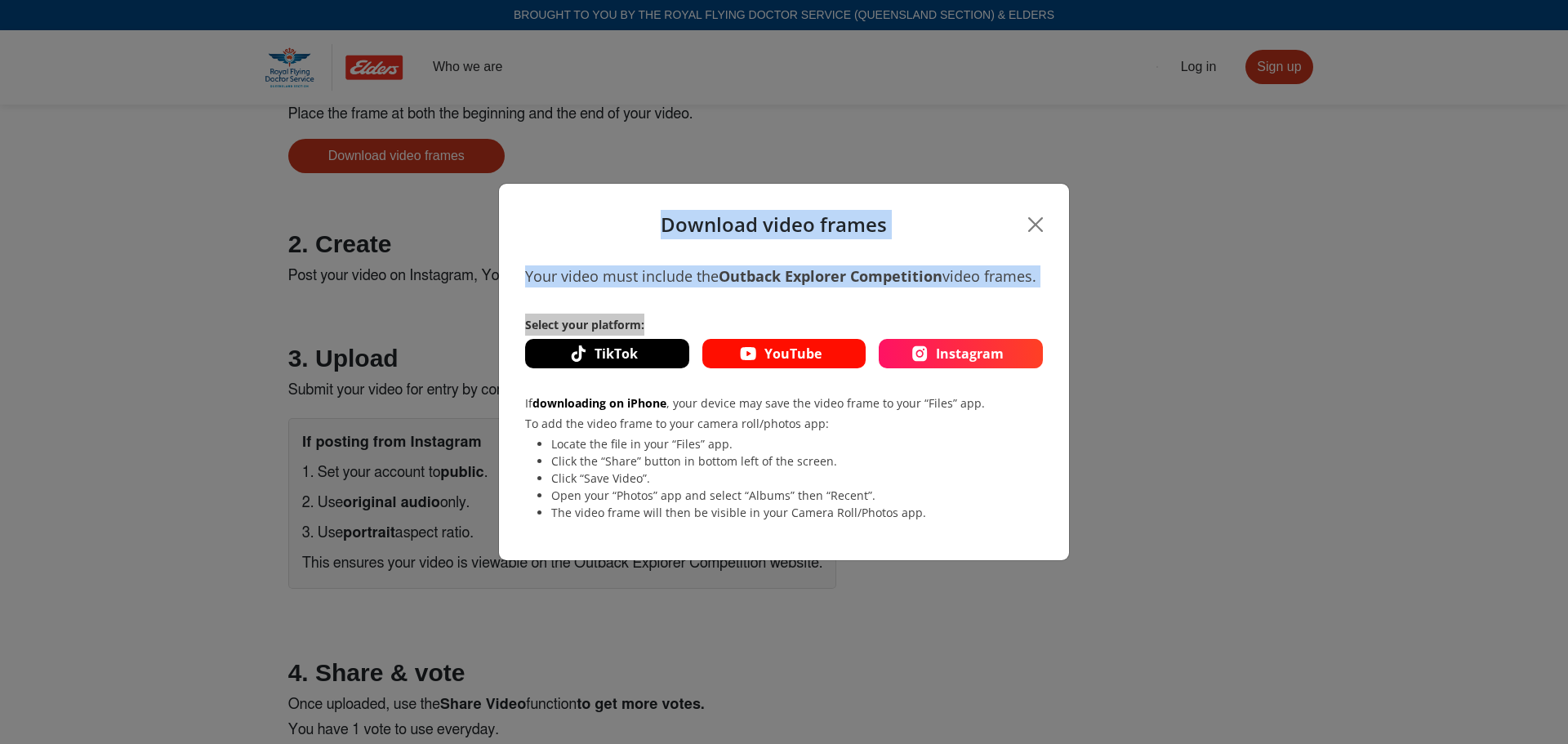 click on "Download video frames" at bounding box center (784, 225) 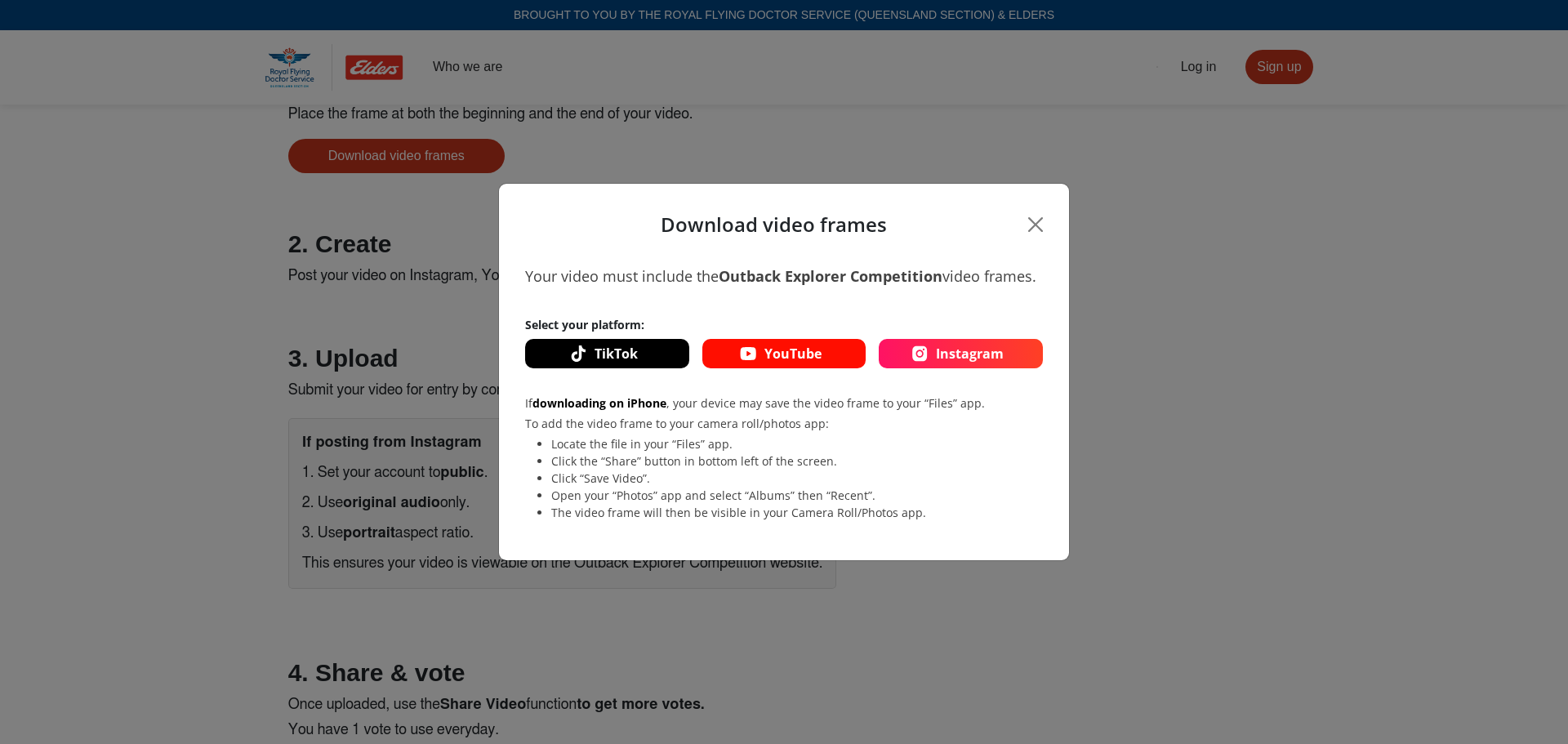 drag, startPoint x: 666, startPoint y: 227, endPoint x: 1055, endPoint y: 282, distance: 392.86893 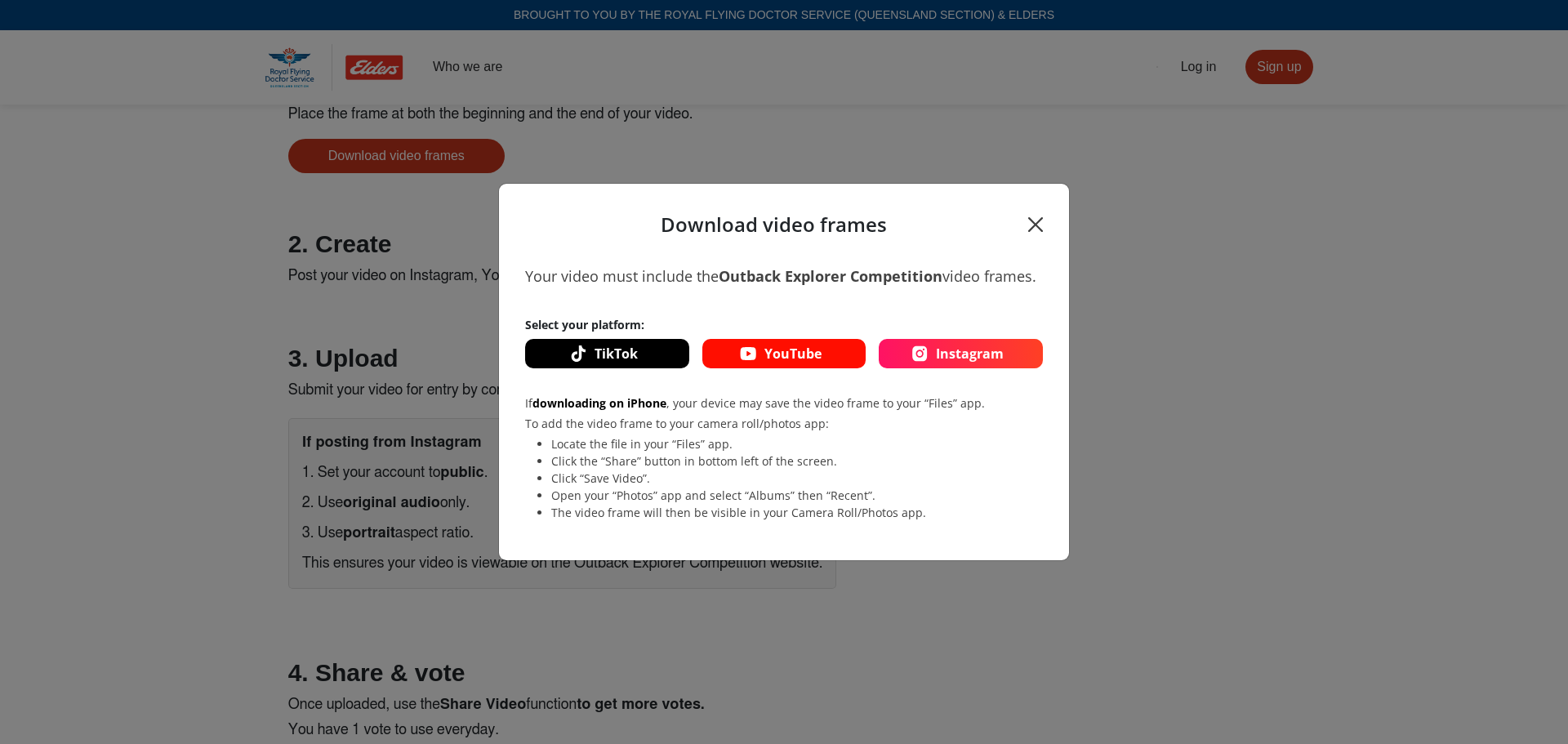 copy on "Download video frames Your video must include the  Outback Explorer Competition  video frames." 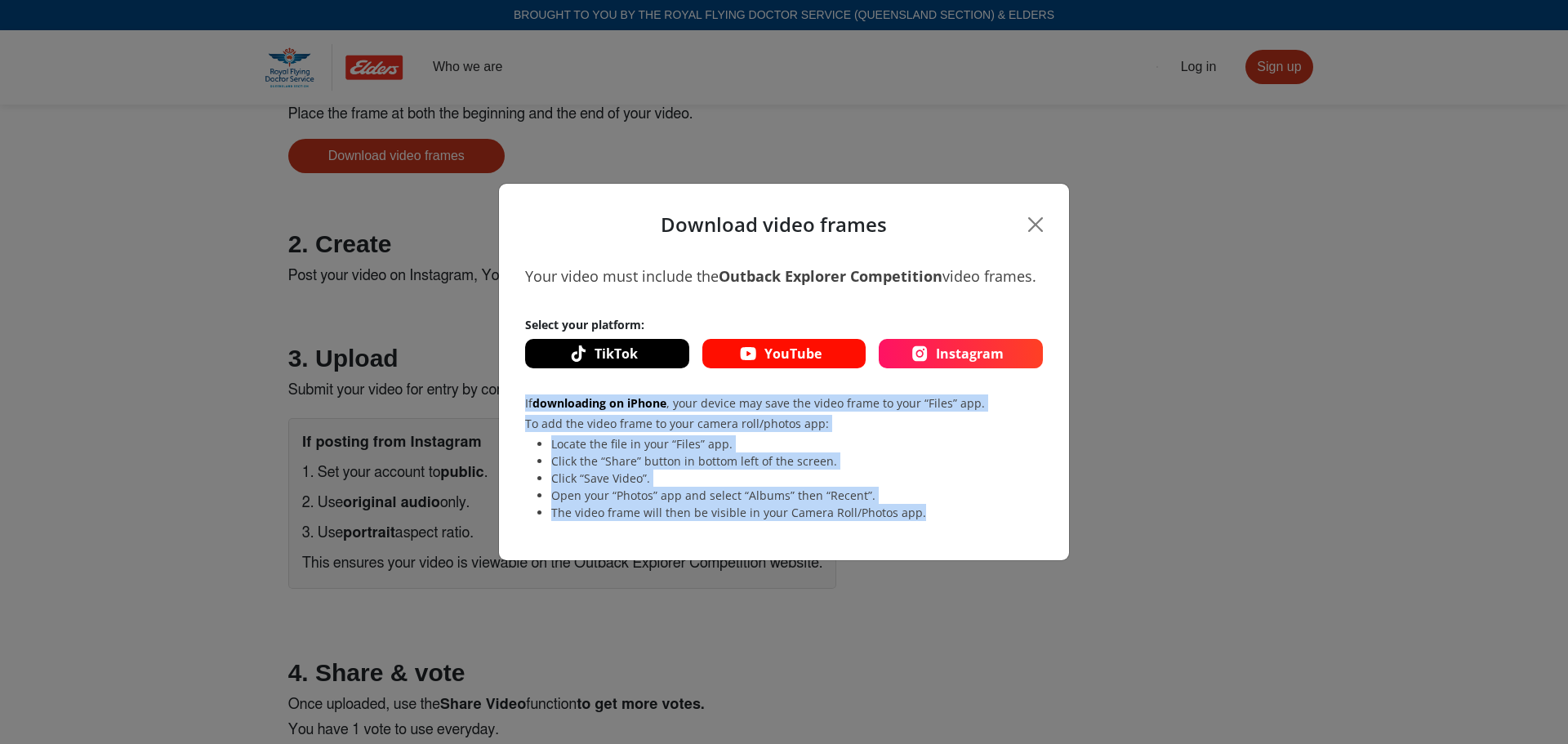 drag, startPoint x: 523, startPoint y: 403, endPoint x: 948, endPoint y: 517, distance: 440.0239 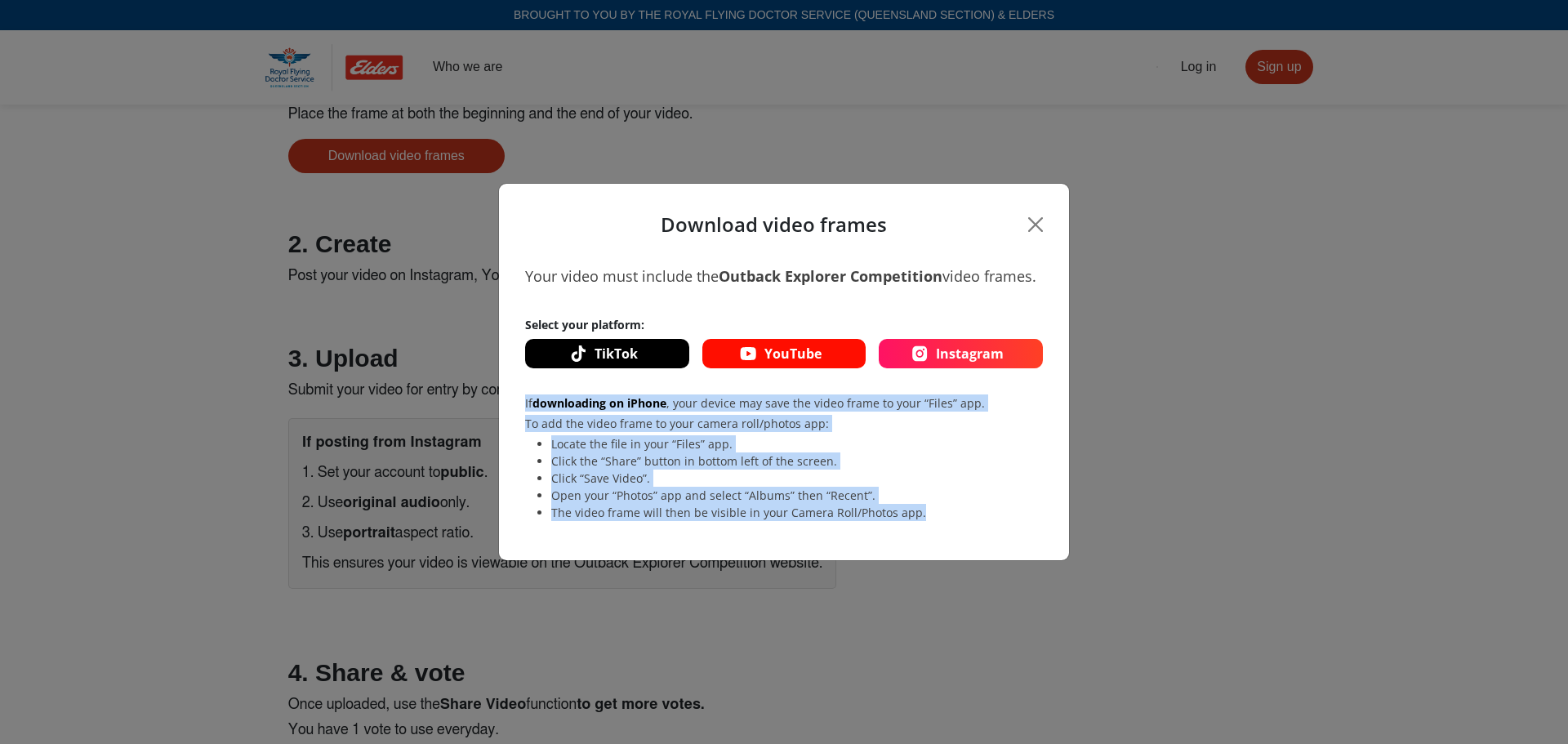 copy on "If  downloading on iPhone , your device may save the video frame to your “Files” app. To add the video frame to your camera roll/photos app: Locate the file in your “Files” app. Click the “Share” button in bottom left of the screen. Click “Save Video”. Open your “Photos” app and select “Albums” then “Recent”. The video frame will then be visible in your Camera Roll/Photos app." 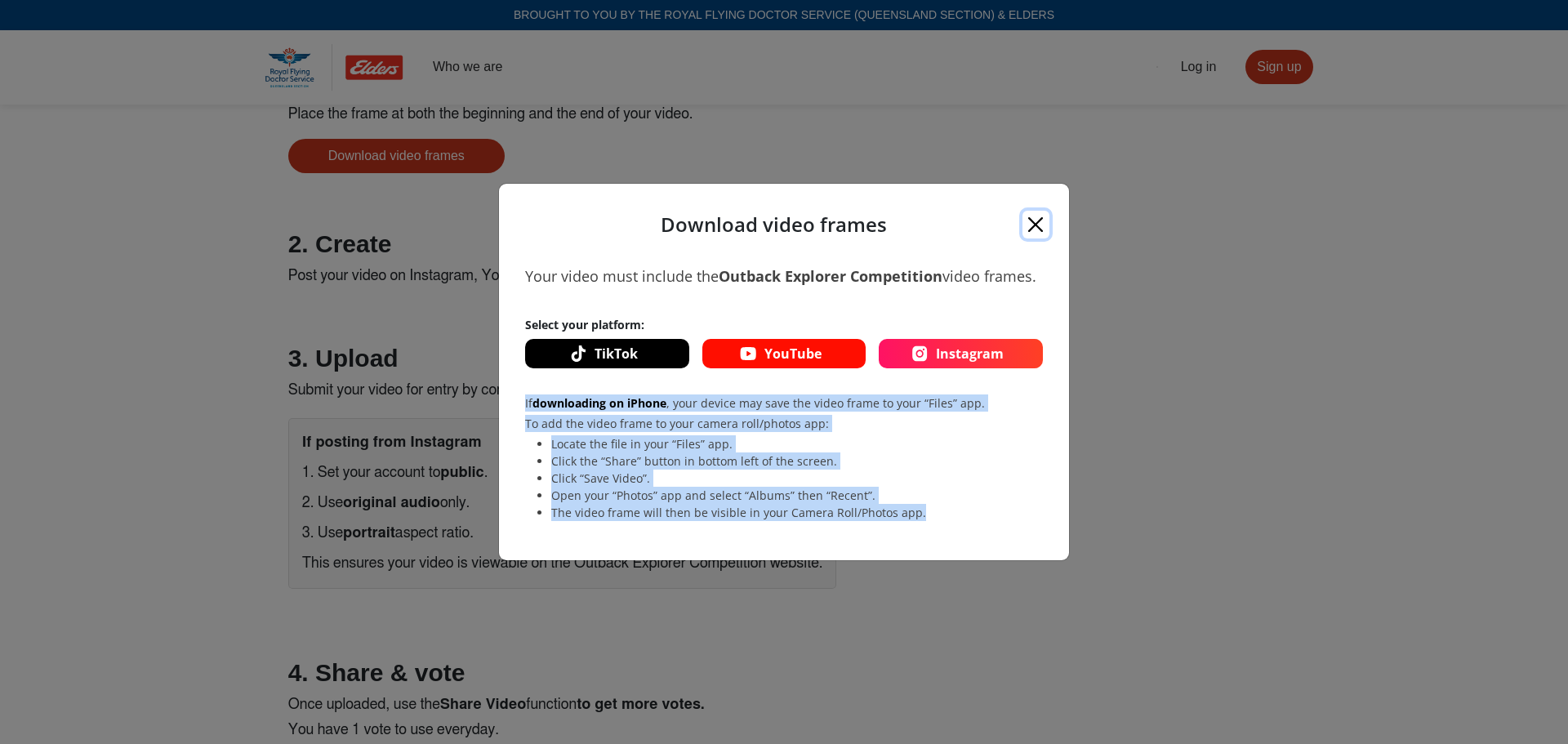 click at bounding box center (1036, 225) 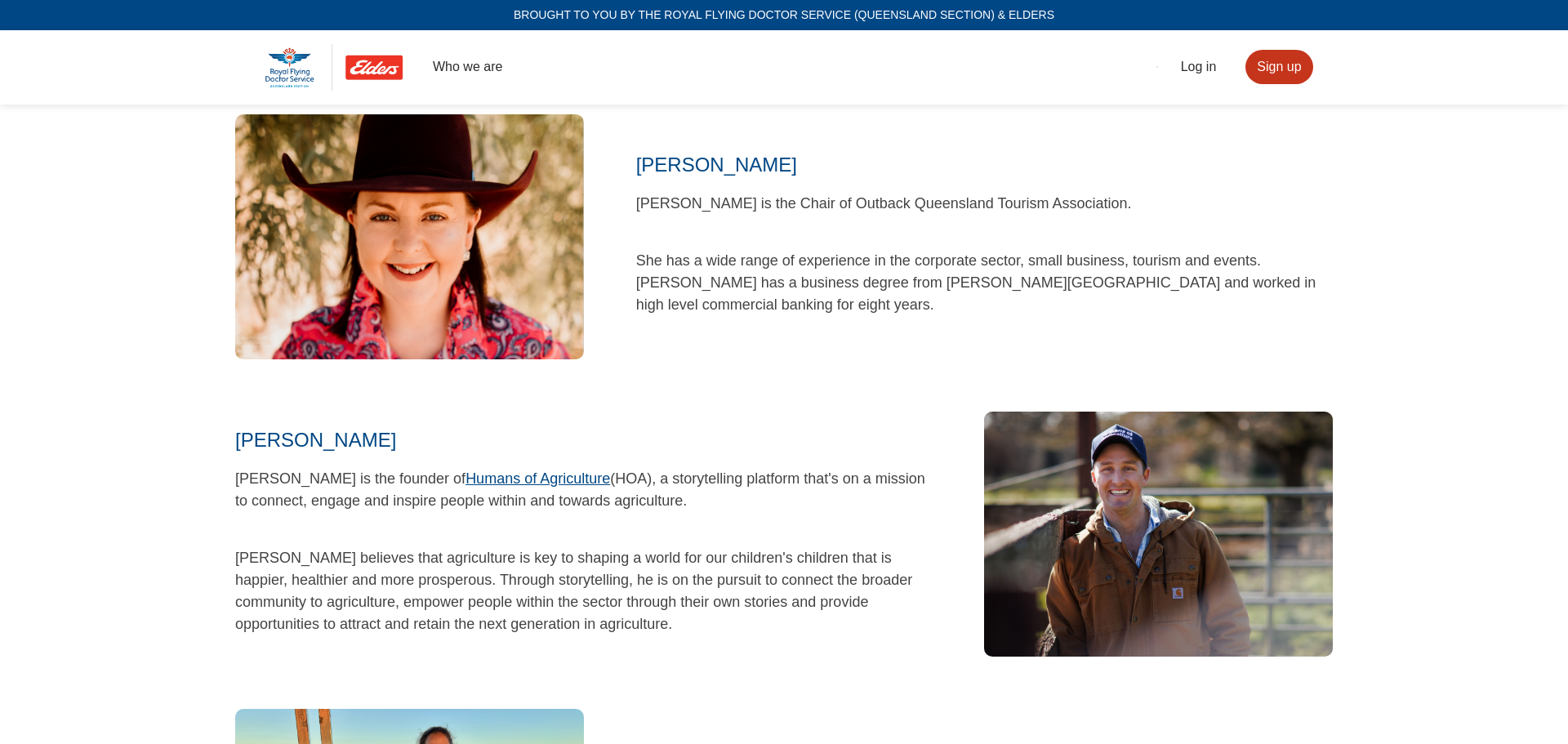 scroll, scrollTop: 3292, scrollLeft: 0, axis: vertical 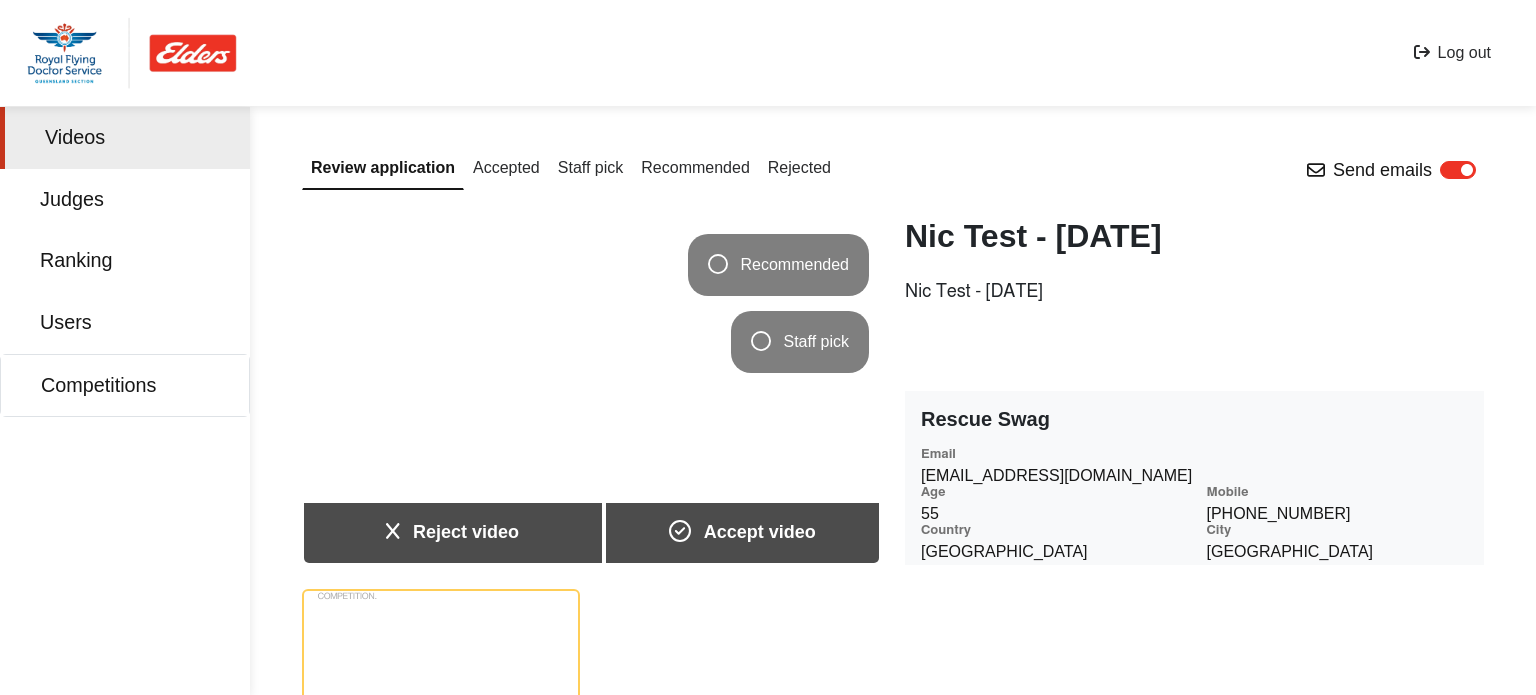 click on "Accept video" at bounding box center (742, 532) 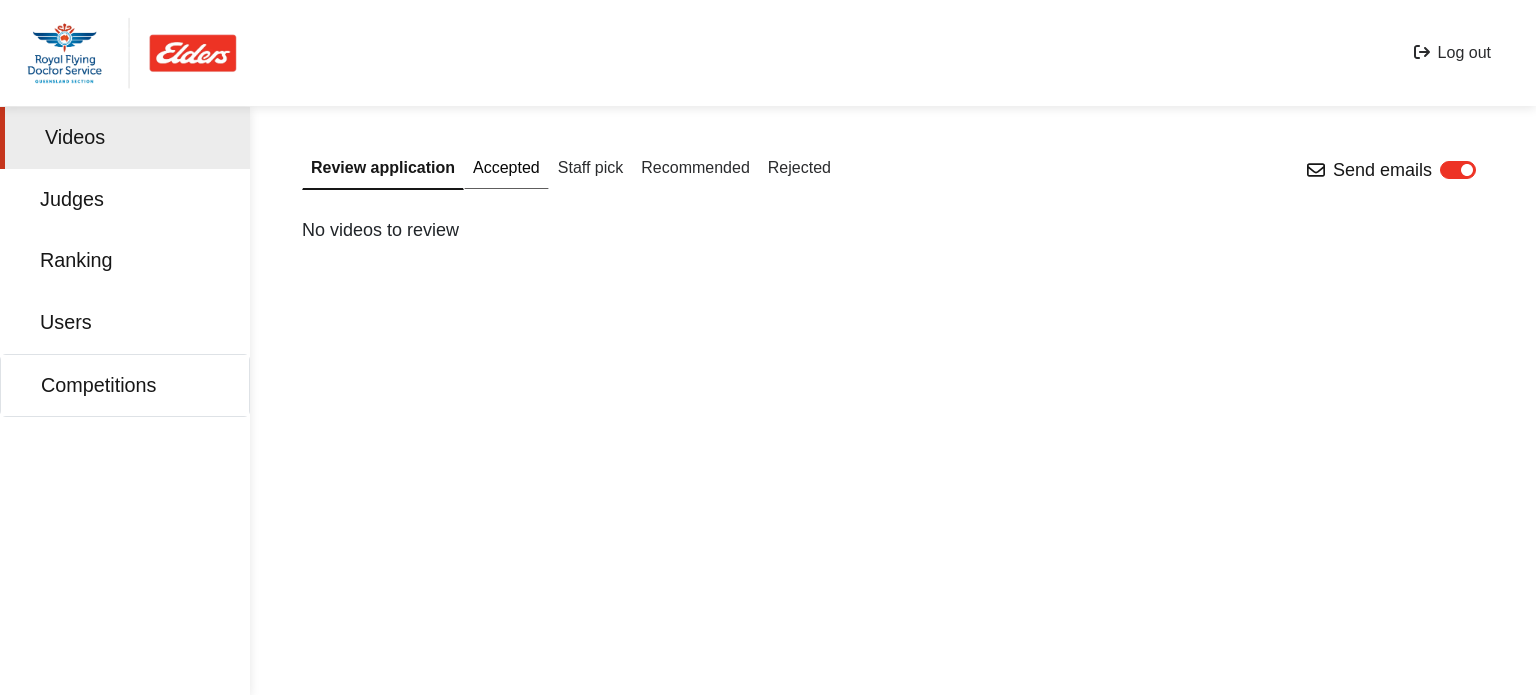 click on "Accepted" at bounding box center (506, 168) 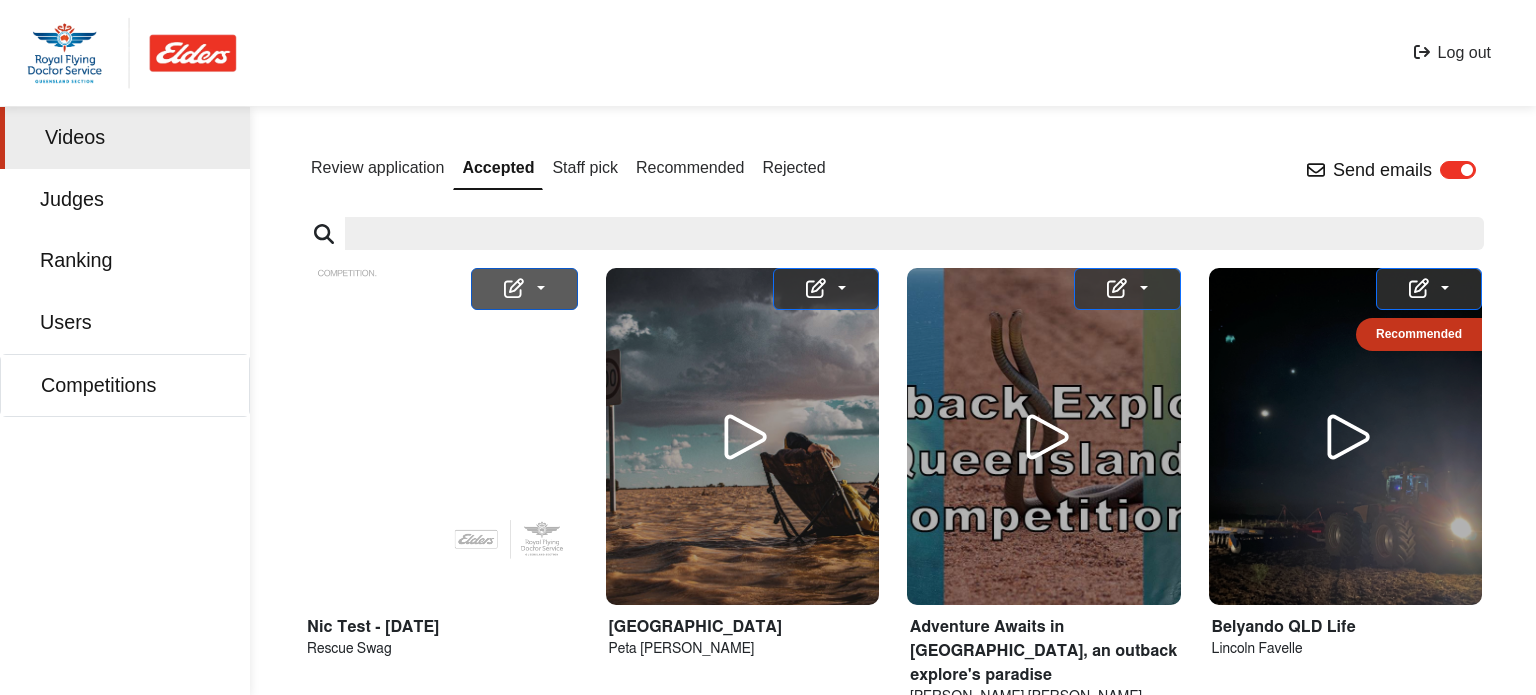 click 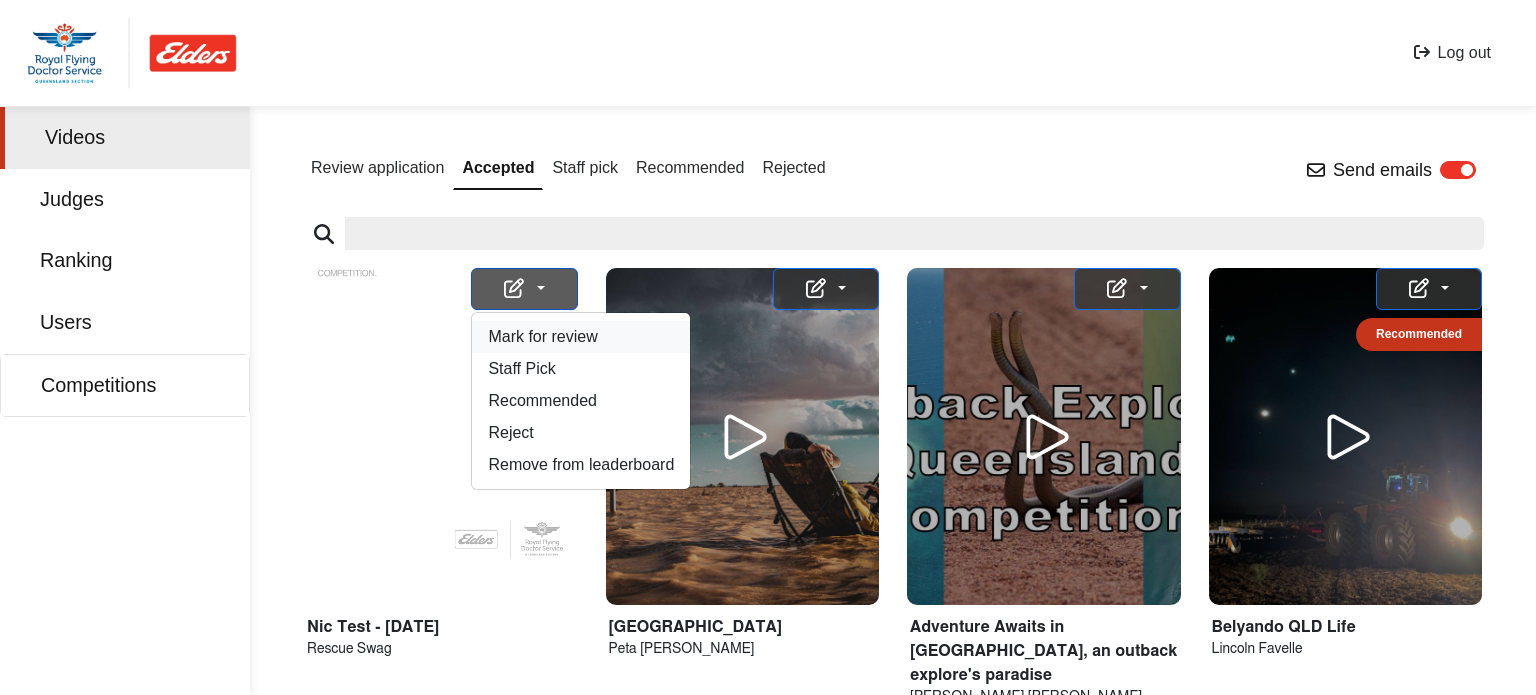 click on "Mark for review" at bounding box center (581, 337) 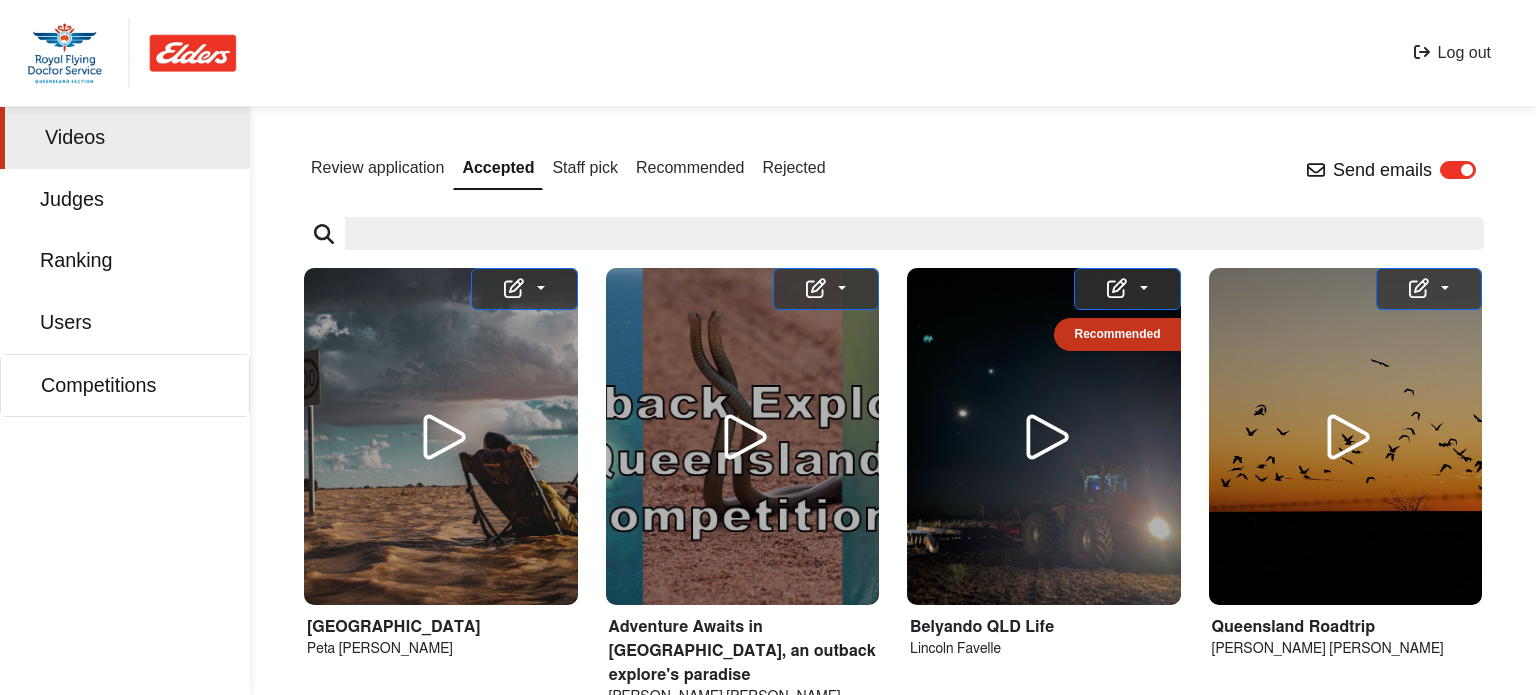 click on "Videos Ranking Users Winners New competition 2025 2024 2023 Log out" at bounding box center [768, 53] 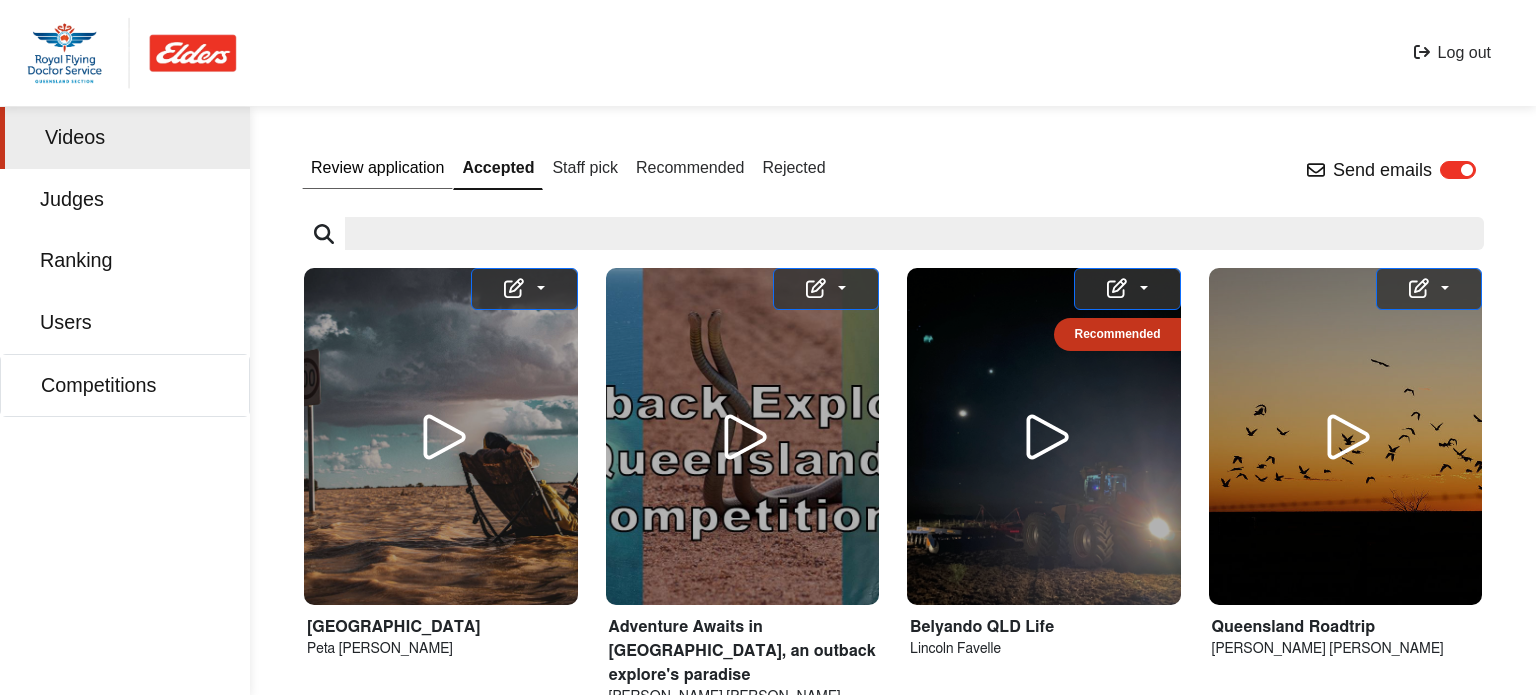 click on "Review application" at bounding box center (377, 168) 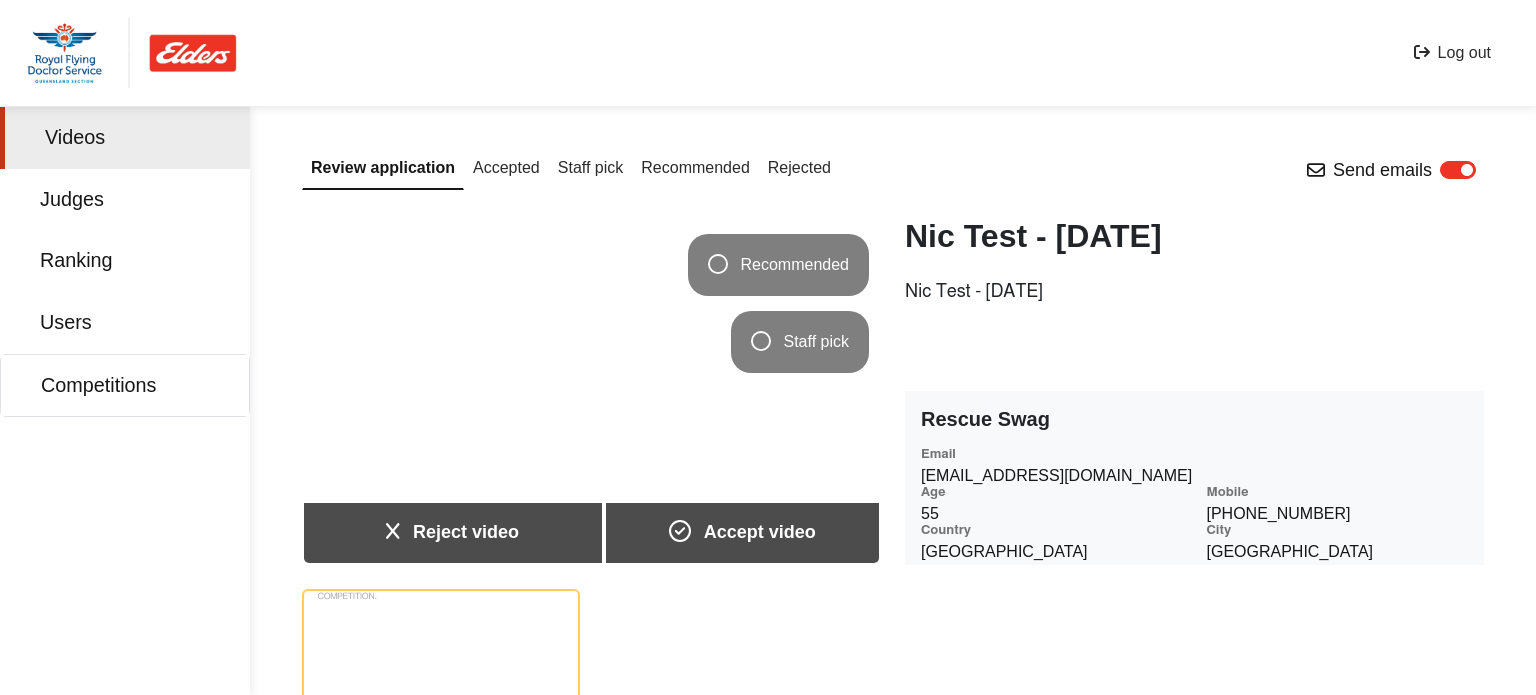 click on "Reject video" at bounding box center (453, 533) 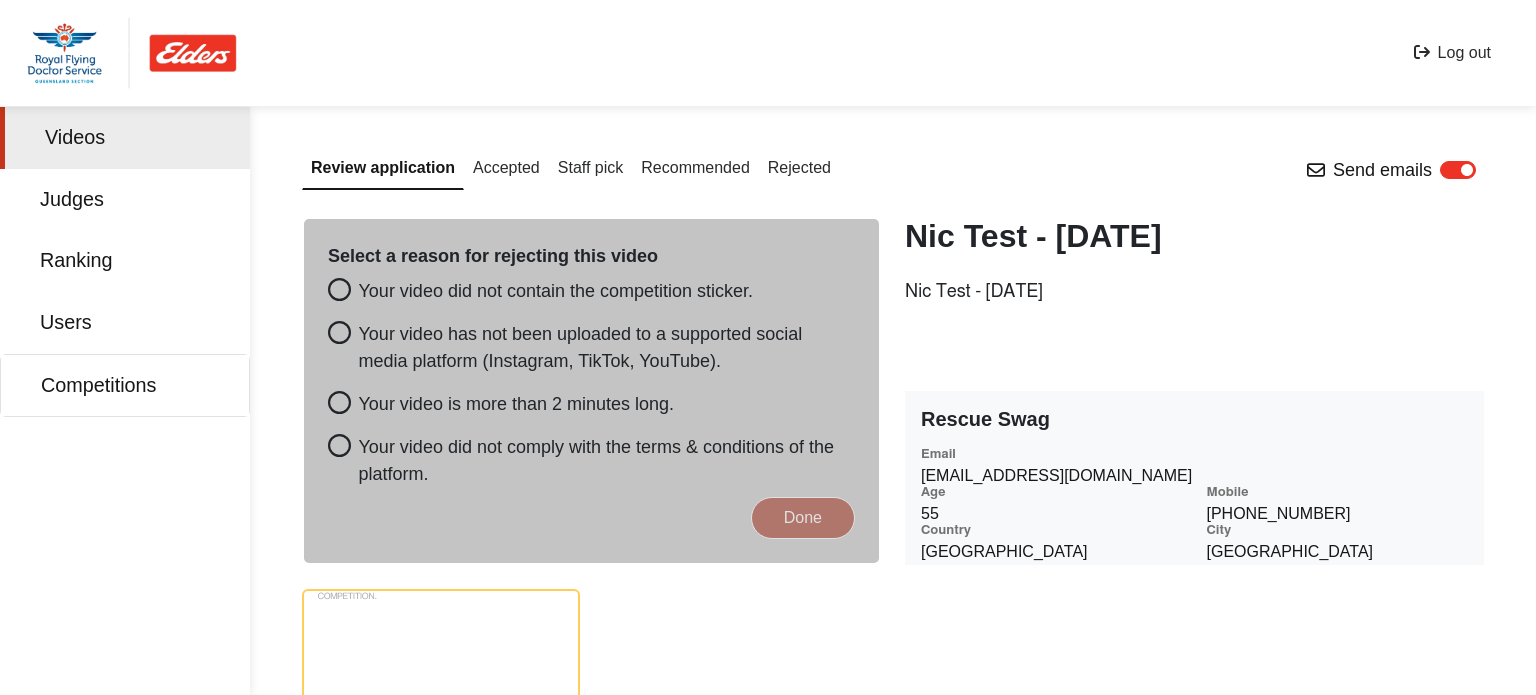 click on "Your video did not contain the competition sticker." at bounding box center [591, 291] 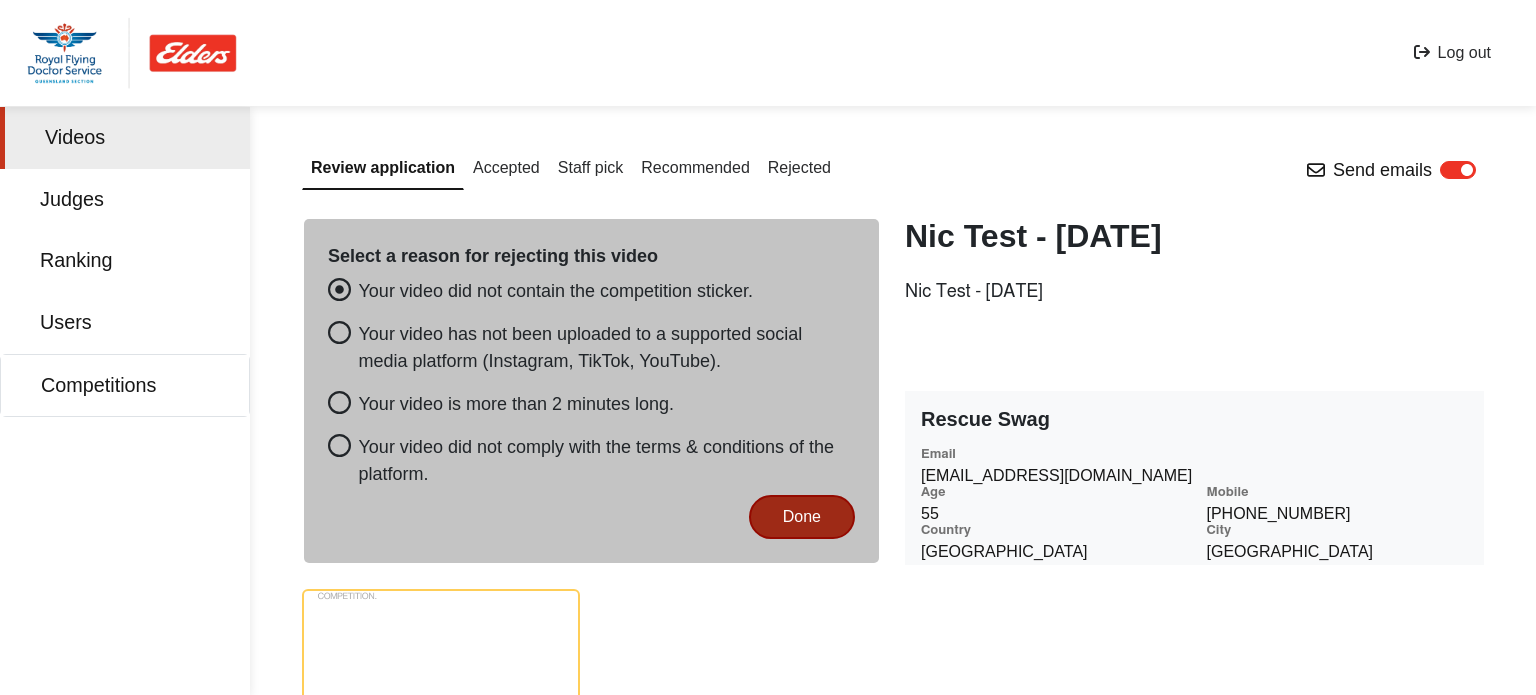 click on "Done" at bounding box center [802, 517] 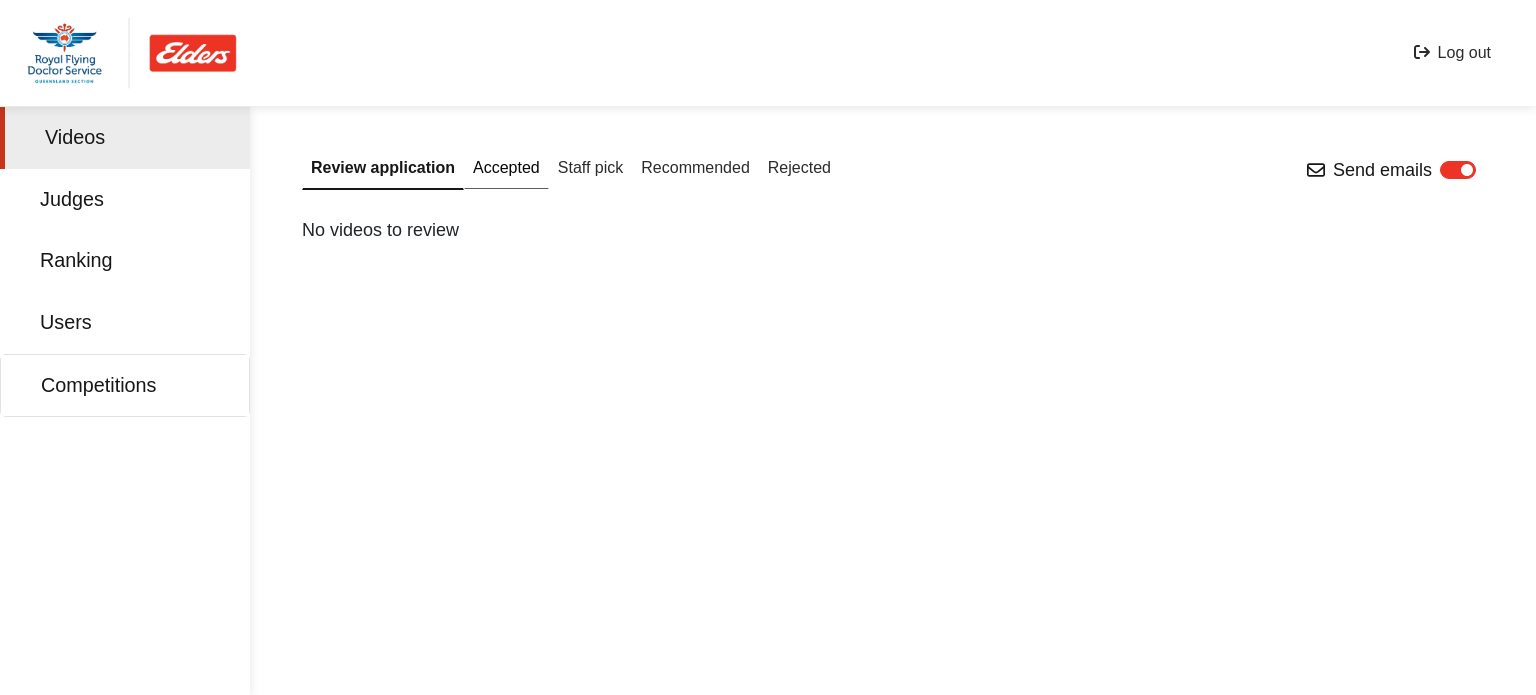 click on "Accepted" at bounding box center [506, 168] 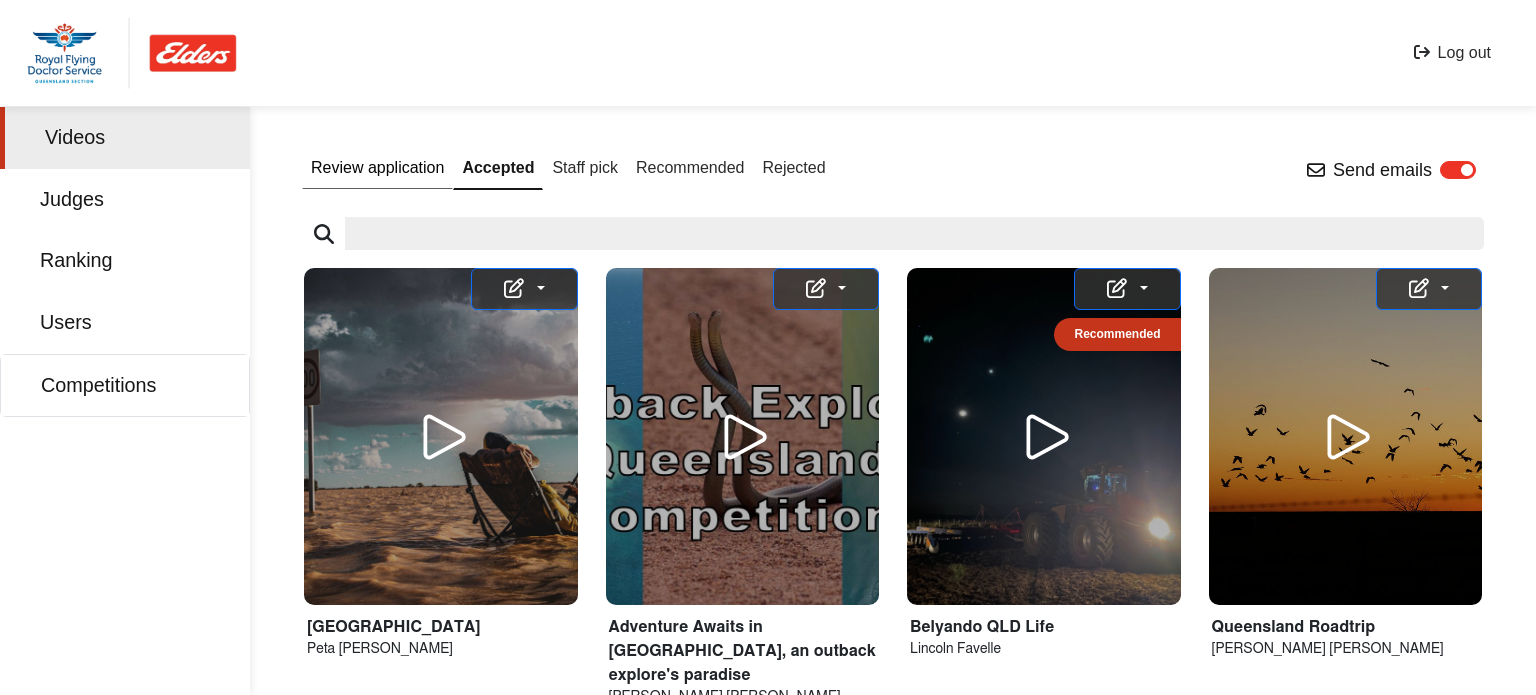 click on "Review application" at bounding box center [377, 168] 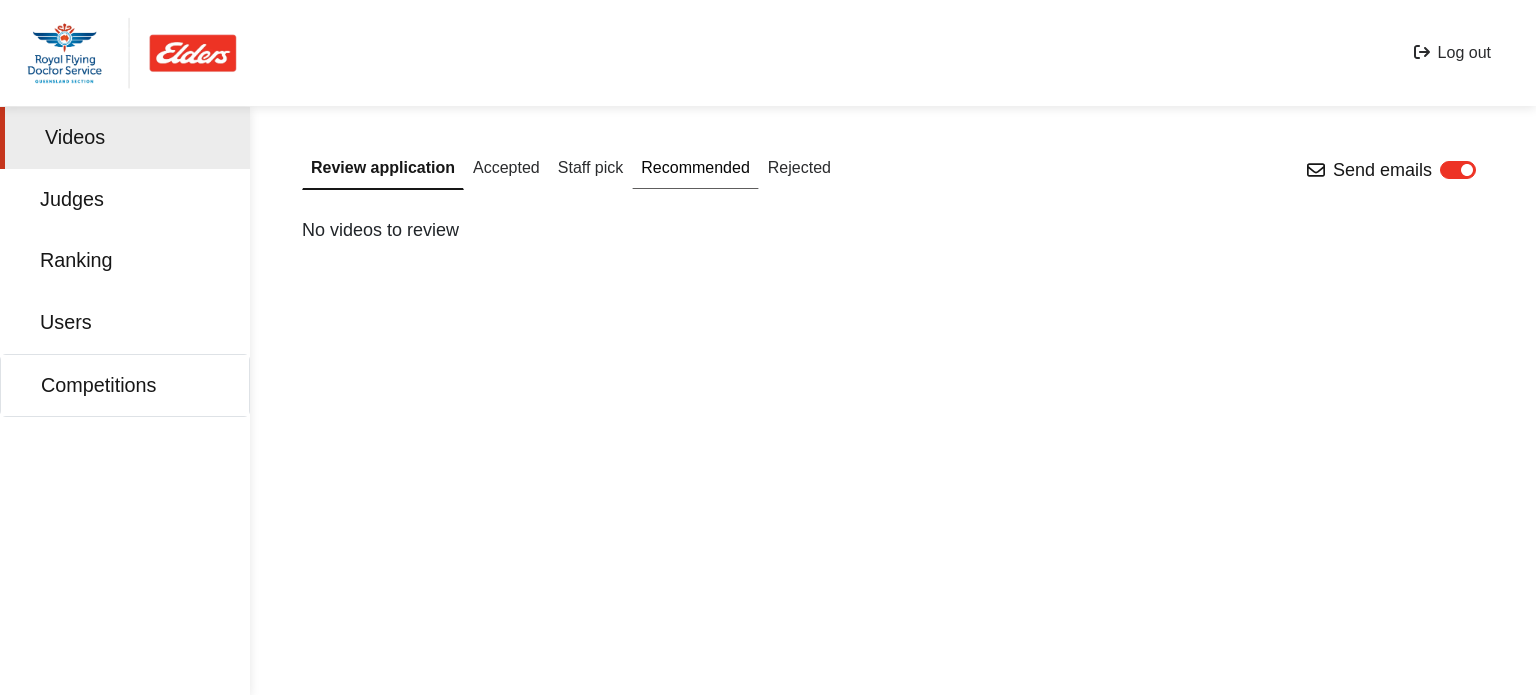 click on "Recommended" at bounding box center (695, 168) 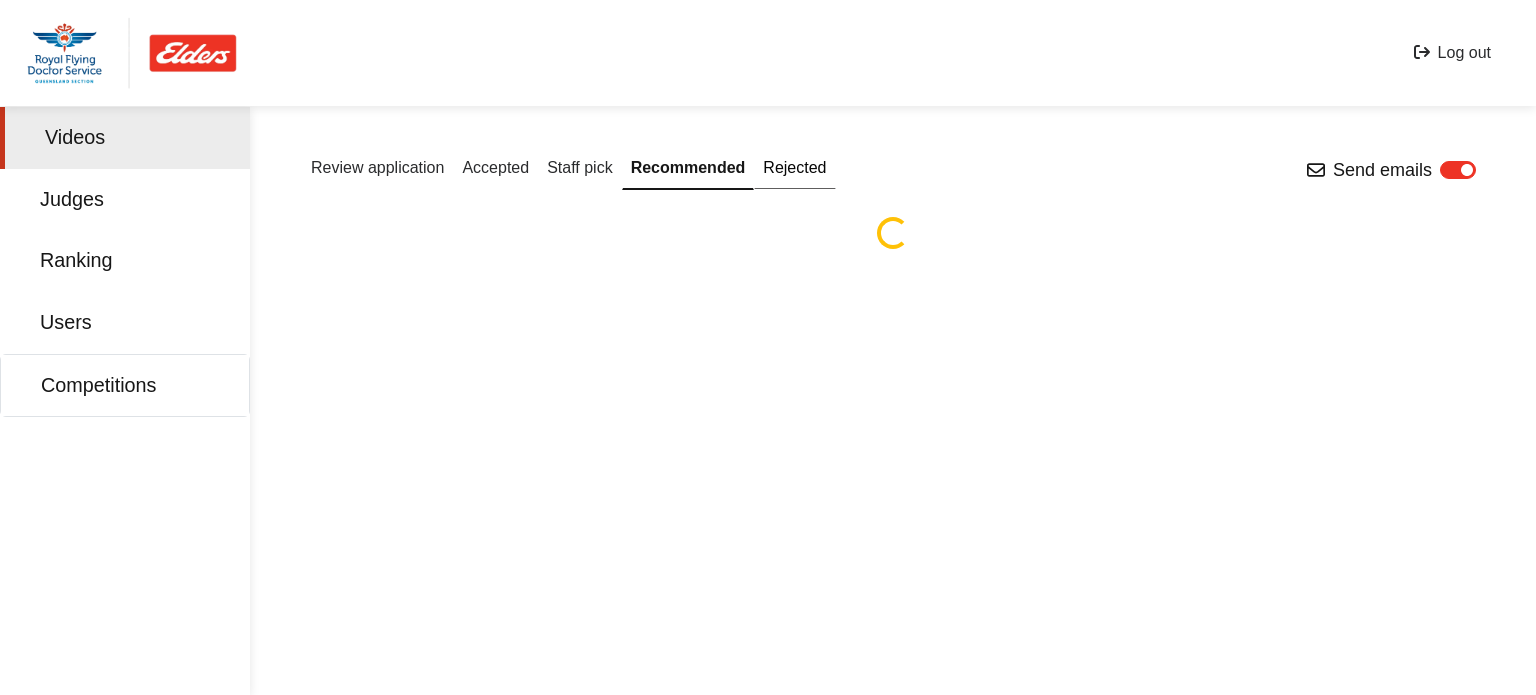 click on "Rejected" at bounding box center [794, 168] 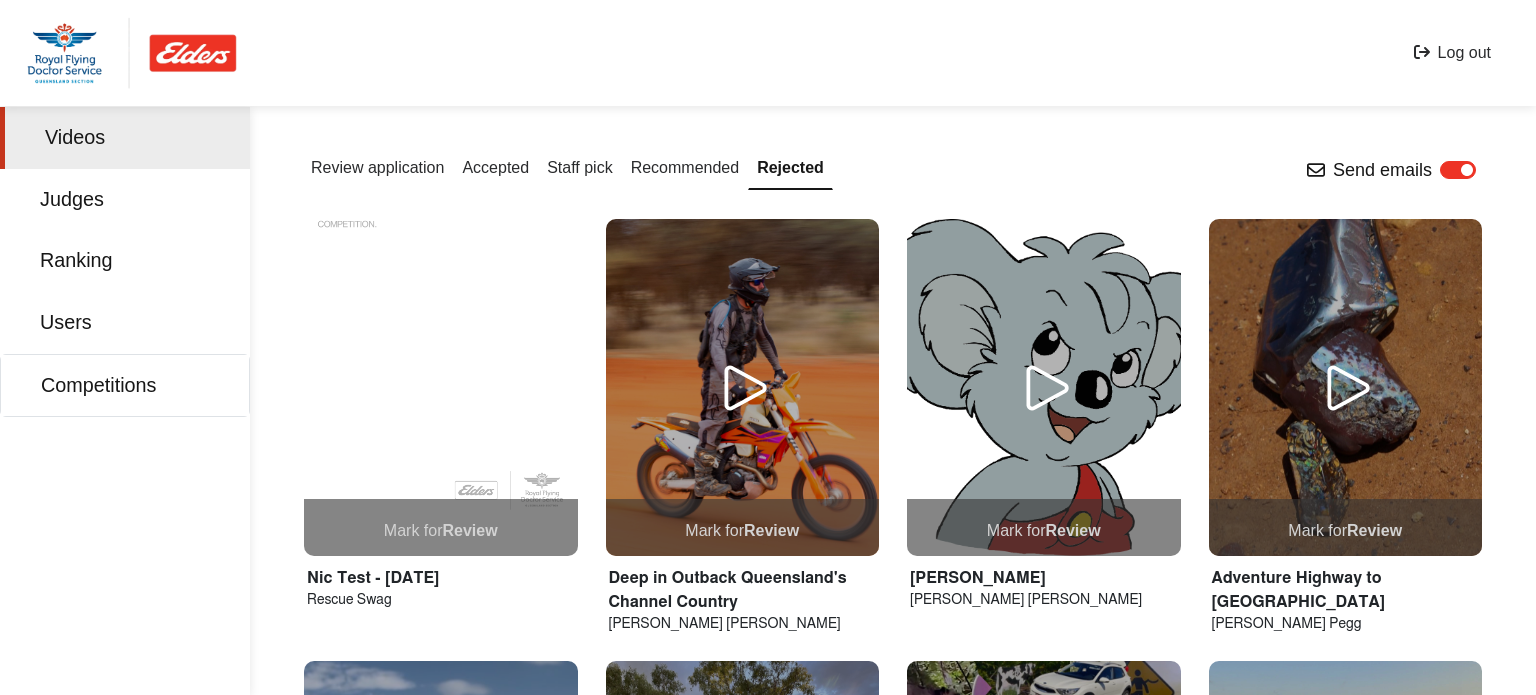 click on "Review" at bounding box center (470, 530) 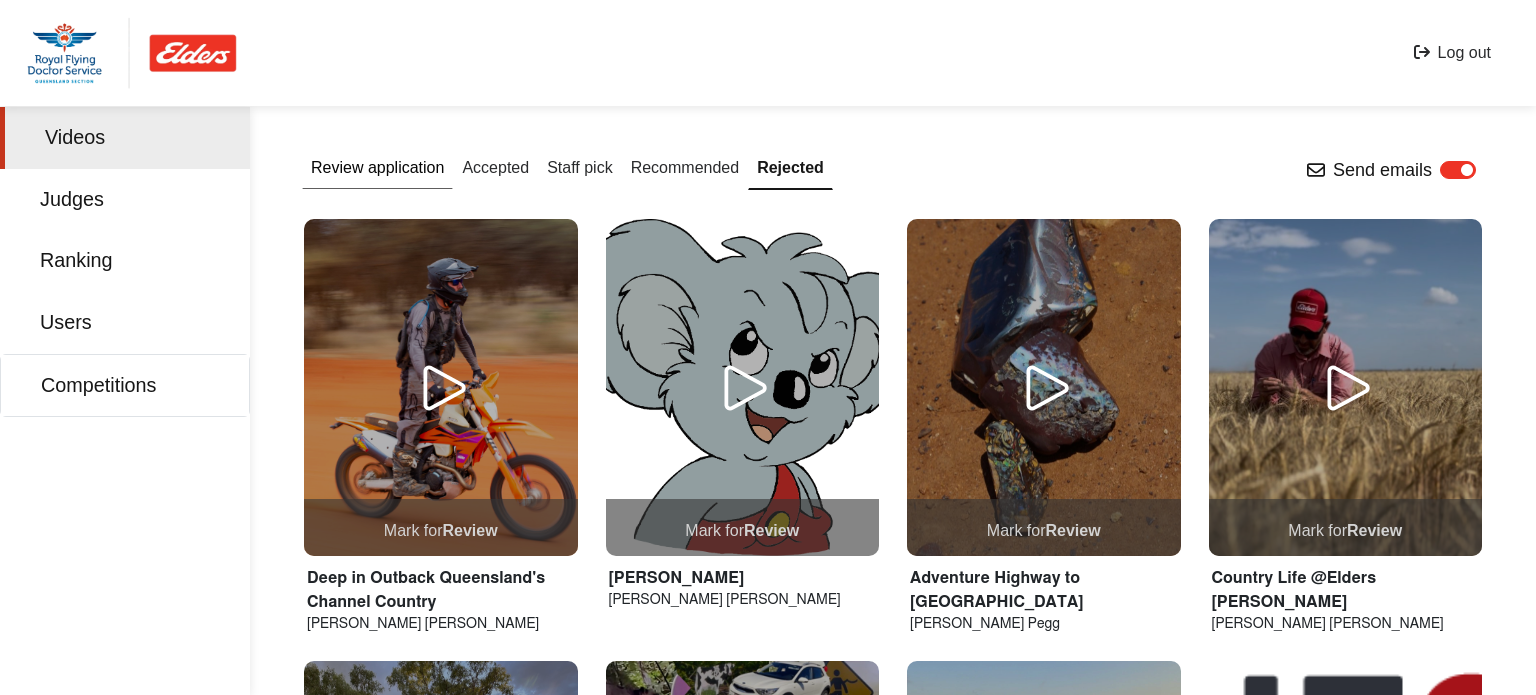 click on "Review application" at bounding box center [377, 168] 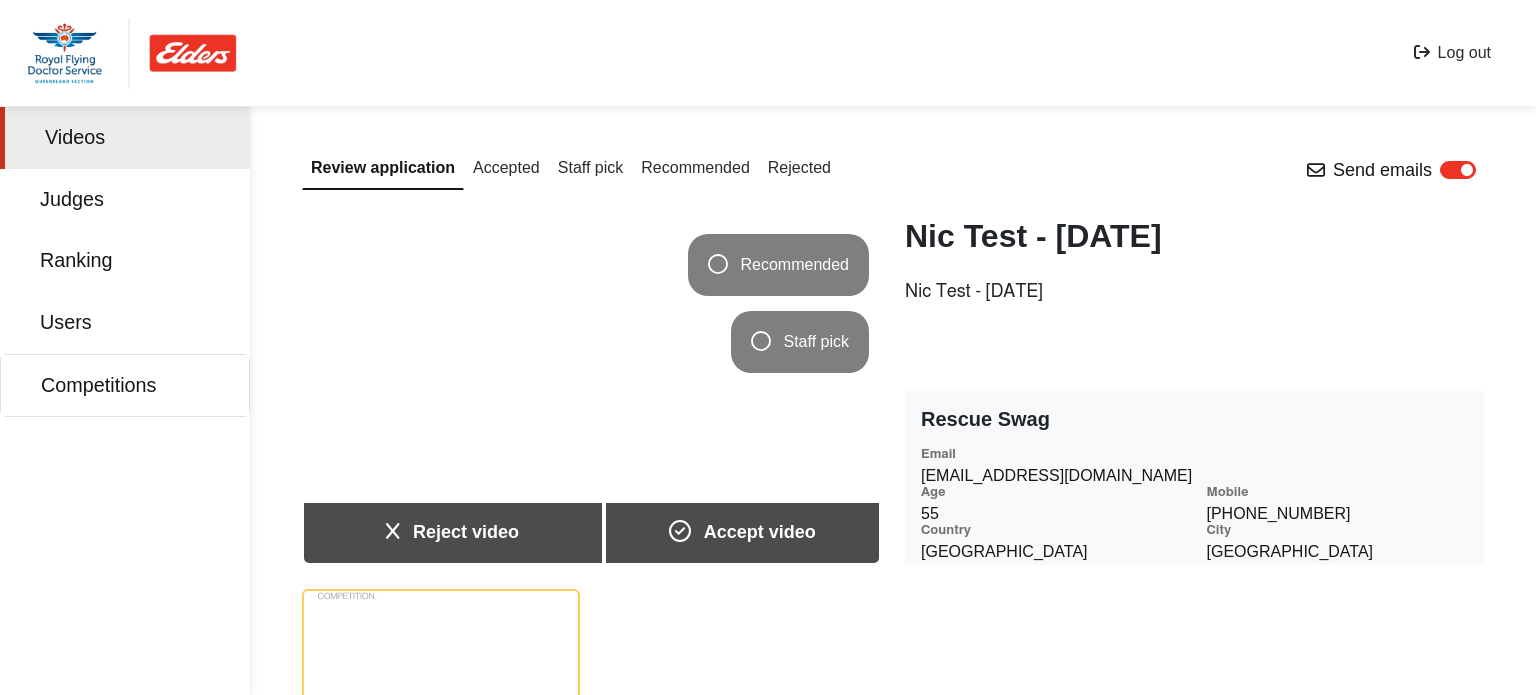 click on "Reject video" at bounding box center (452, 532) 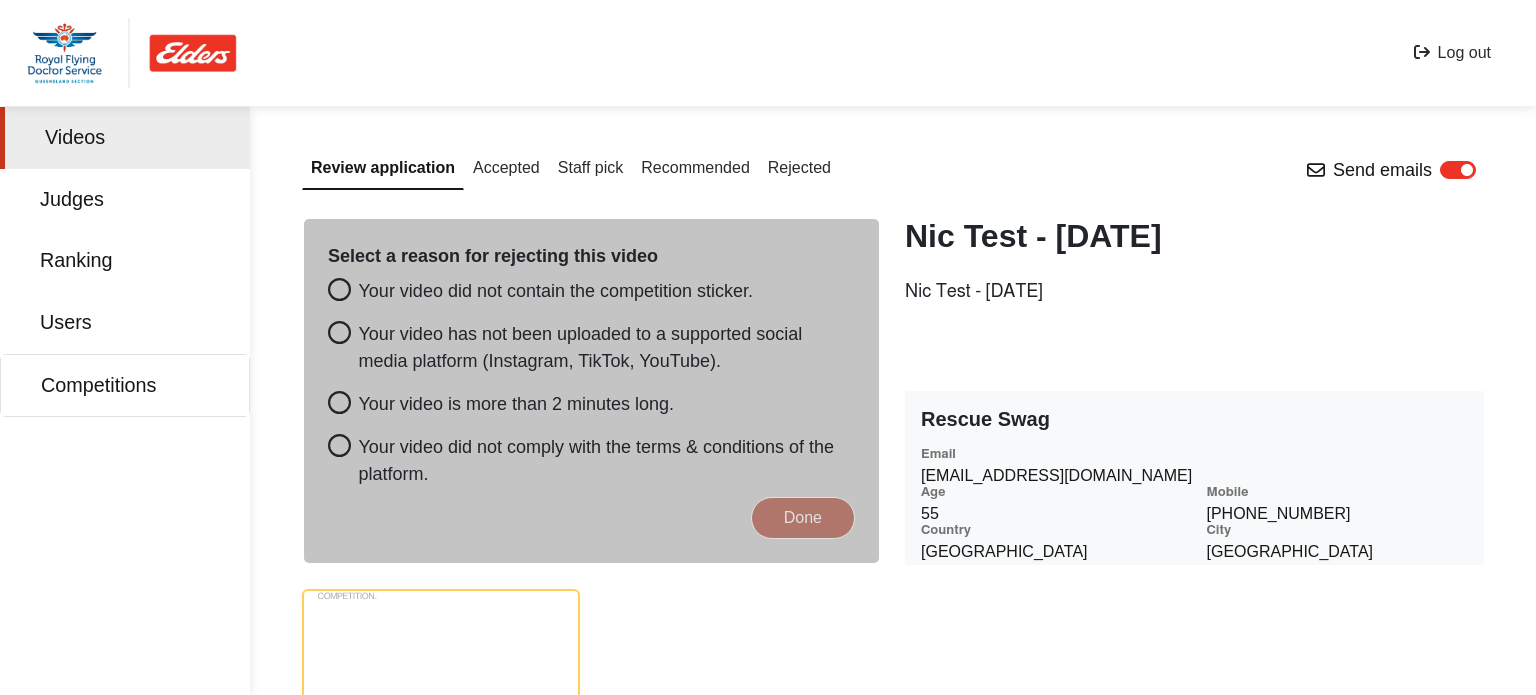 click on "Your video has not been uploaded to a supported social media platform (Instagram, TikTok, YouTube)." at bounding box center (591, 348) 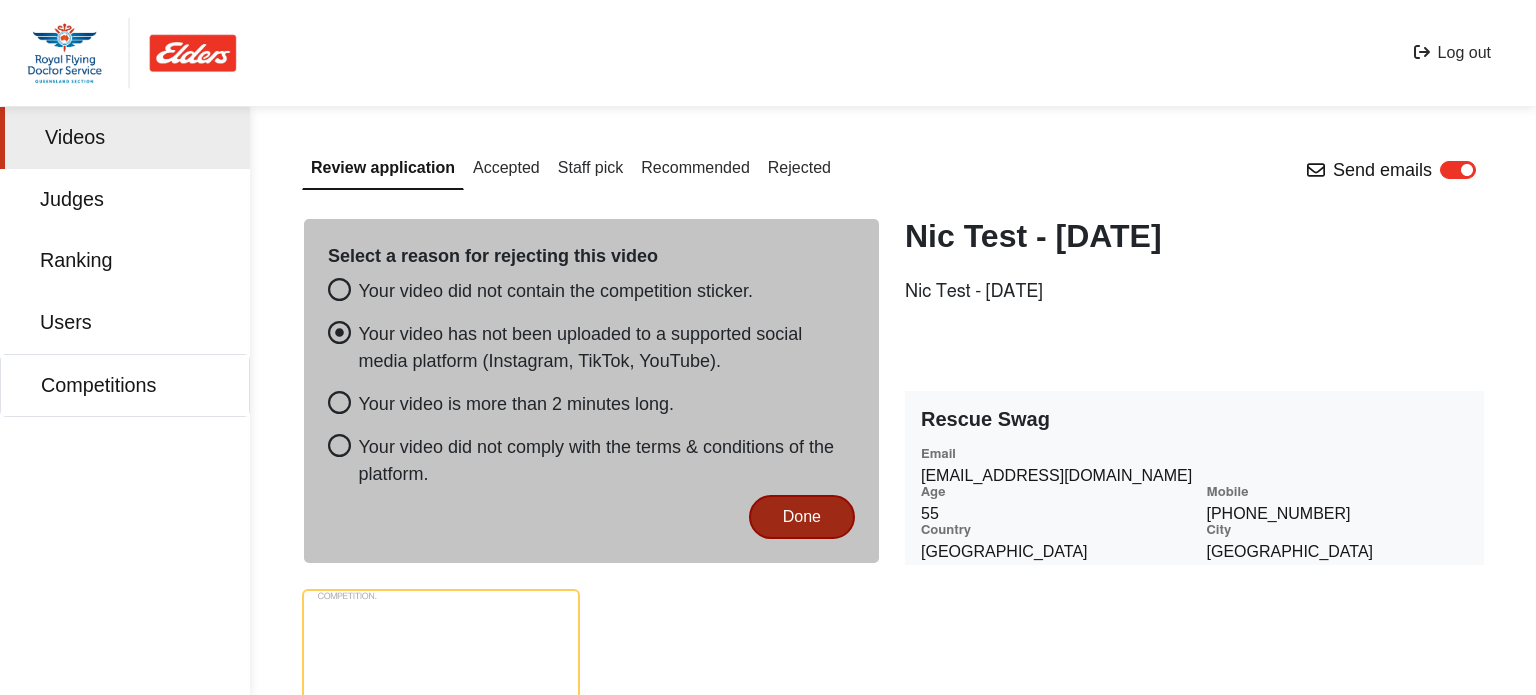 click on "Done" at bounding box center (802, 517) 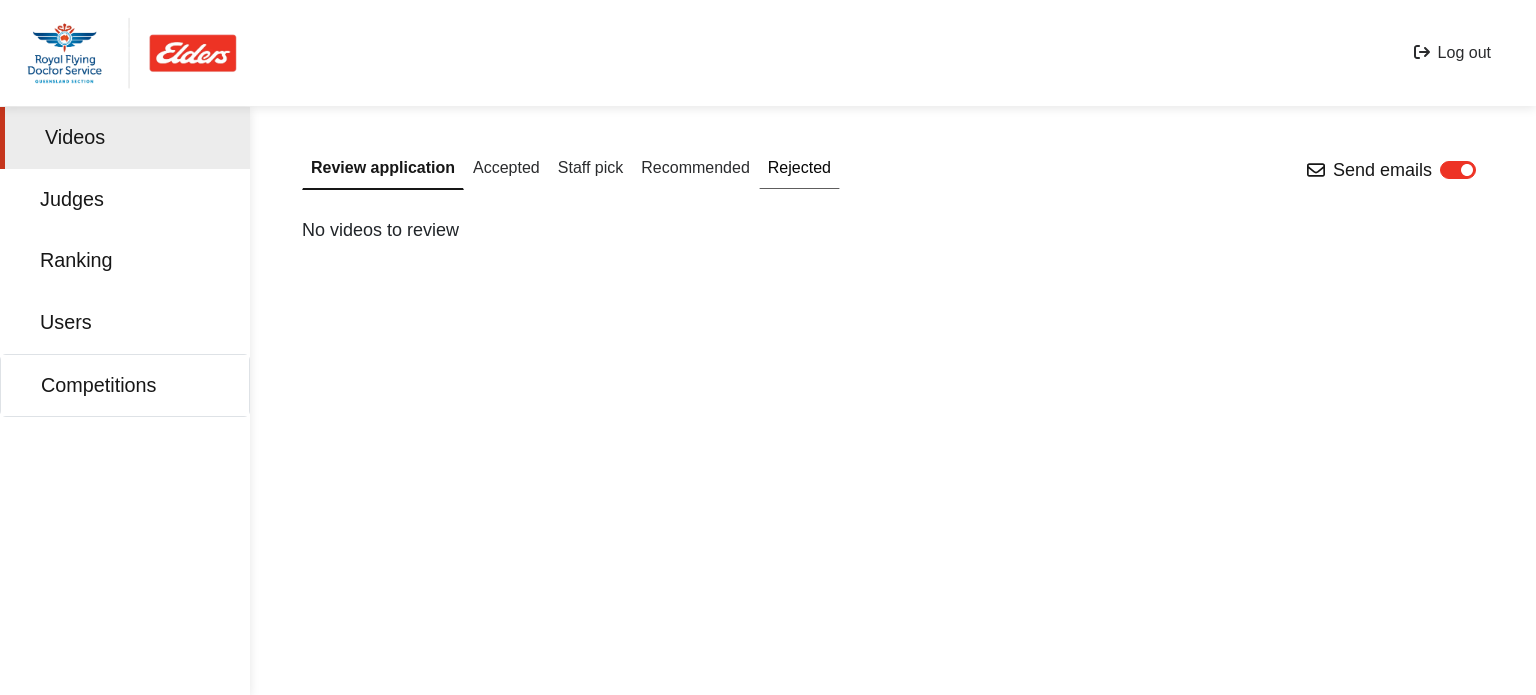 click on "Rejected" at bounding box center [799, 168] 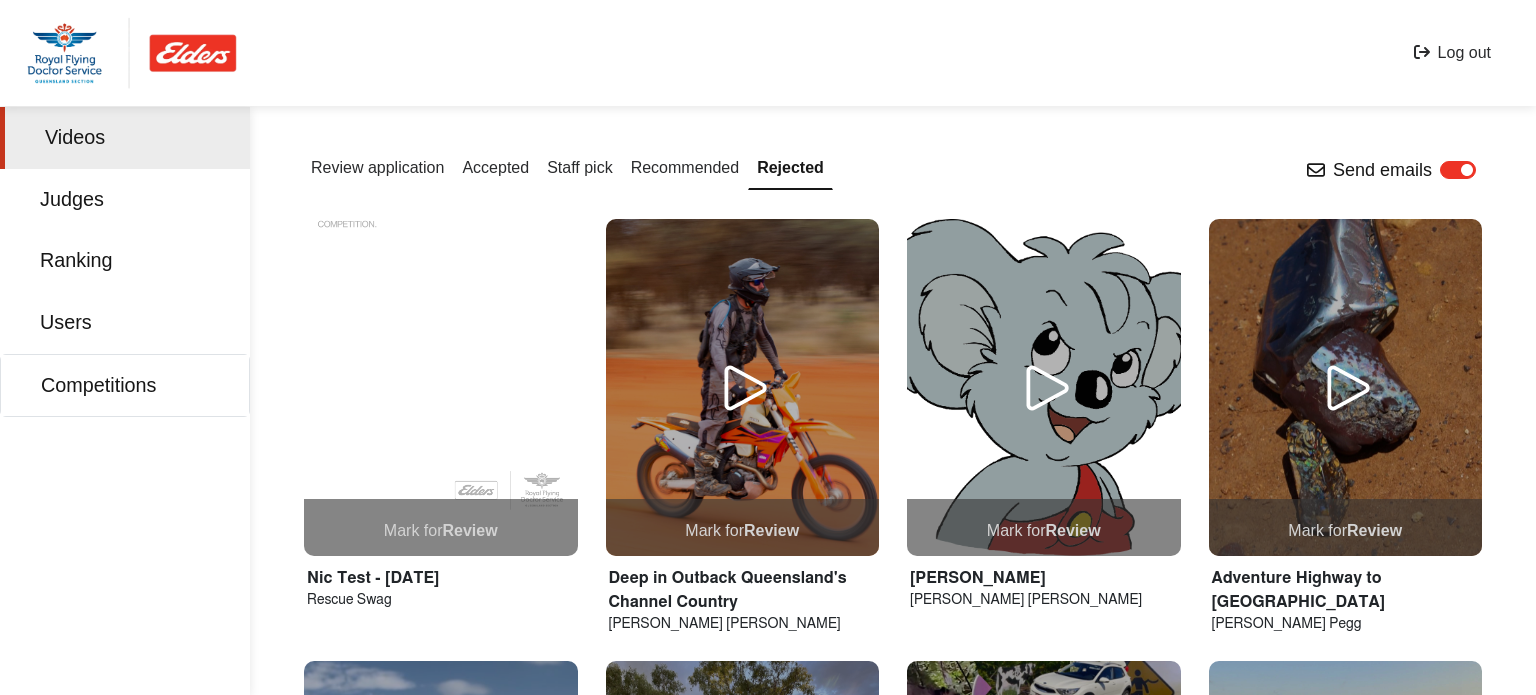 click on "Mark for  Review" at bounding box center (441, 535) 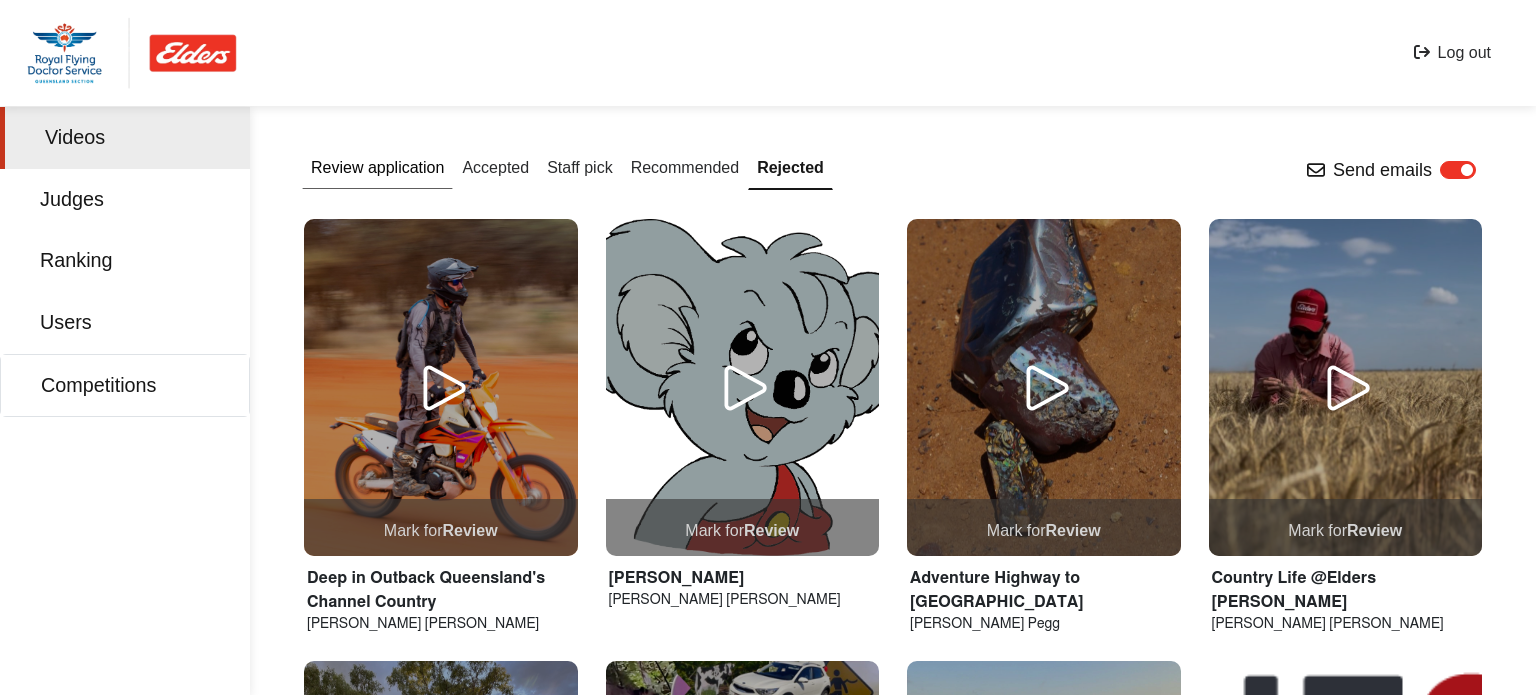 click on "Review application" at bounding box center (377, 168) 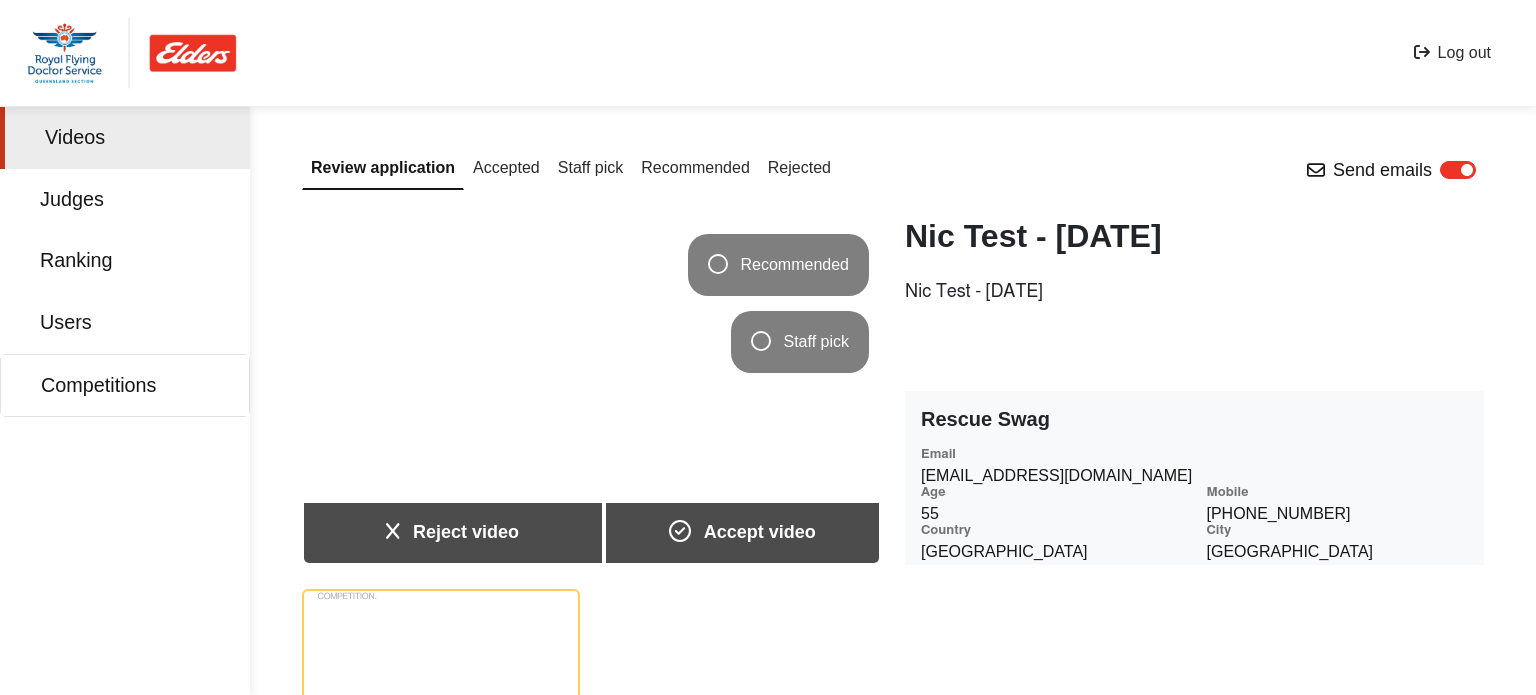click on "Reject video" at bounding box center [452, 532] 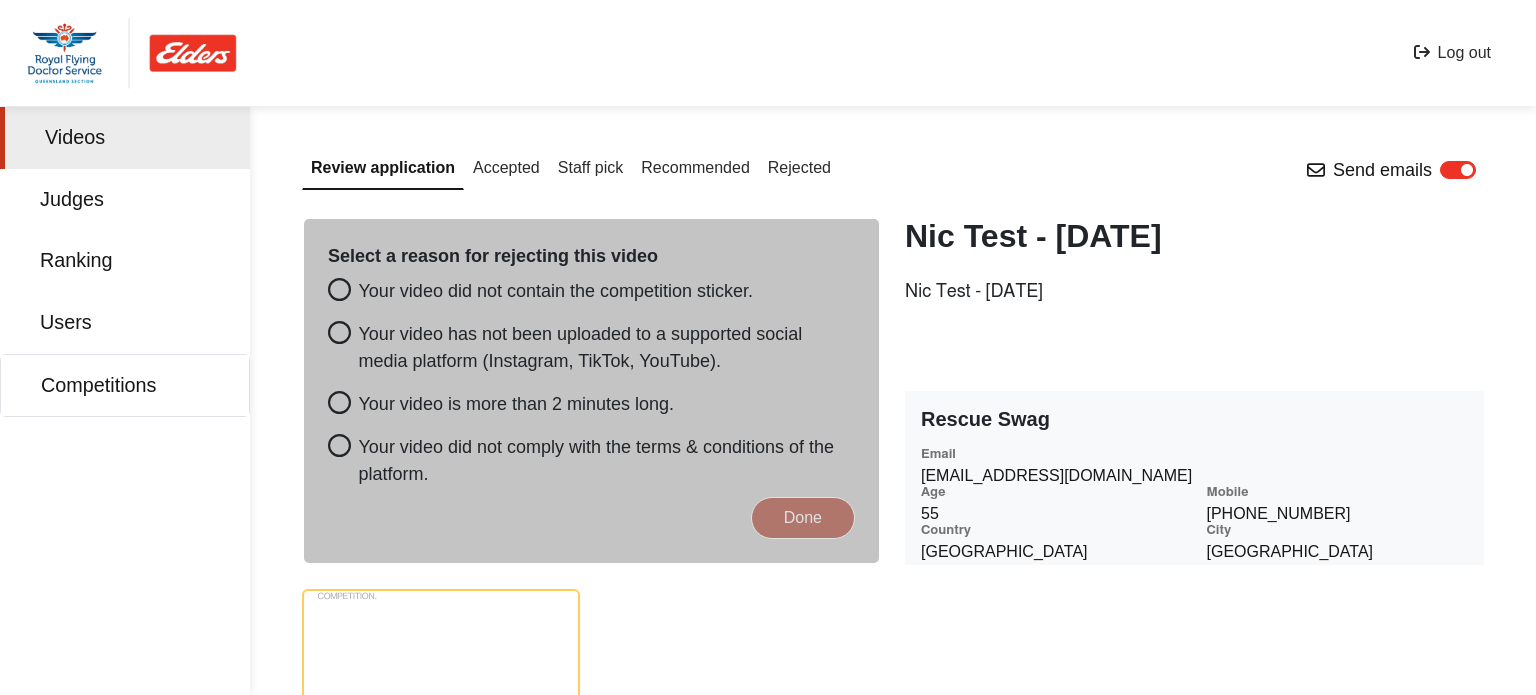 click on "Your video did not contain the competition sticker." at bounding box center (591, 291) 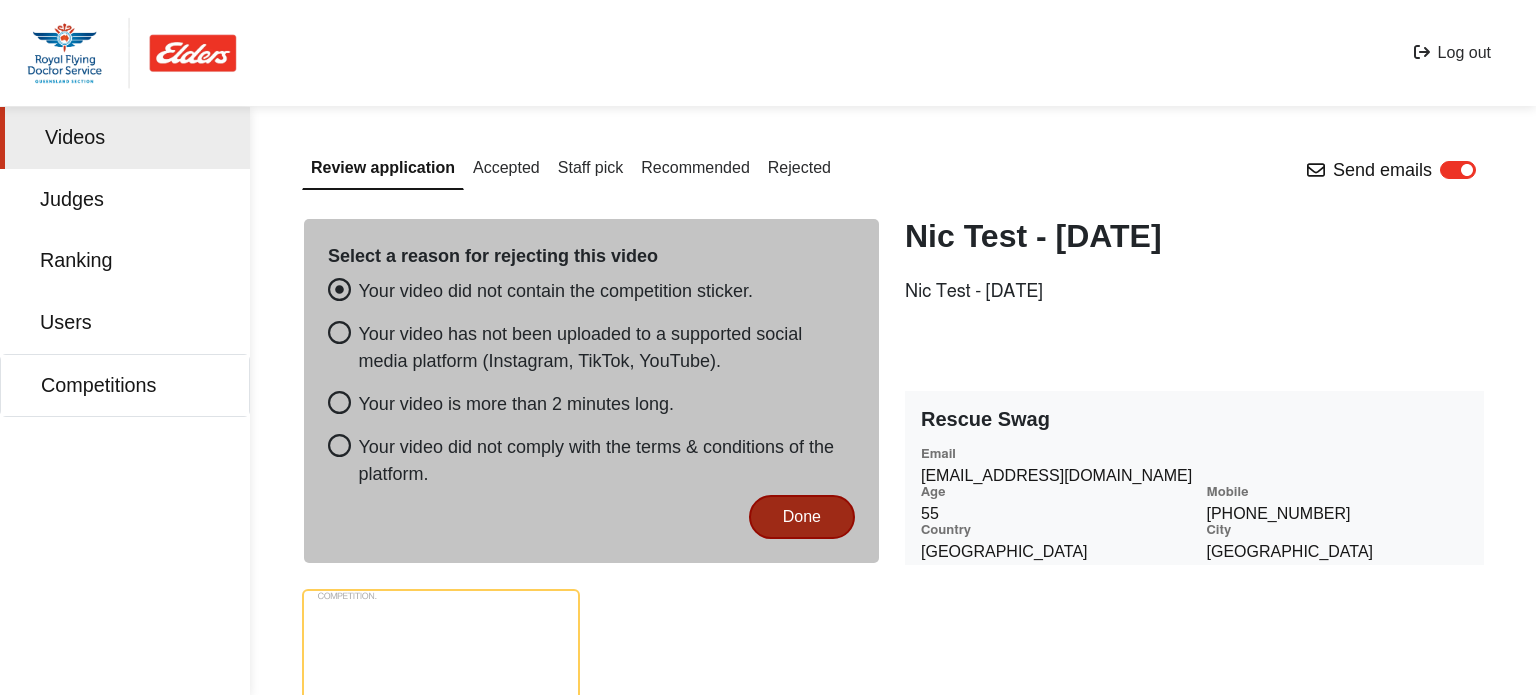 click on "Done" at bounding box center [802, 517] 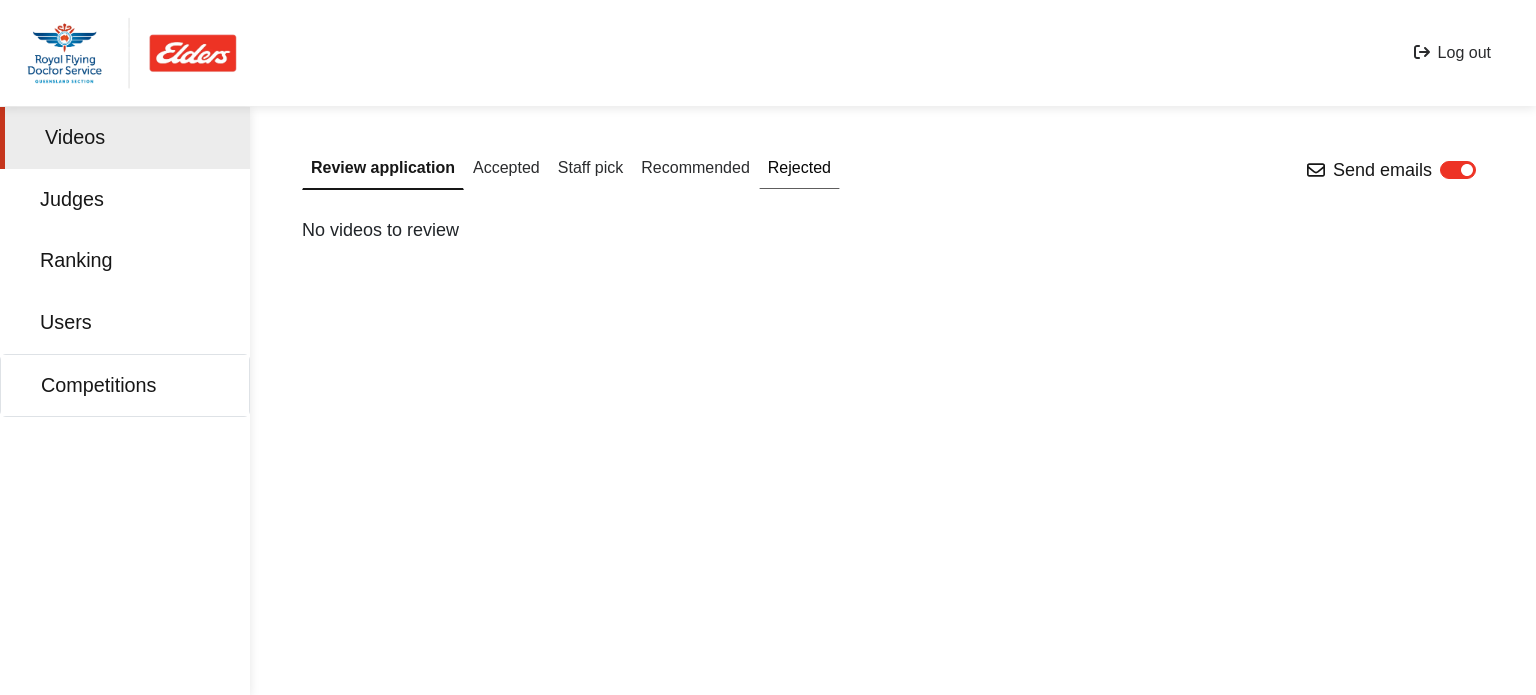 click on "Rejected" at bounding box center (799, 168) 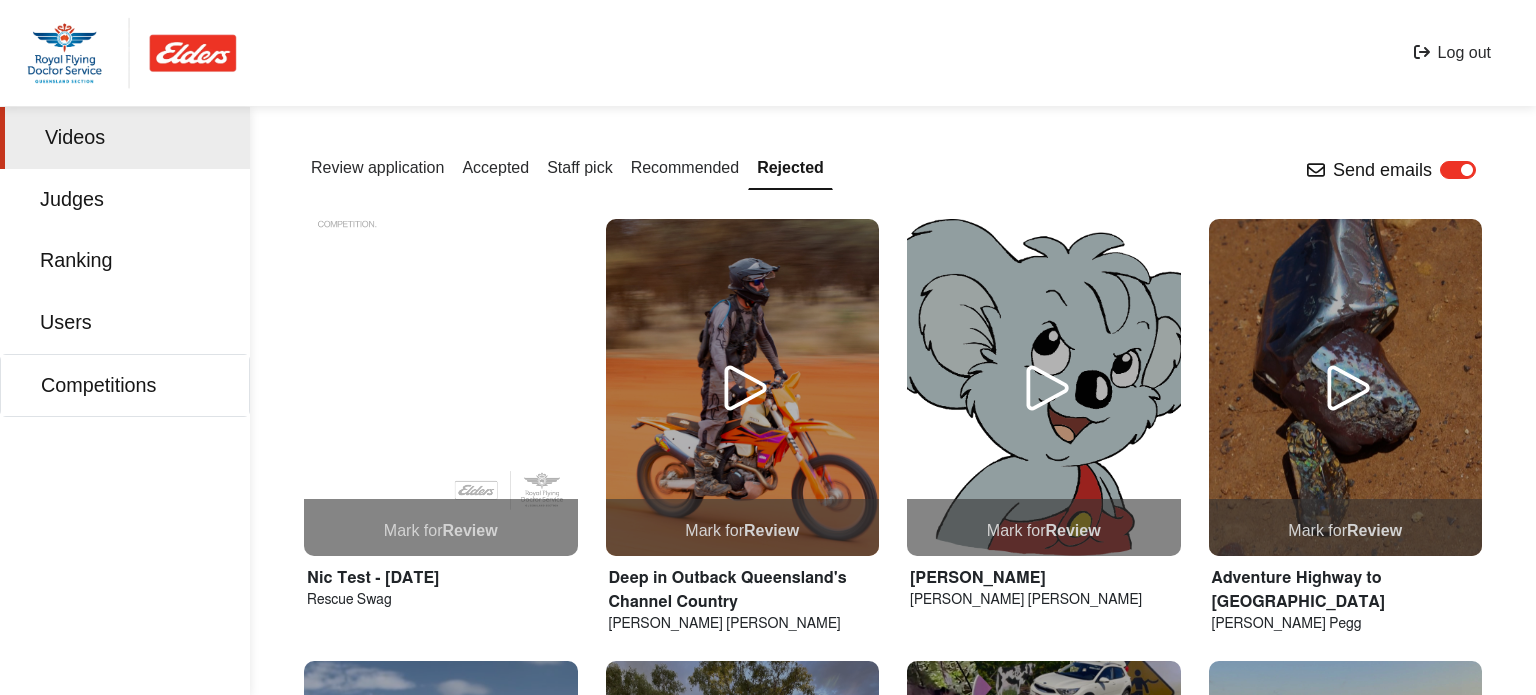 click on "Review" at bounding box center [470, 530] 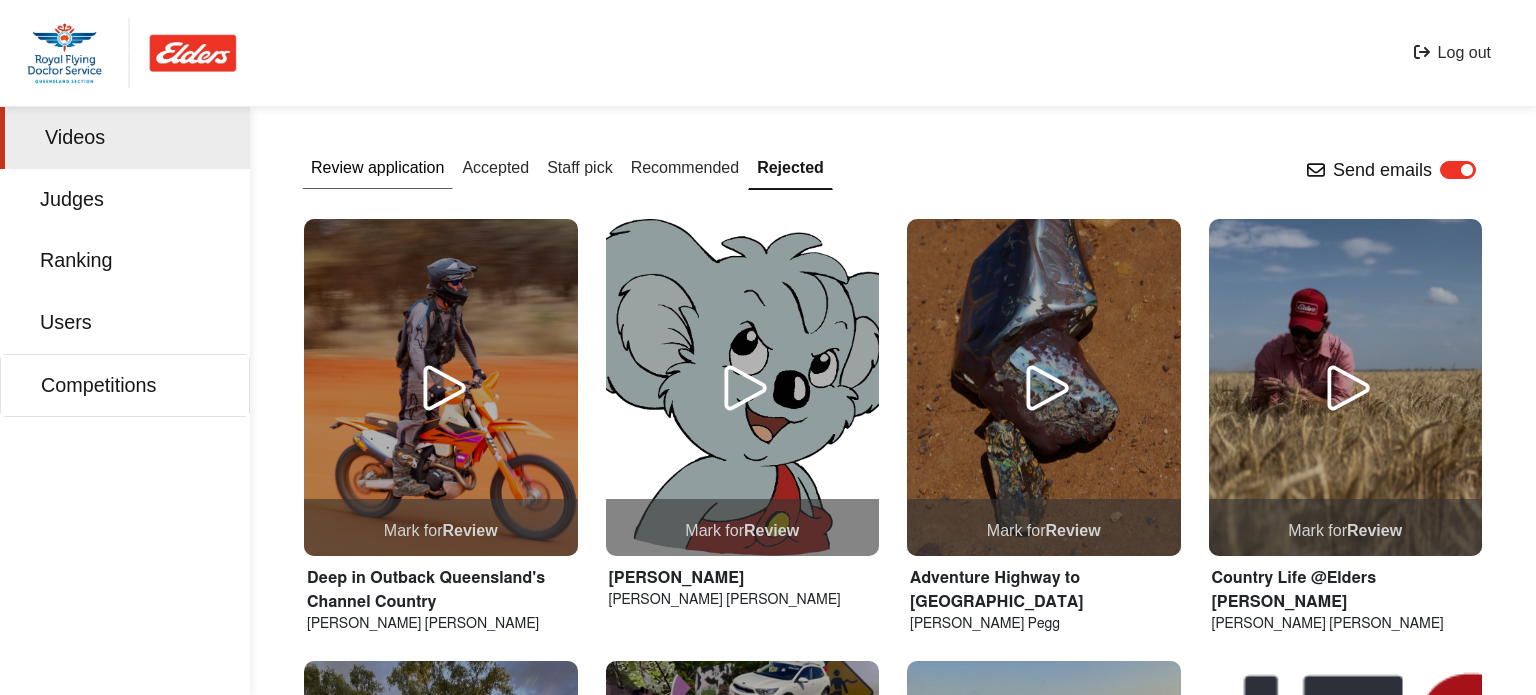 click on "Review application" at bounding box center (377, 168) 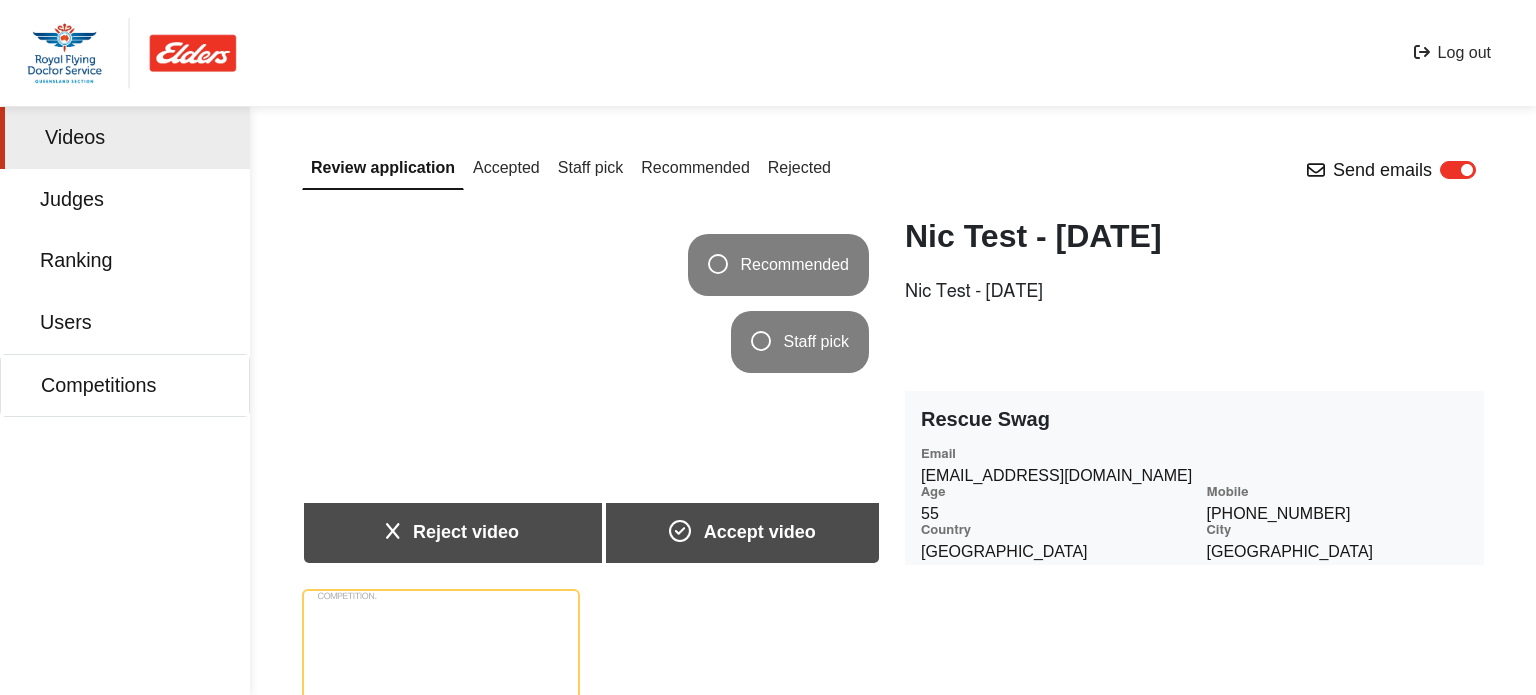 click on "Reject video" at bounding box center [452, 532] 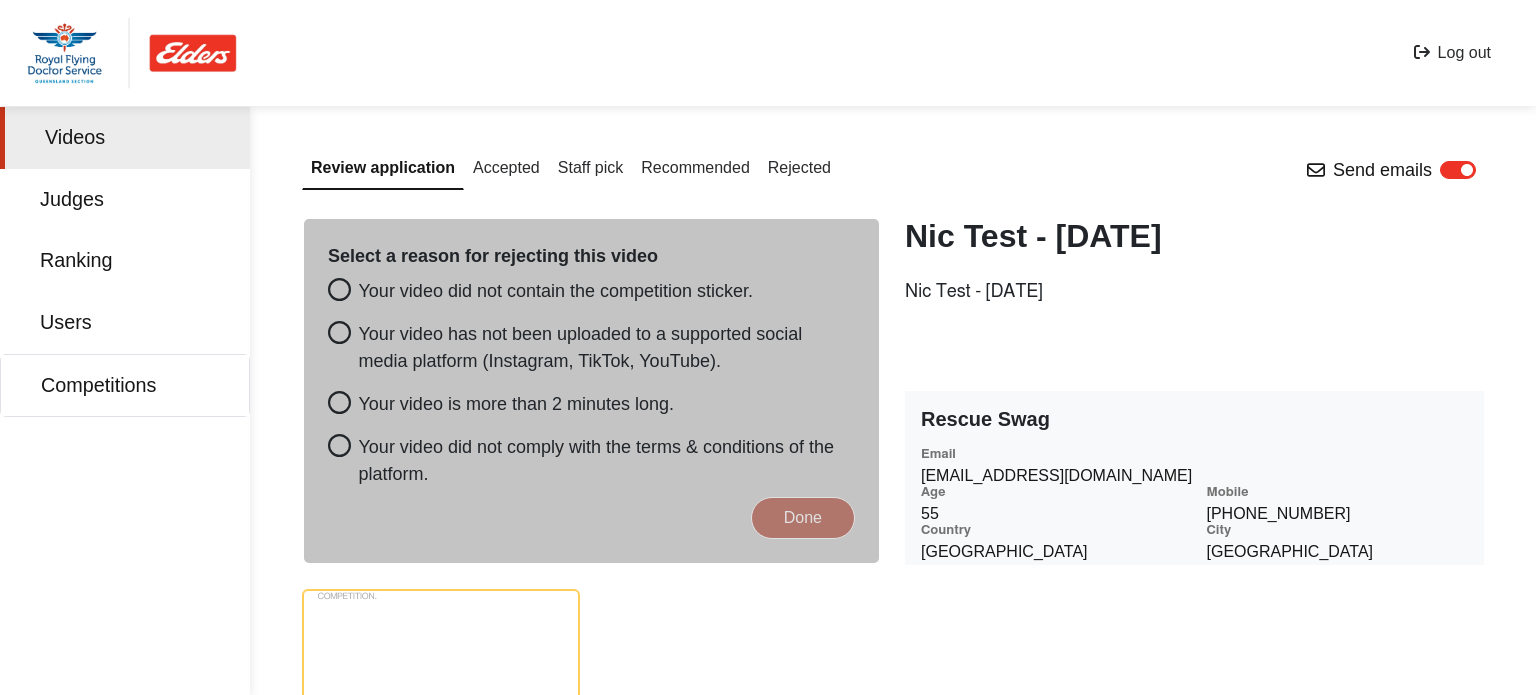 click on "Your video is more than 2 minutes long." at bounding box center (591, 404) 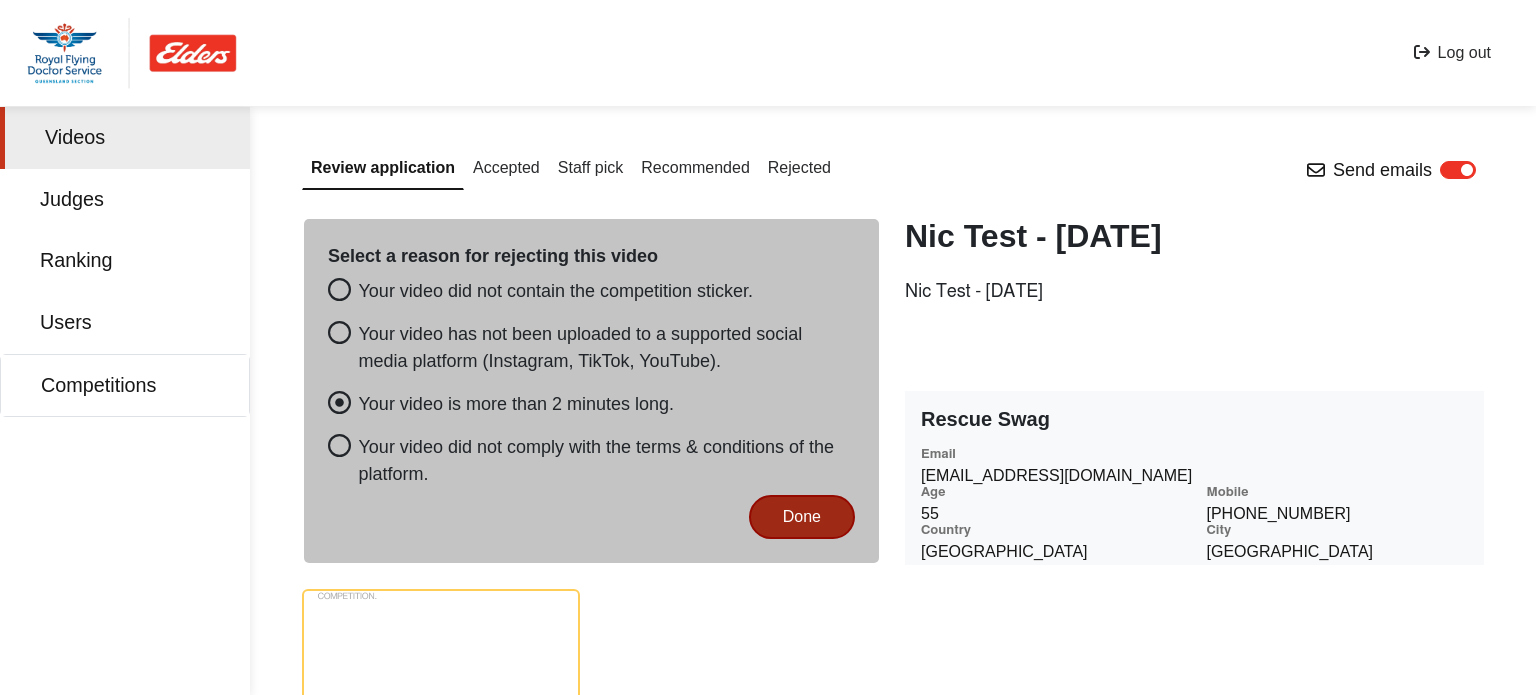 click on "Done" at bounding box center (802, 517) 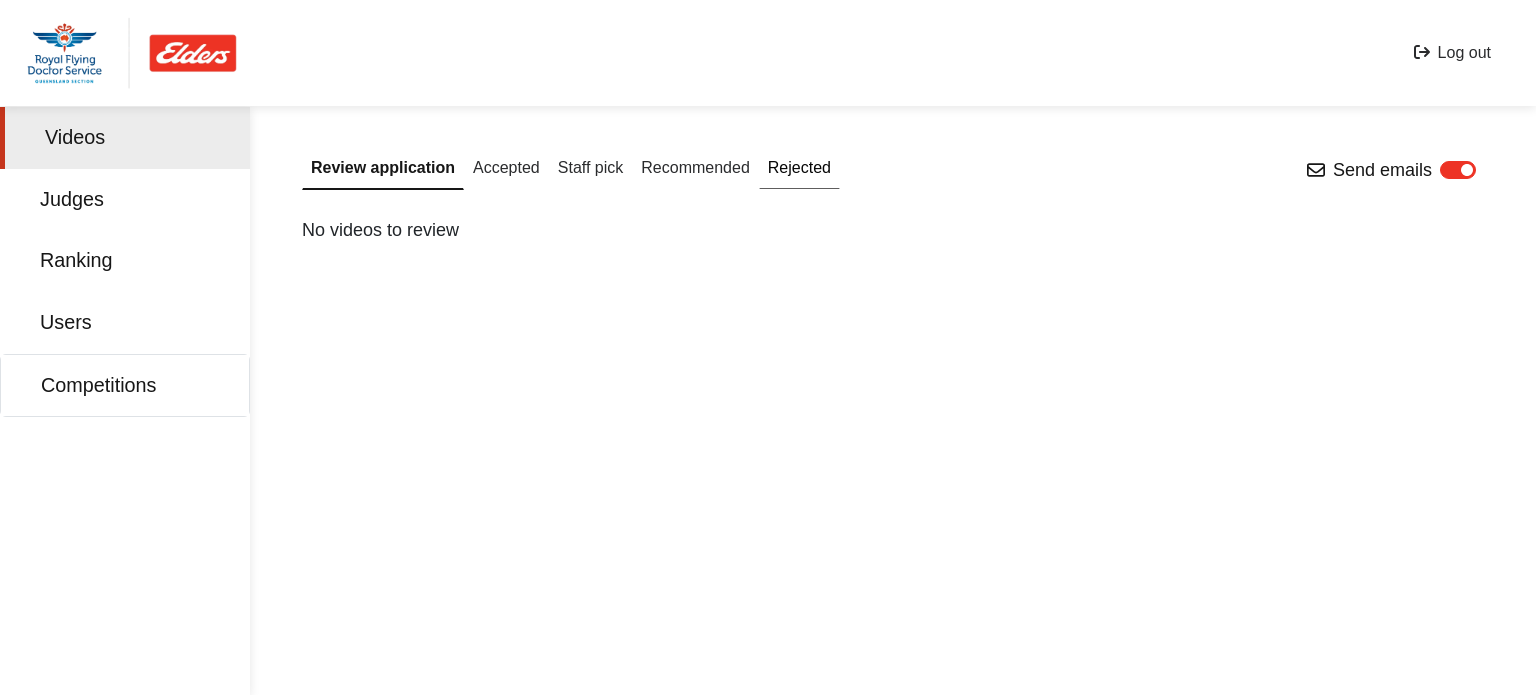 click on "Rejected" at bounding box center [799, 168] 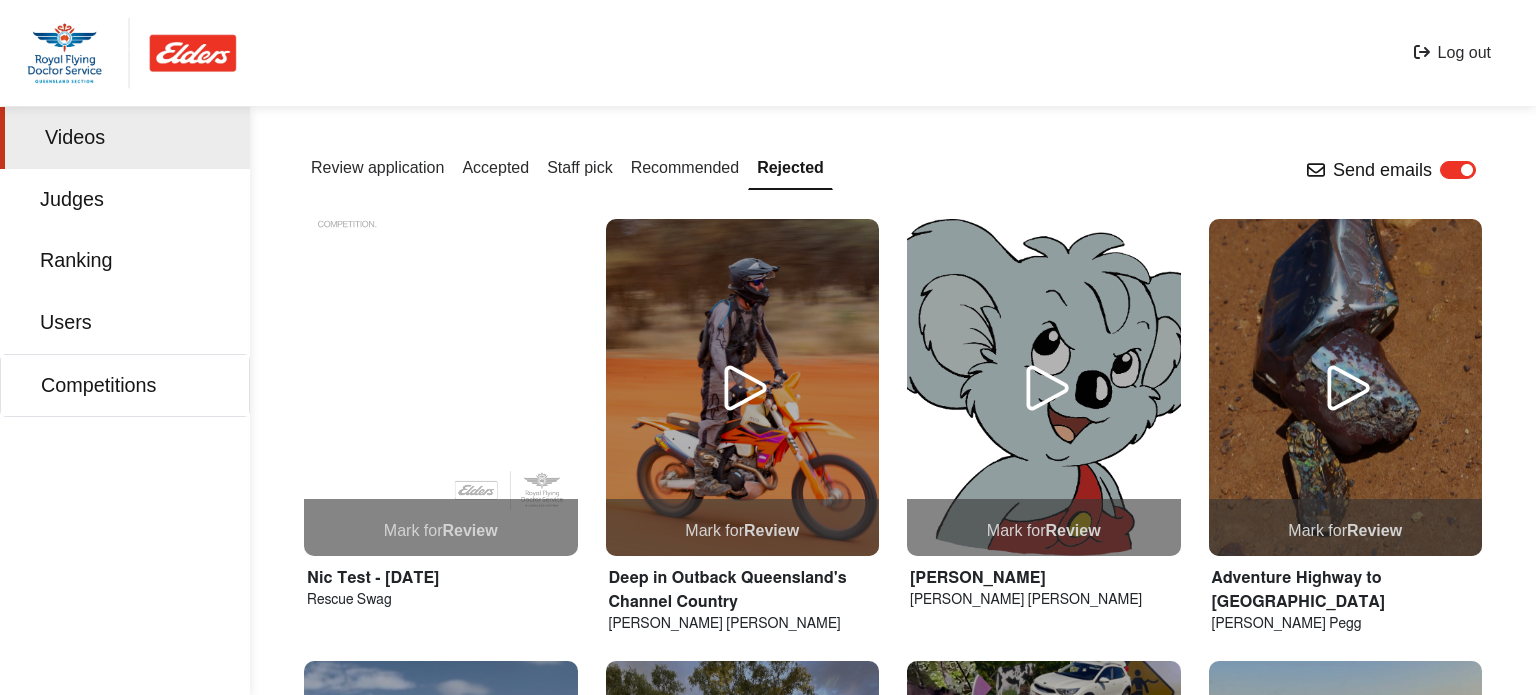 click on "Mark for  Review" at bounding box center [441, 535] 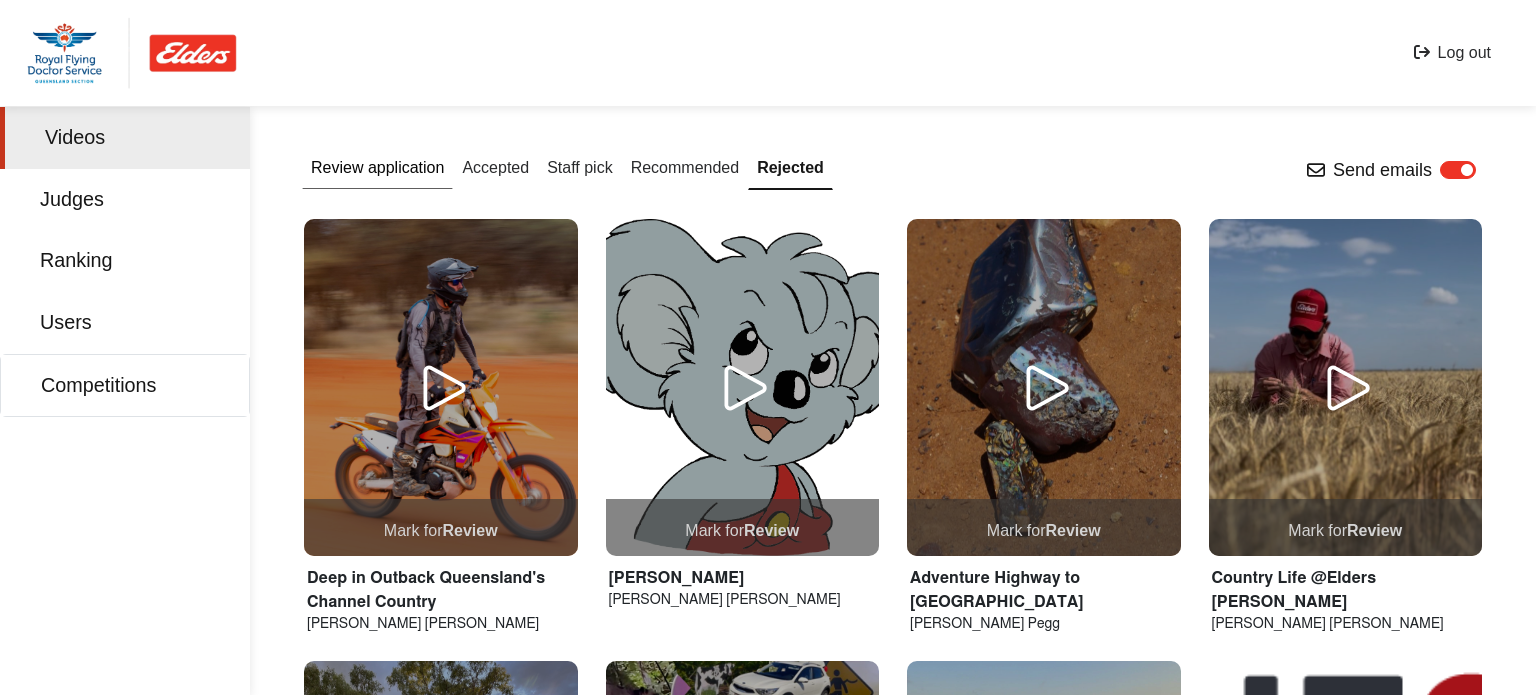 click on "Review application" at bounding box center [377, 168] 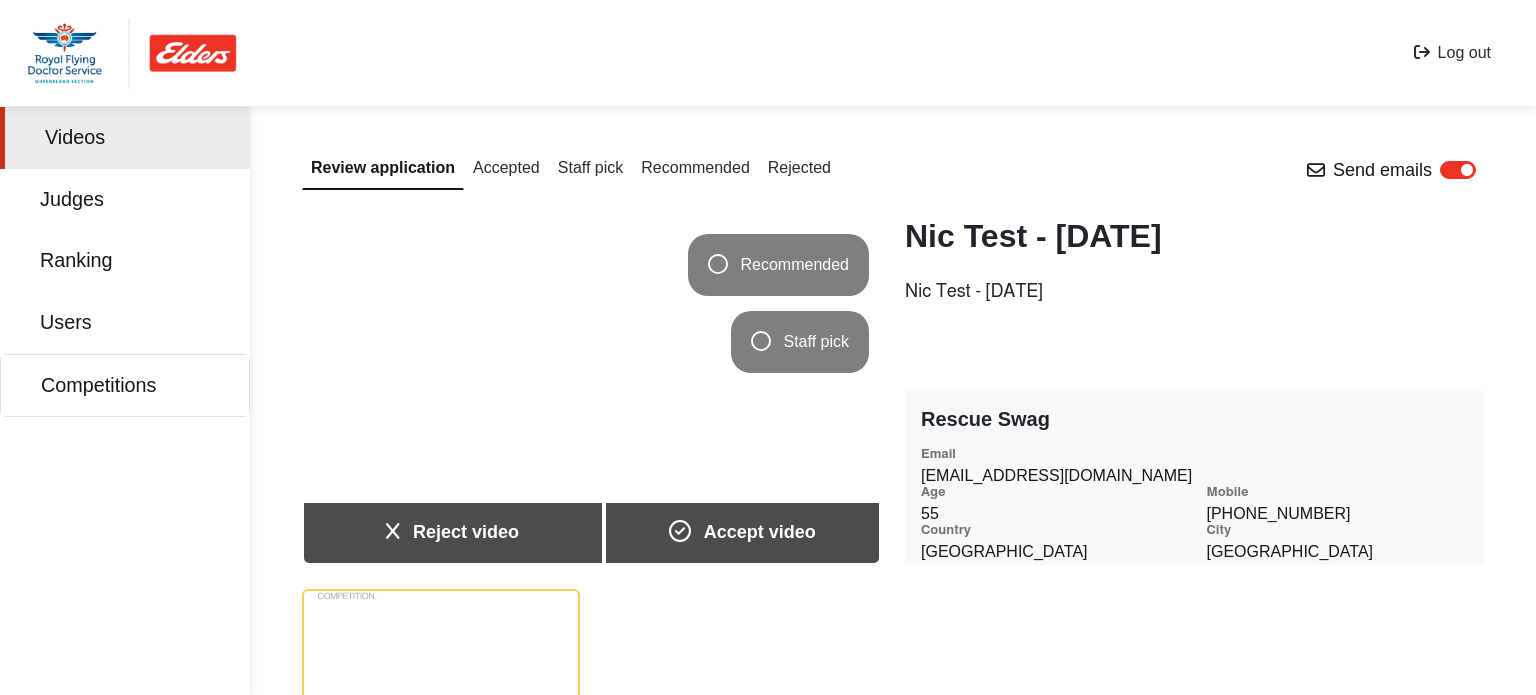 click on "Reject video" at bounding box center [452, 532] 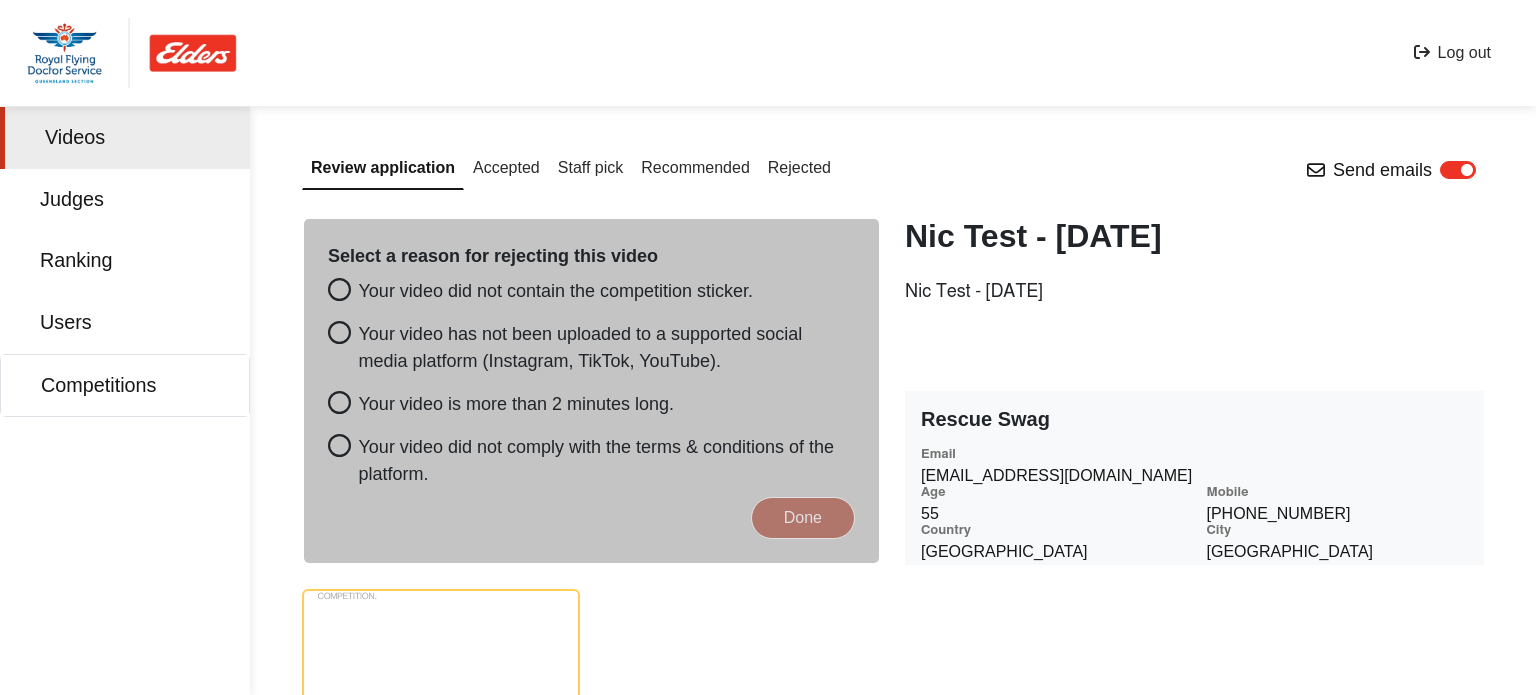 click on "Your video did not comply with the terms & conditions of the platform." at bounding box center [591, 461] 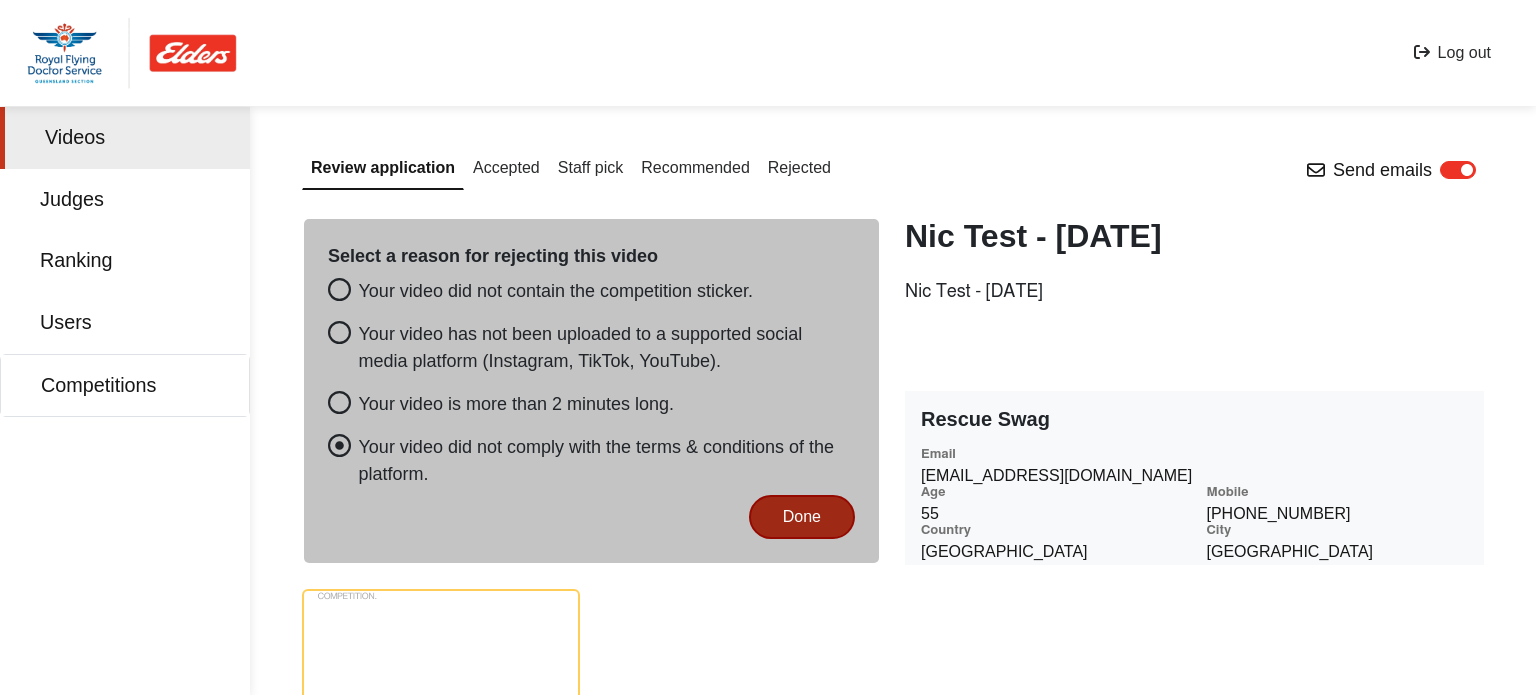click on "Done" at bounding box center (802, 517) 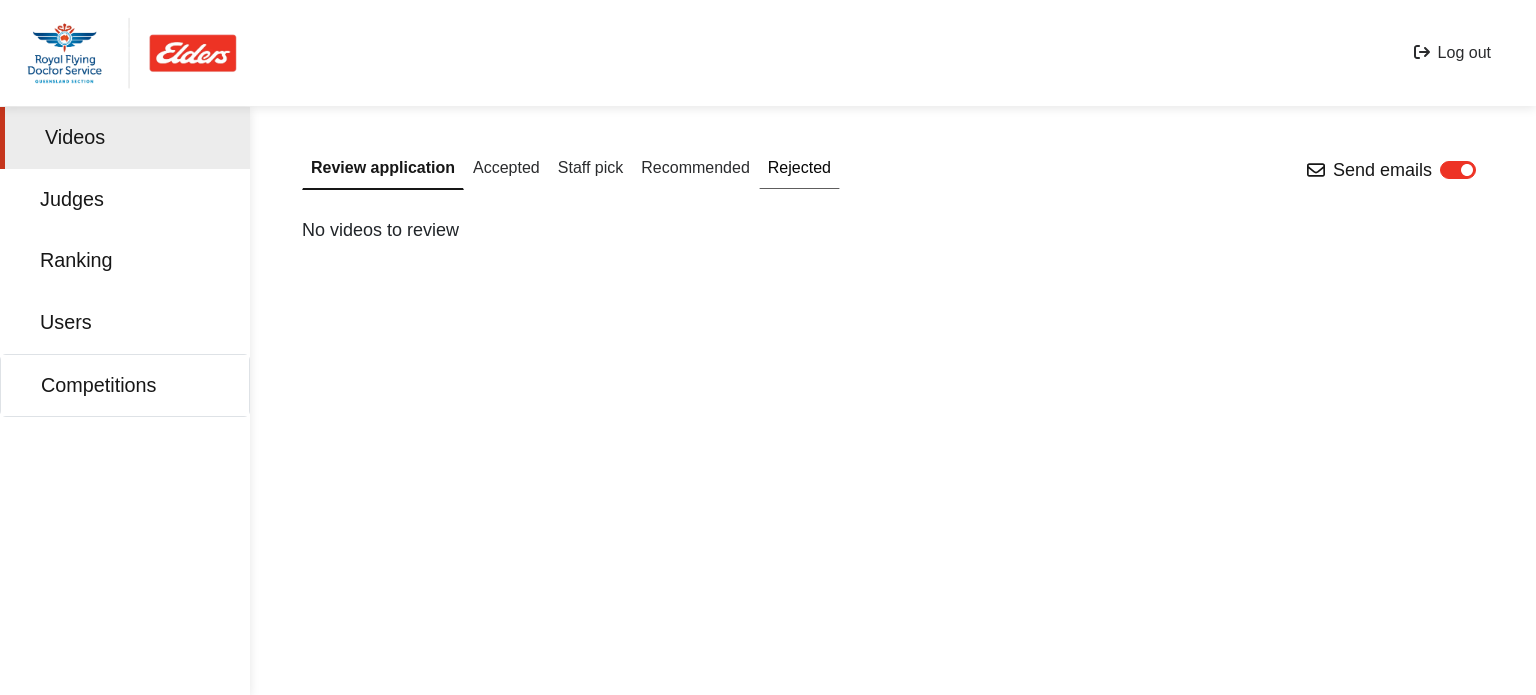 click on "Rejected" at bounding box center (799, 168) 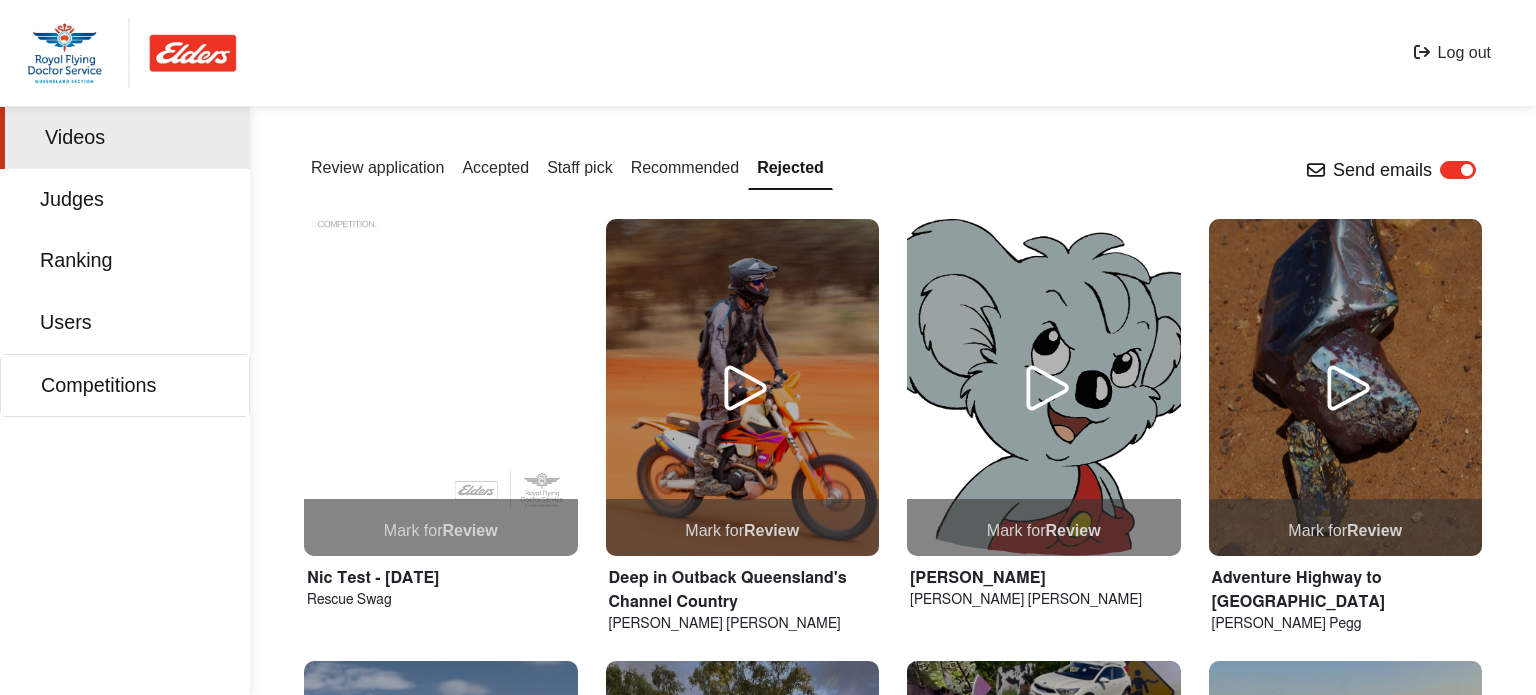 click on "Mark for  Review" at bounding box center (441, 527) 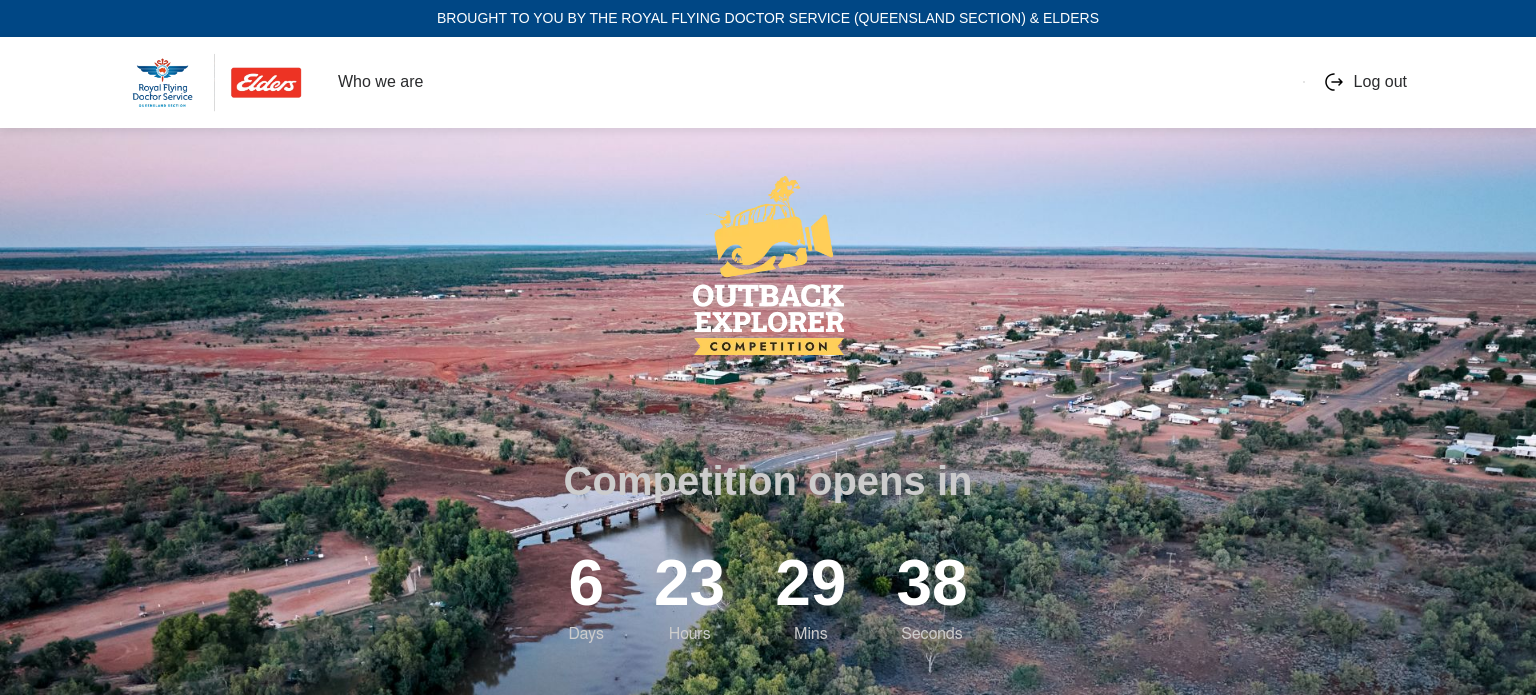 scroll, scrollTop: 0, scrollLeft: 0, axis: both 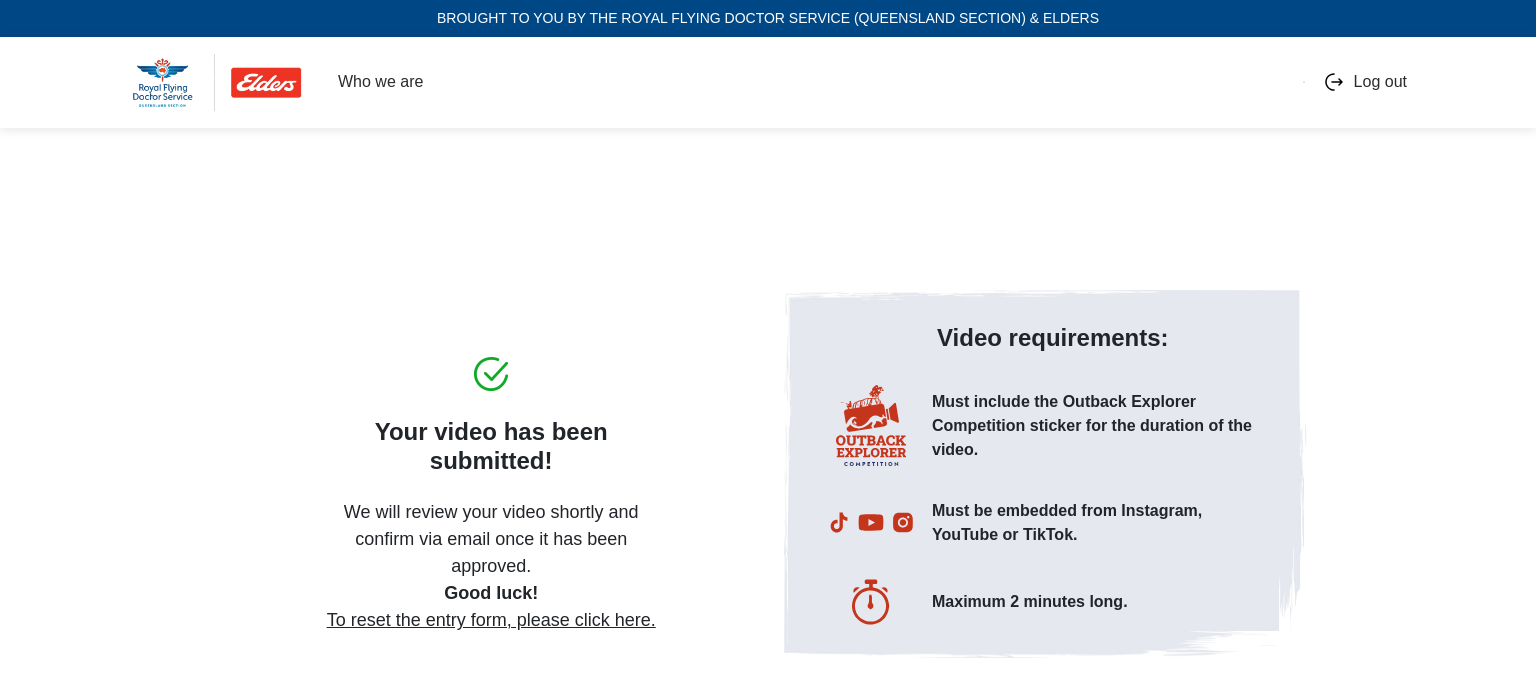 click at bounding box center (217, 82) 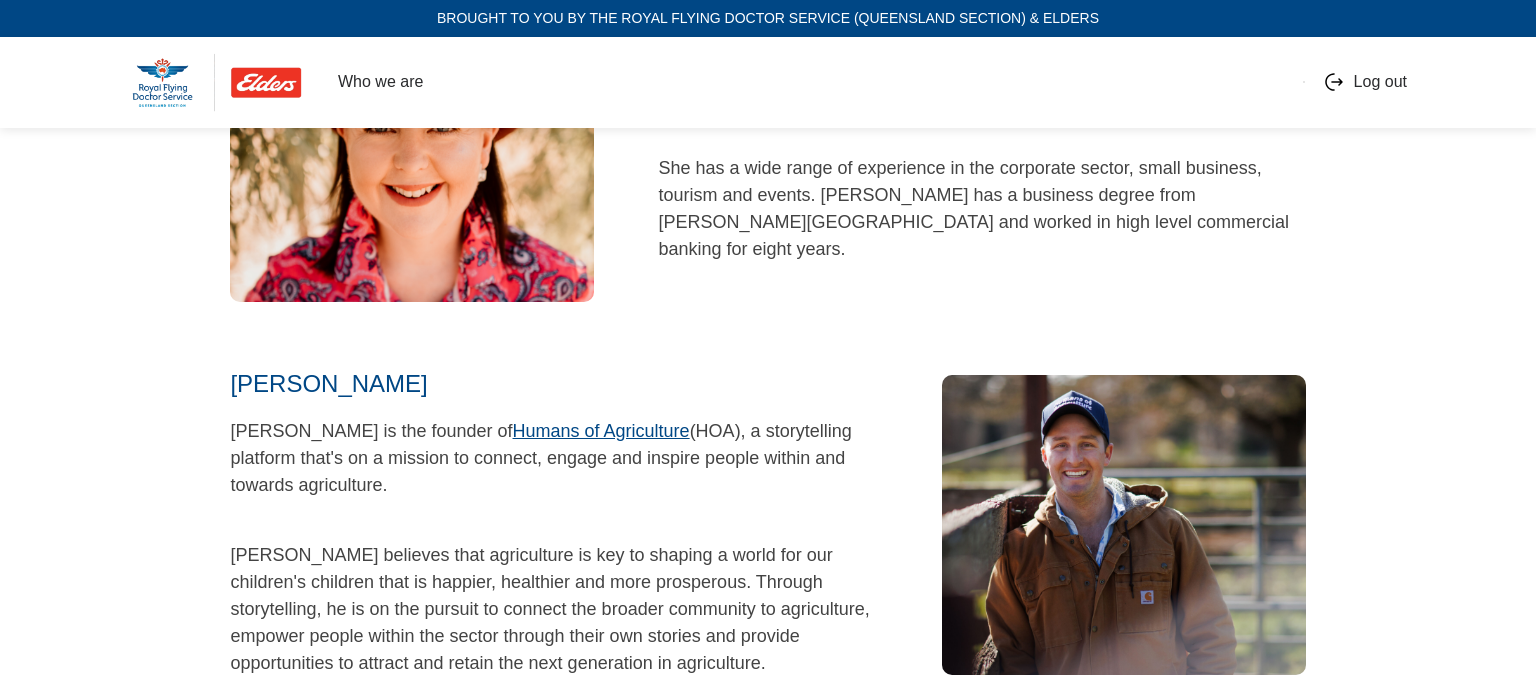scroll, scrollTop: 5000, scrollLeft: 0, axis: vertical 